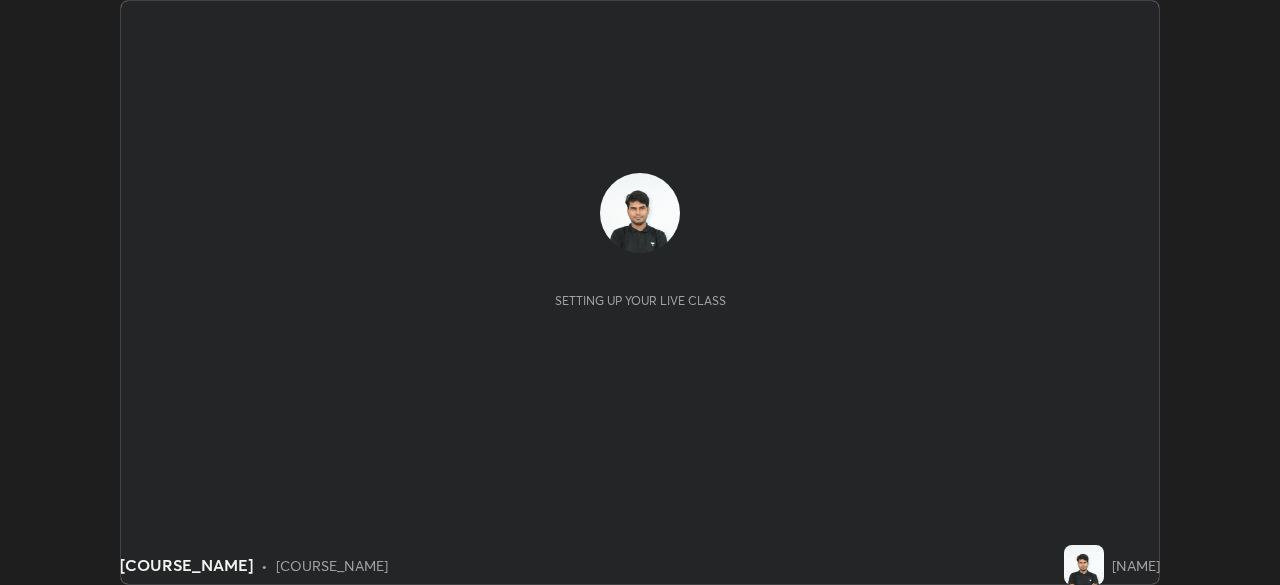 scroll, scrollTop: 0, scrollLeft: 0, axis: both 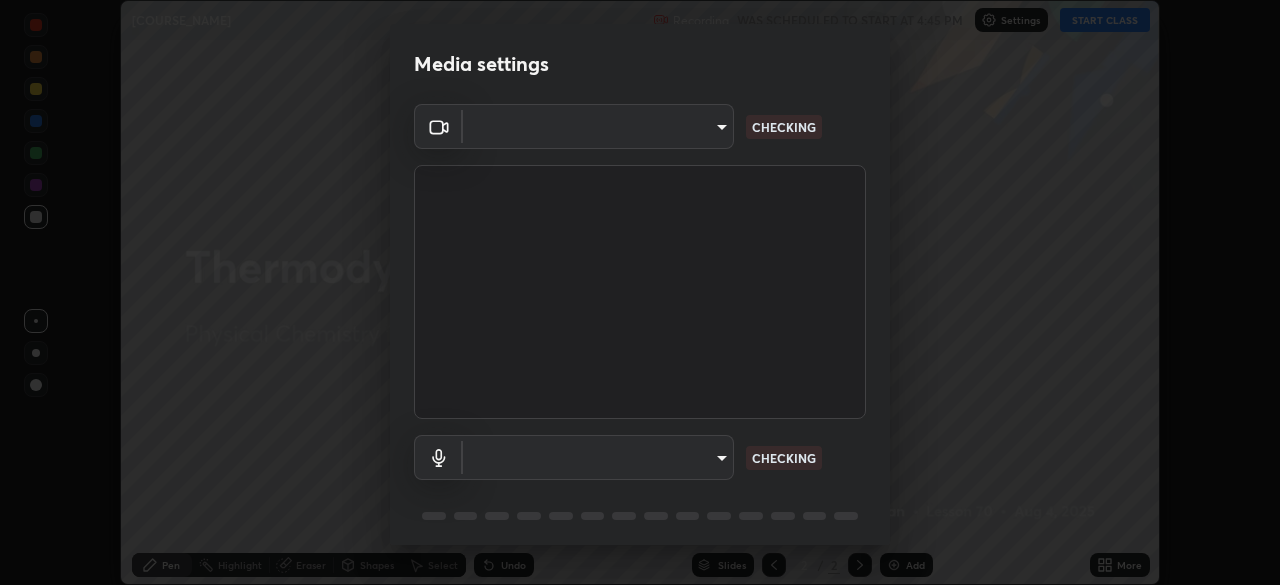 type on "4d63cd10dcc1379e9927399513255d12d620b7bbb39ca773e0f9116a90128a71" 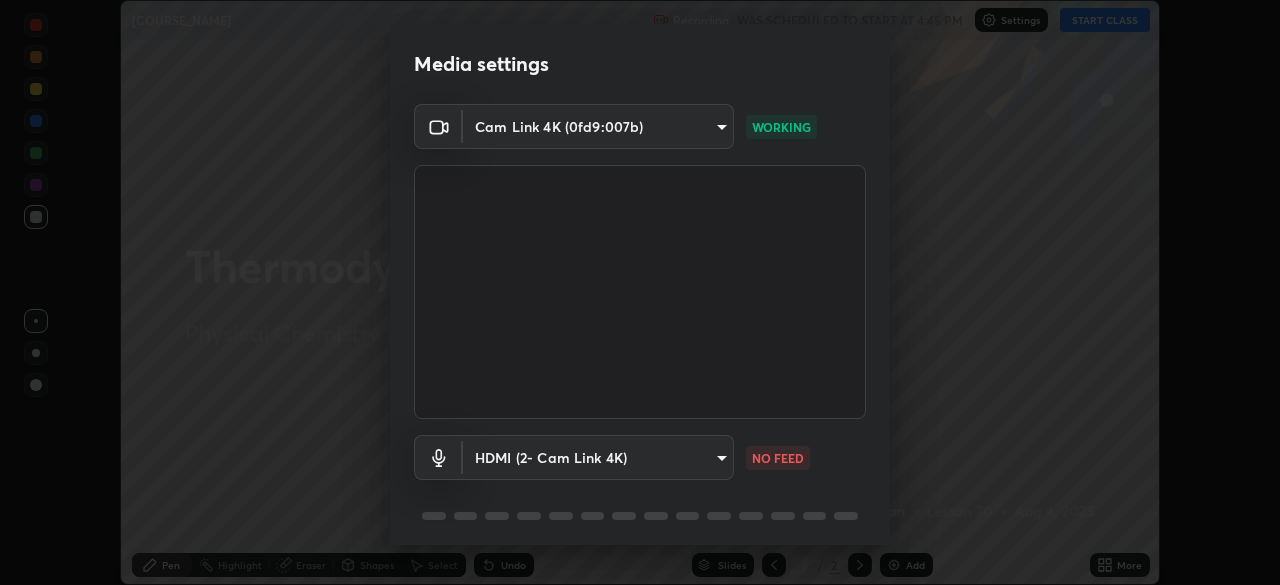click on "Erase all [COURSE_NAME] Recording WAS SCHEDULED TO START AT  [TIME] Settings START CLASS Setting up your live class [COURSE_NAME] • [COURSE_NAME] [NAME] Pen Highlight Eraser Shapes Select Undo Slides [NUMBER] / [NUMBER] Add More No doubts shared Encourage your learners to ask a doubt for better clarity Report an issue Reason for reporting Buffering Chat not working Audio - Video sync issue Educator video quality low ​ Attach an image Report Media settings [DEVICE_NAME] ([DEVICE_ID]) [HASH] WORKING [DEVICE_NAME] ([DEVICE_ID]) [DEVICE_STATUS] [NUMBER] / [NUMBER] Next" at bounding box center (640, 292) 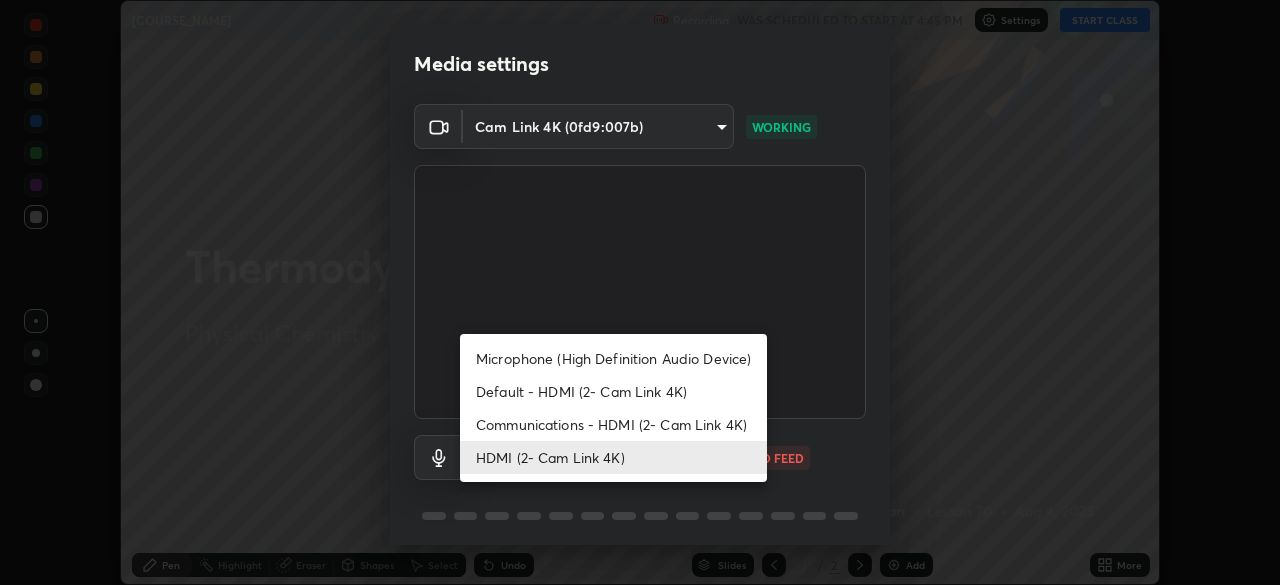 click on "Microphone (High Definition Audio Device)" at bounding box center [613, 358] 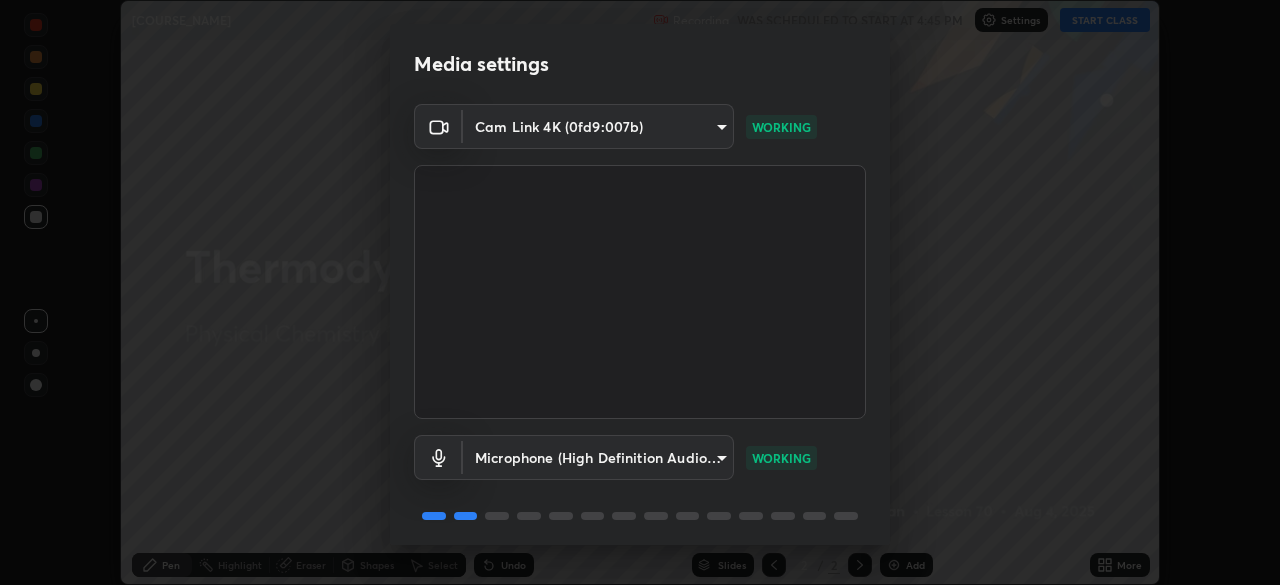 scroll, scrollTop: 71, scrollLeft: 0, axis: vertical 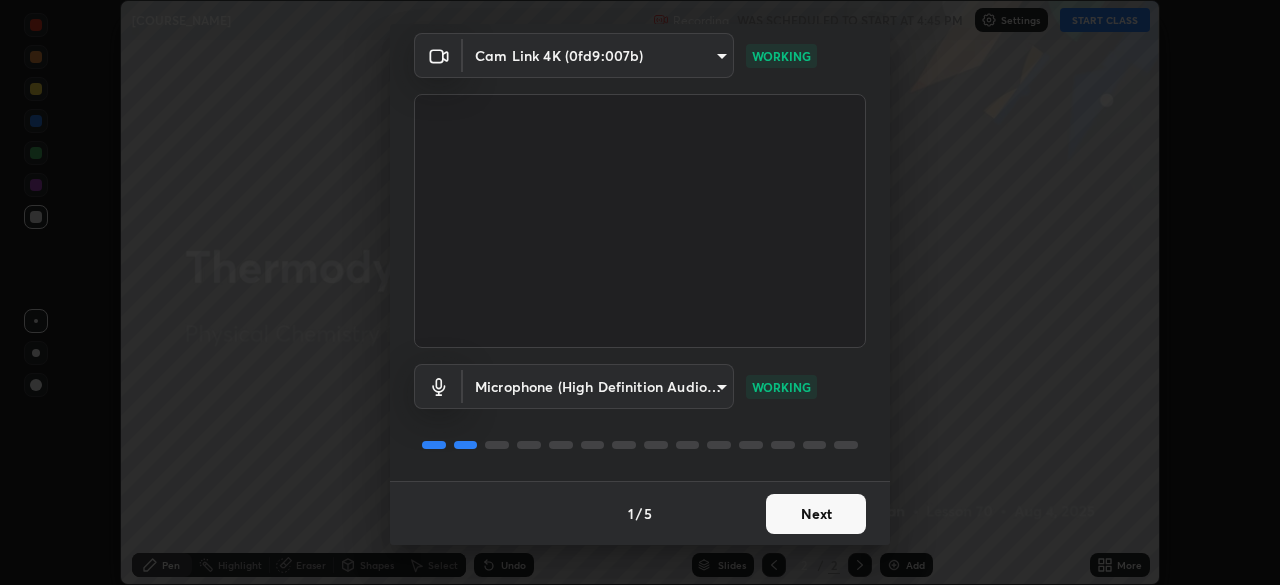 click on "Next" at bounding box center (816, 514) 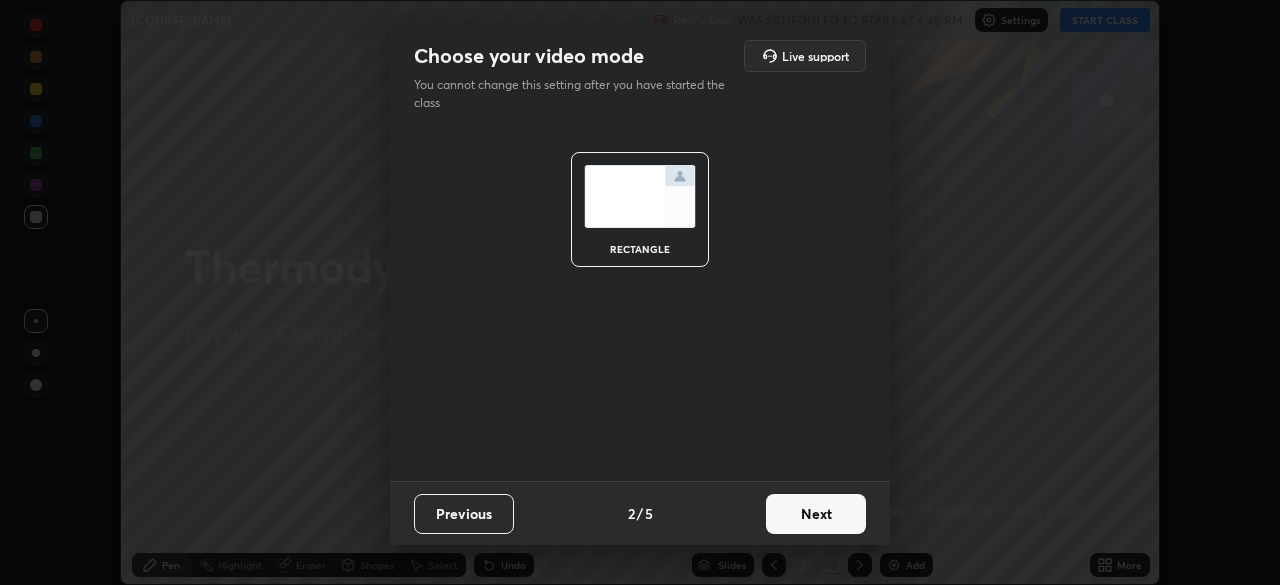 click on "Next" at bounding box center [816, 514] 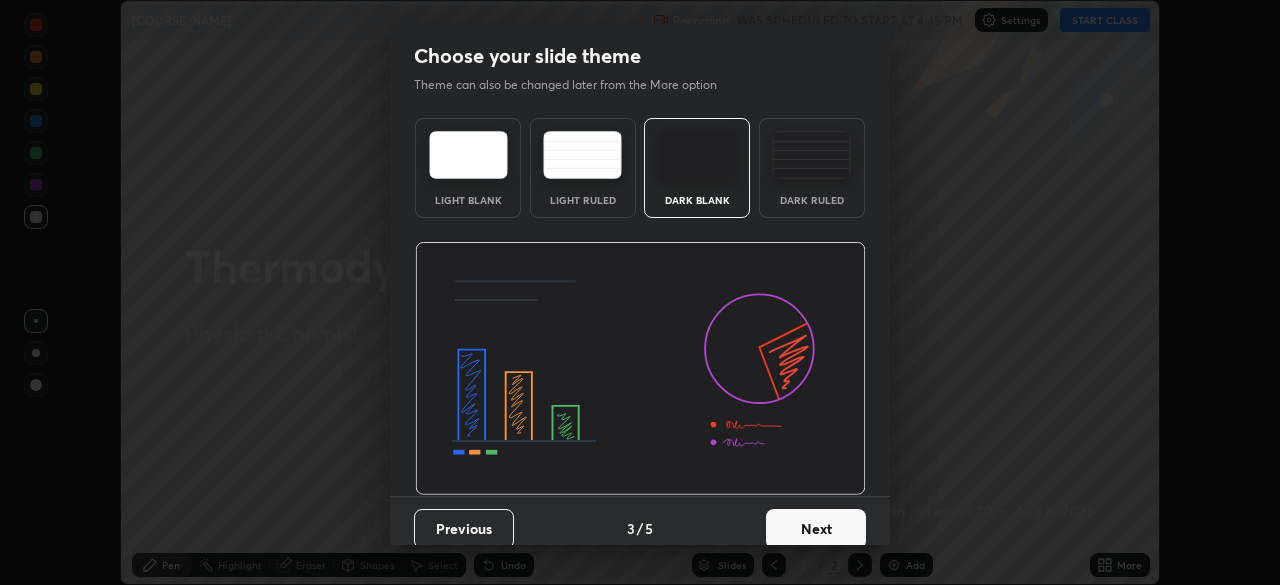 scroll, scrollTop: 15, scrollLeft: 0, axis: vertical 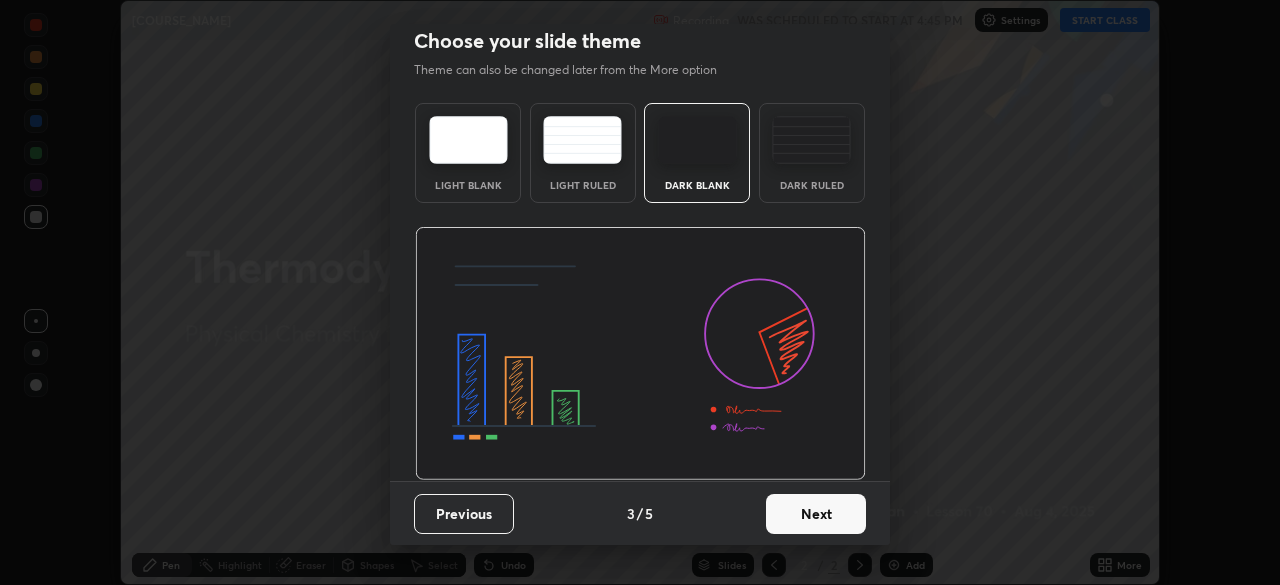 click on "Next" at bounding box center (816, 514) 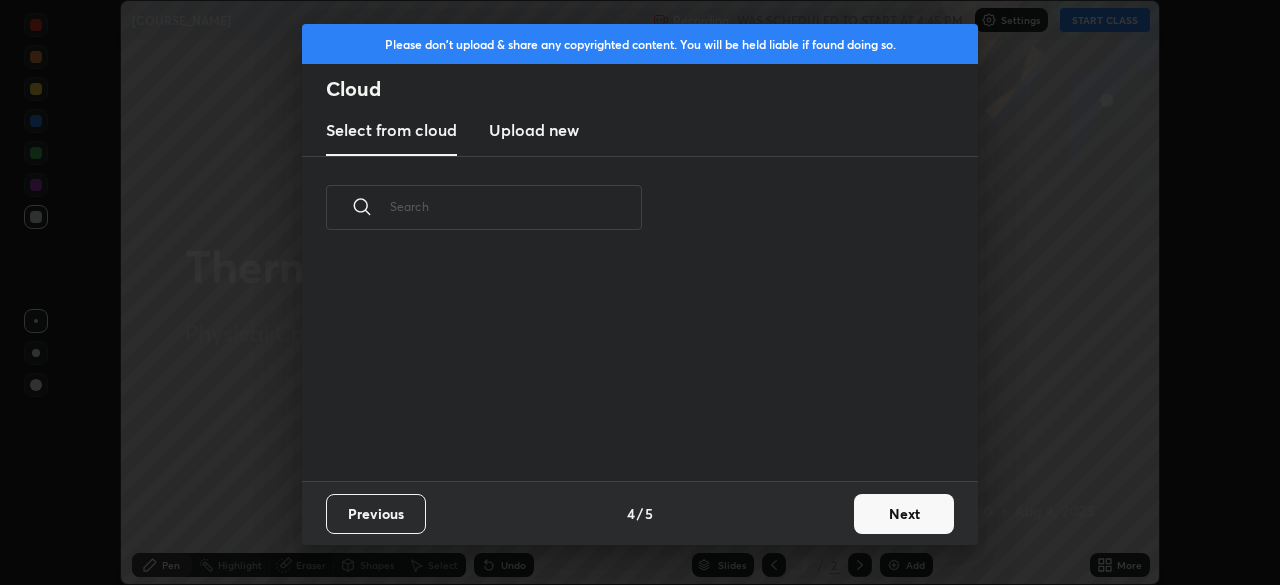 scroll, scrollTop: 0, scrollLeft: 0, axis: both 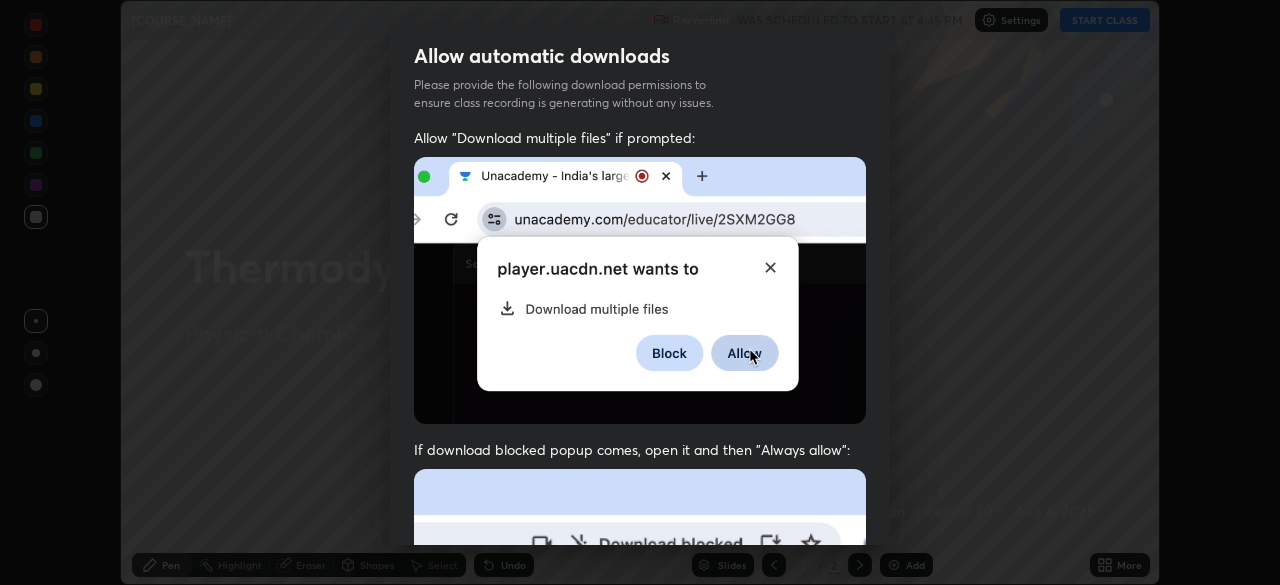 click on "Allow automatic downloads Please provide the following download permissions to ensure class recording is generating without any issues. Allow "Download multiple files" if prompted: If download blocked popup comes, open it and then "Always allow": I agree that if I don't provide required permissions, class recording will not be generated Previous 5 / 5 Done" at bounding box center [640, 292] 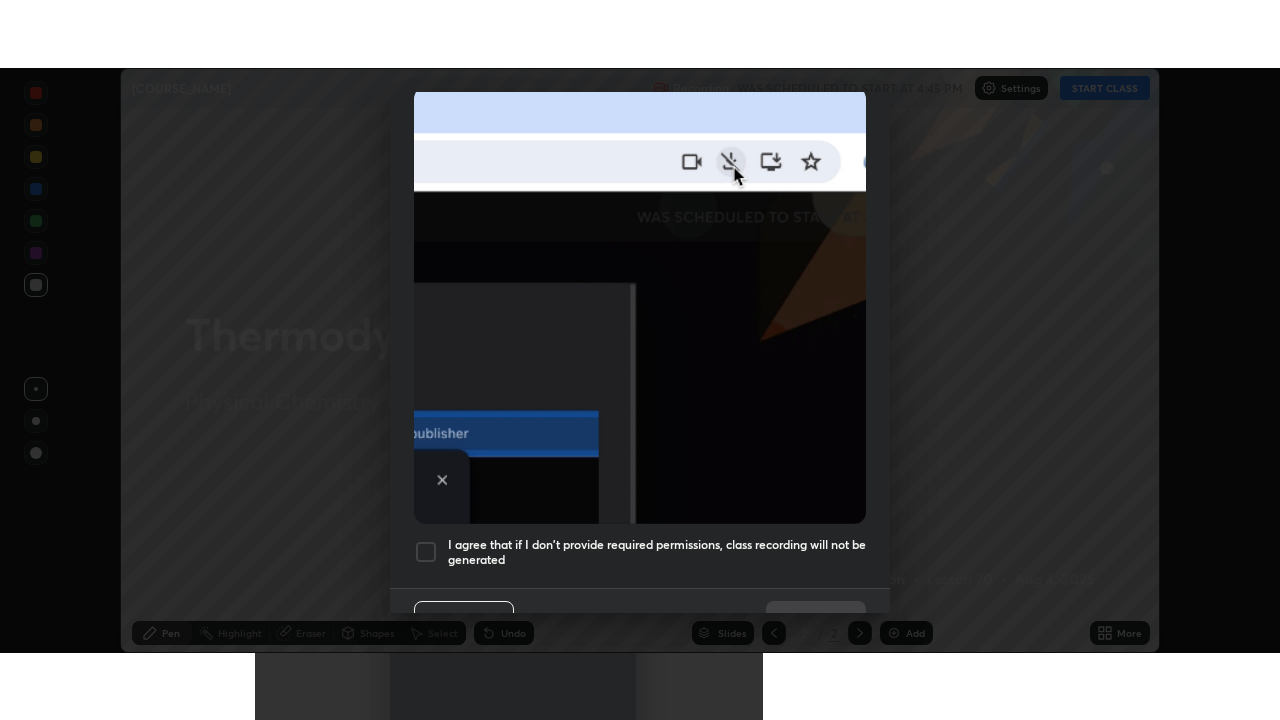 scroll, scrollTop: 479, scrollLeft: 0, axis: vertical 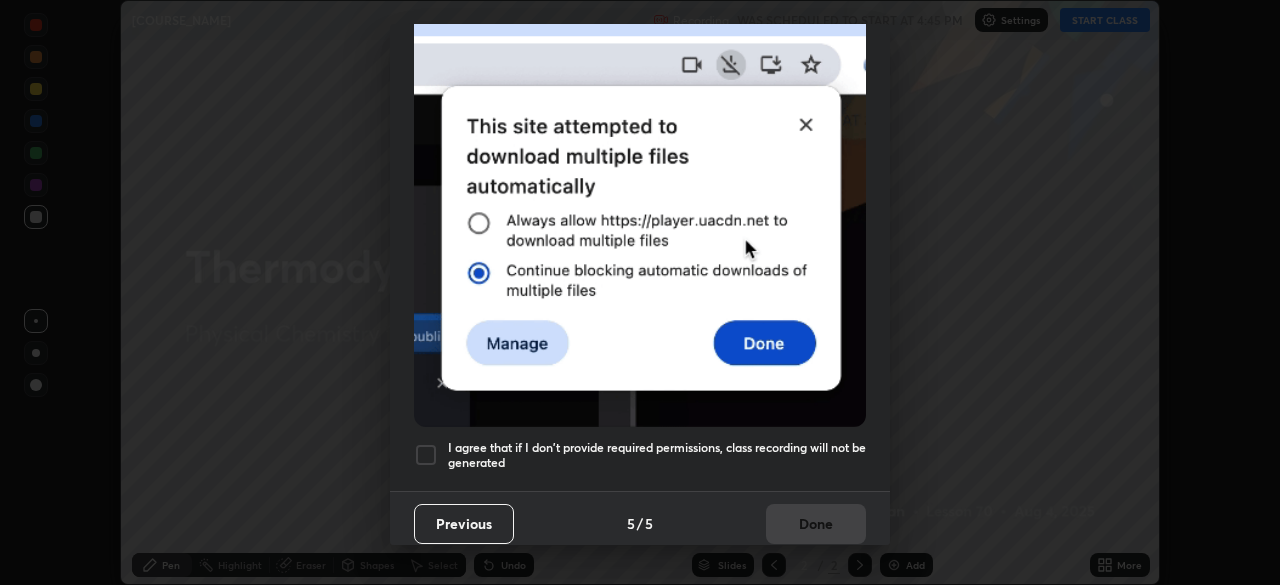 click at bounding box center [426, 455] 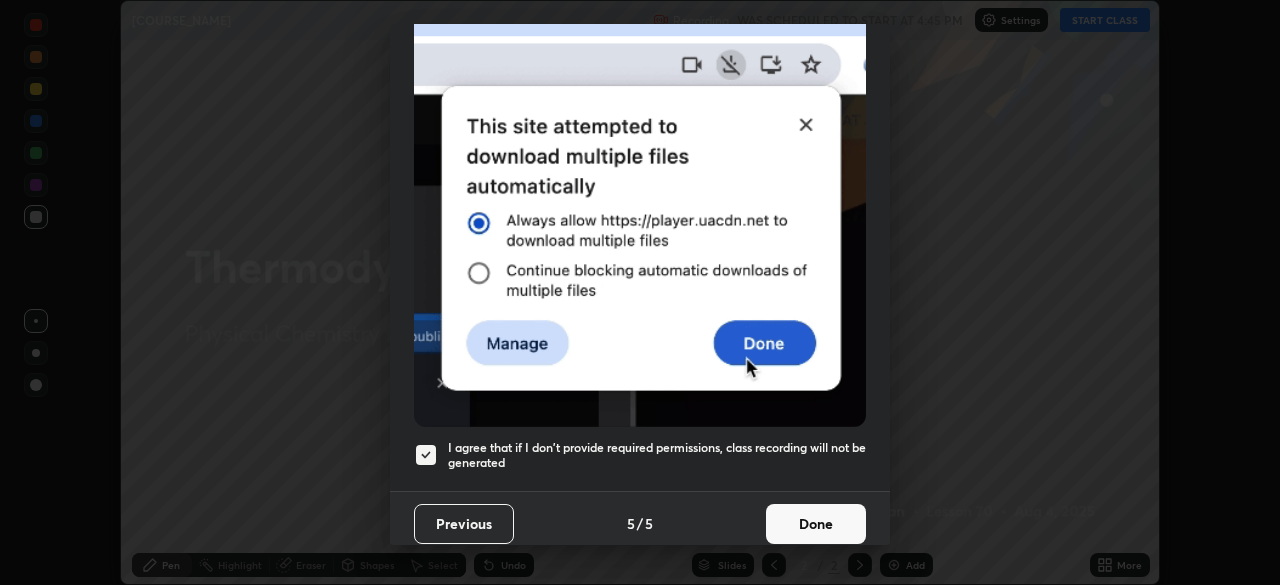 click on "Done" at bounding box center (816, 524) 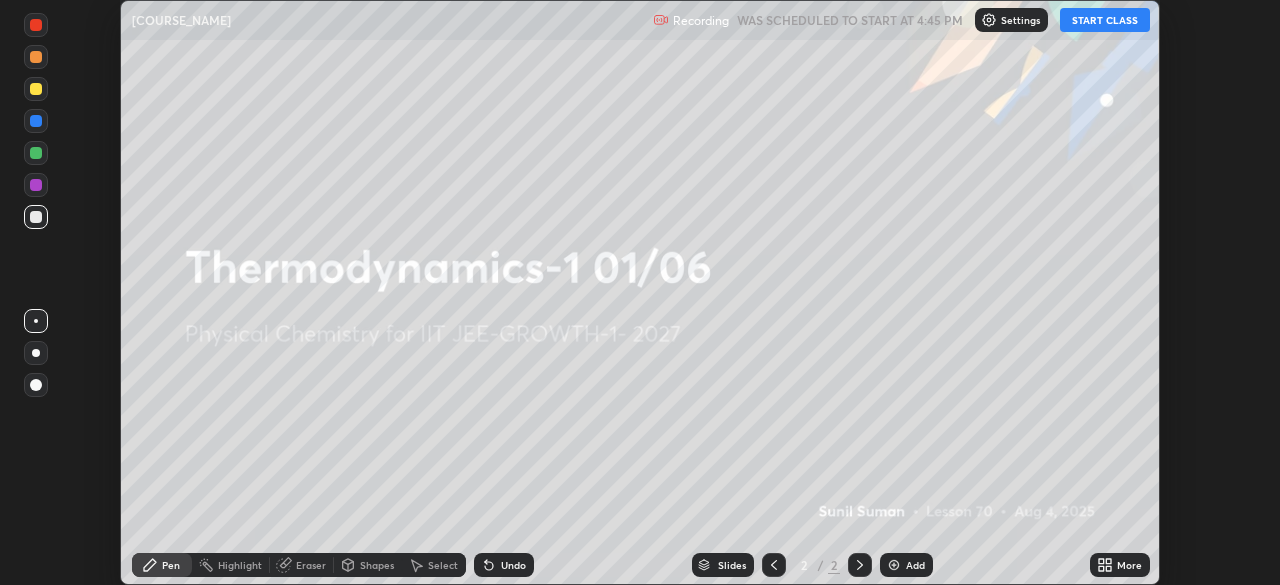 click 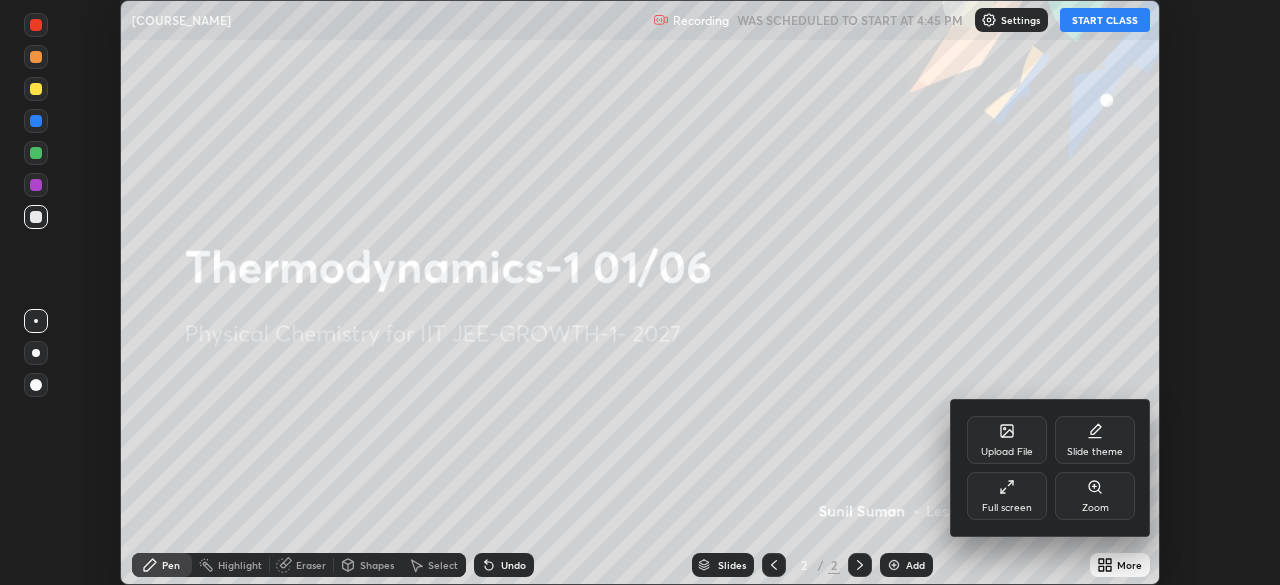 click 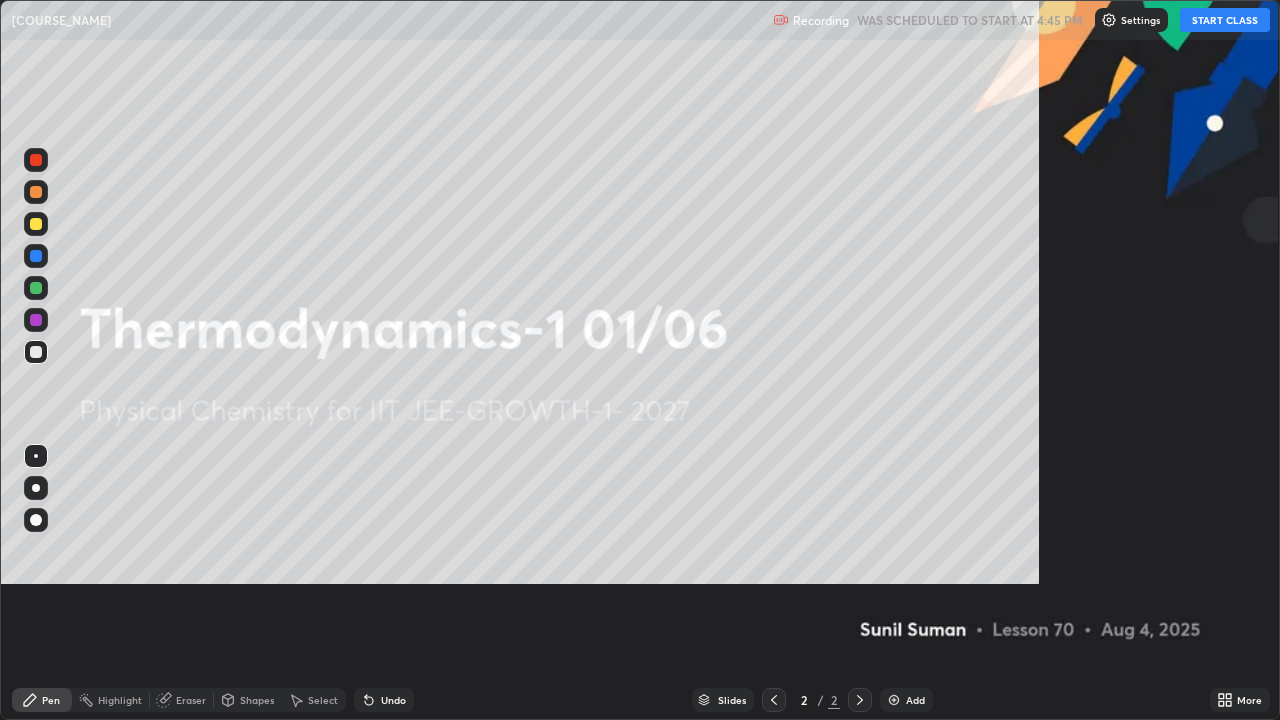 scroll, scrollTop: 99280, scrollLeft: 98720, axis: both 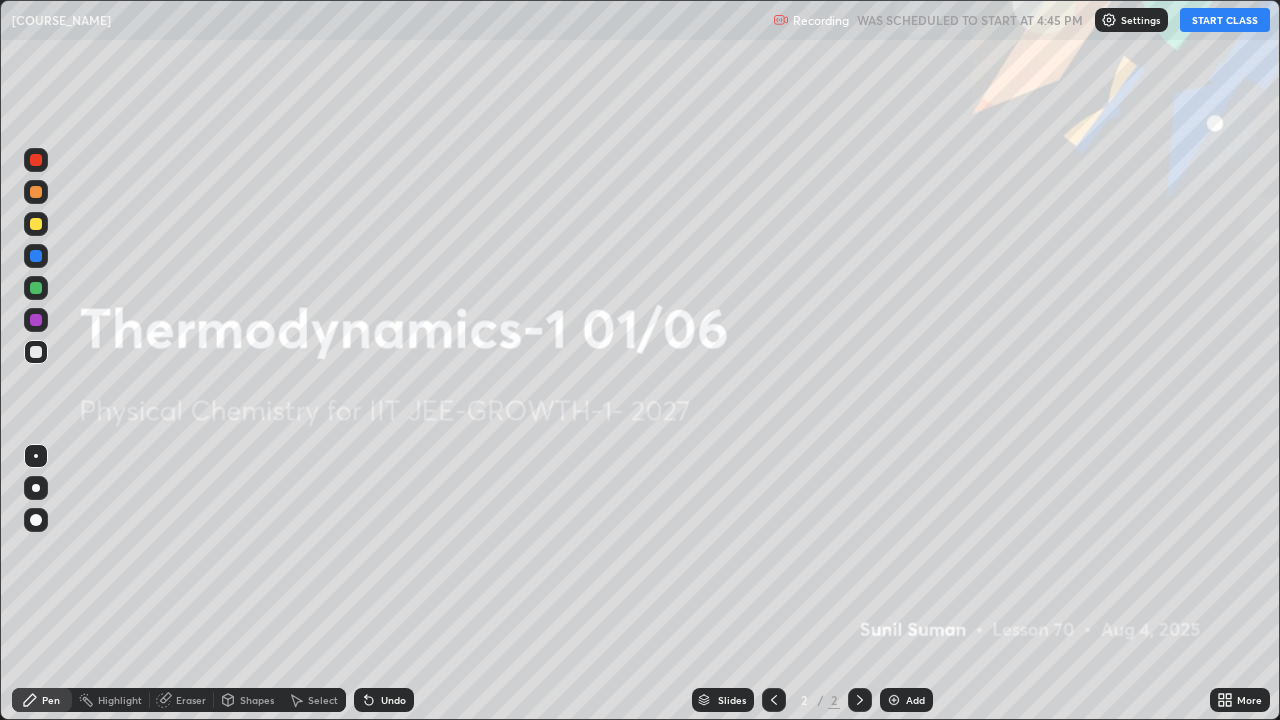 click at bounding box center (894, 700) 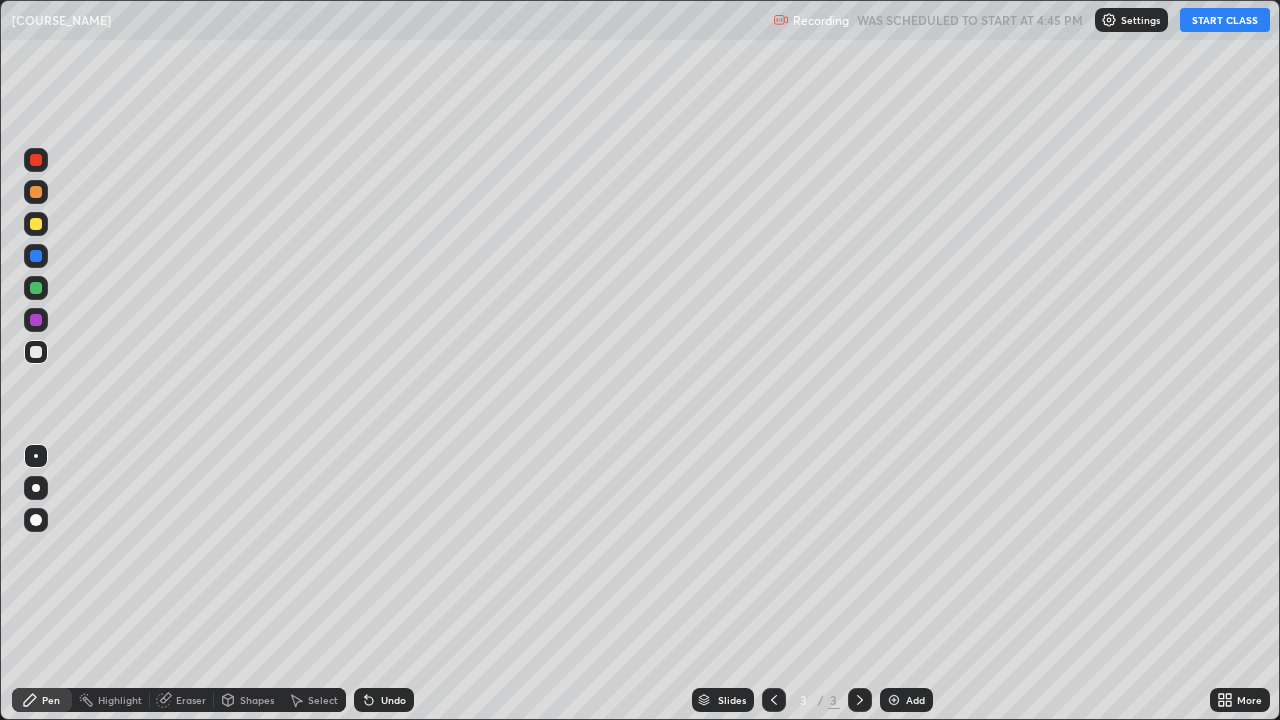 click on "START CLASS" at bounding box center (1225, 20) 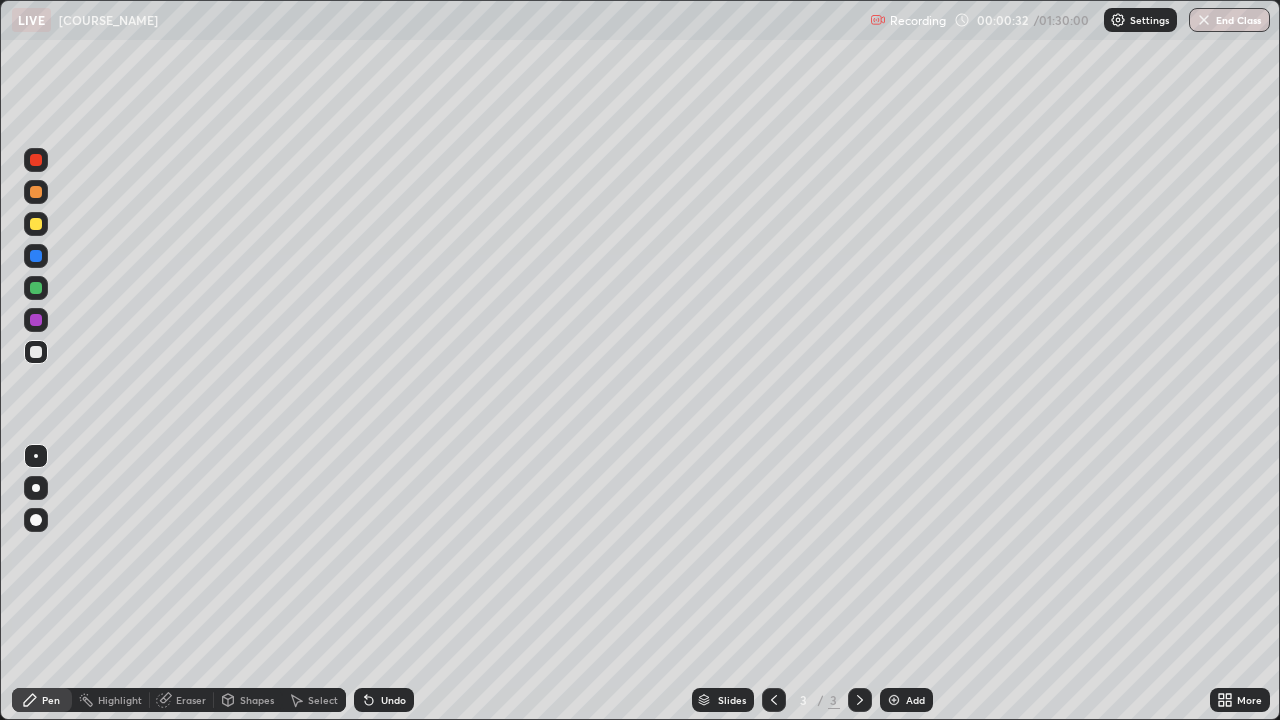 click 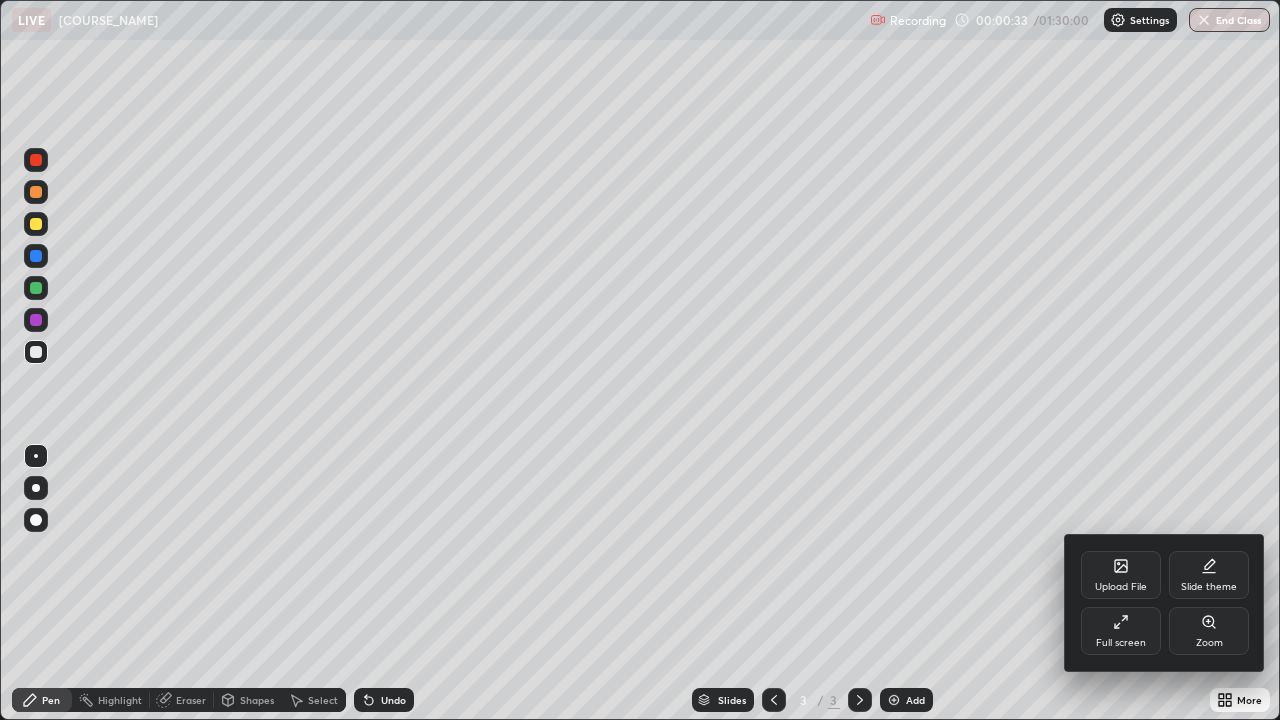 click on "Upload File" at bounding box center (1121, 575) 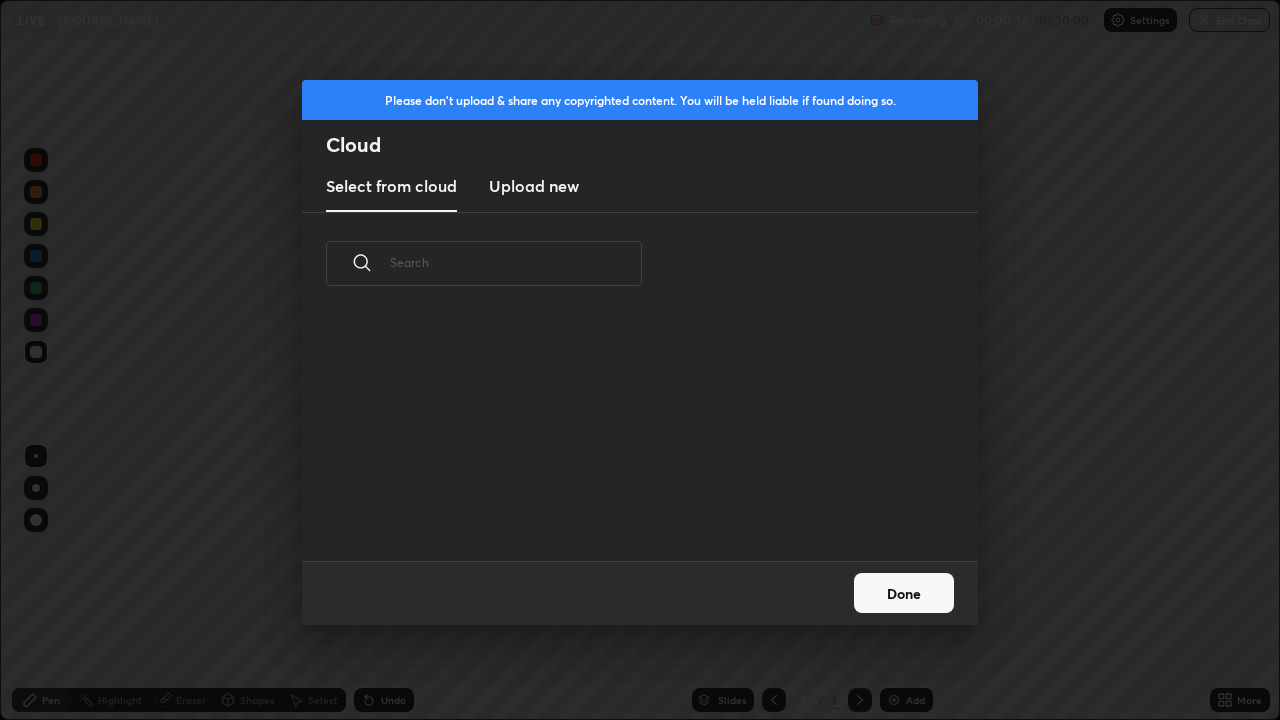 scroll, scrollTop: 7, scrollLeft: 11, axis: both 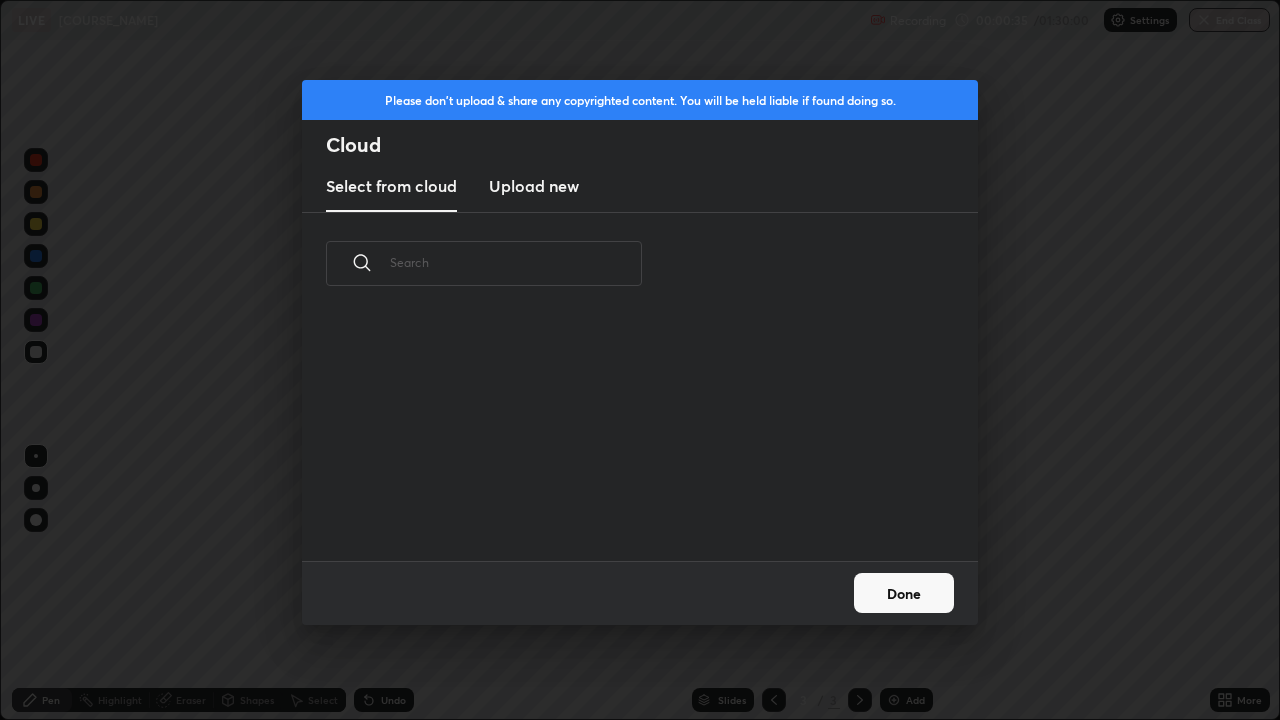 click on "Upload new" at bounding box center (534, 186) 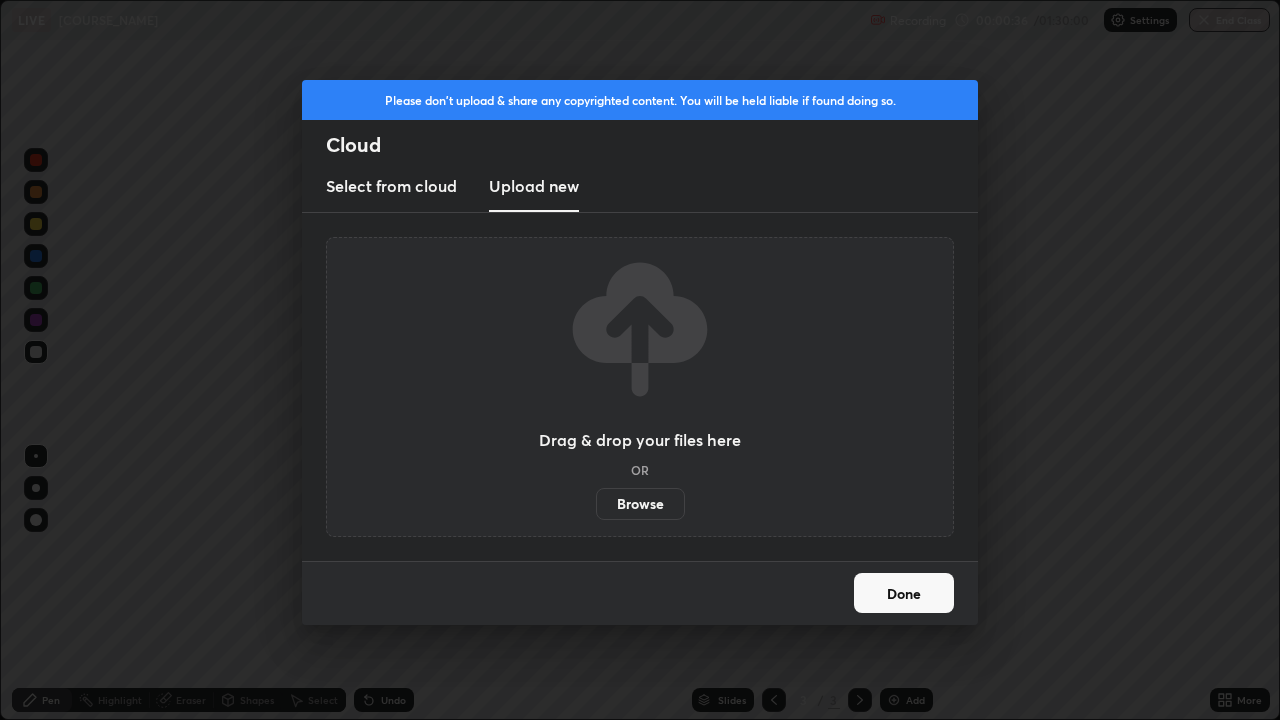 click on "Browse" at bounding box center [640, 504] 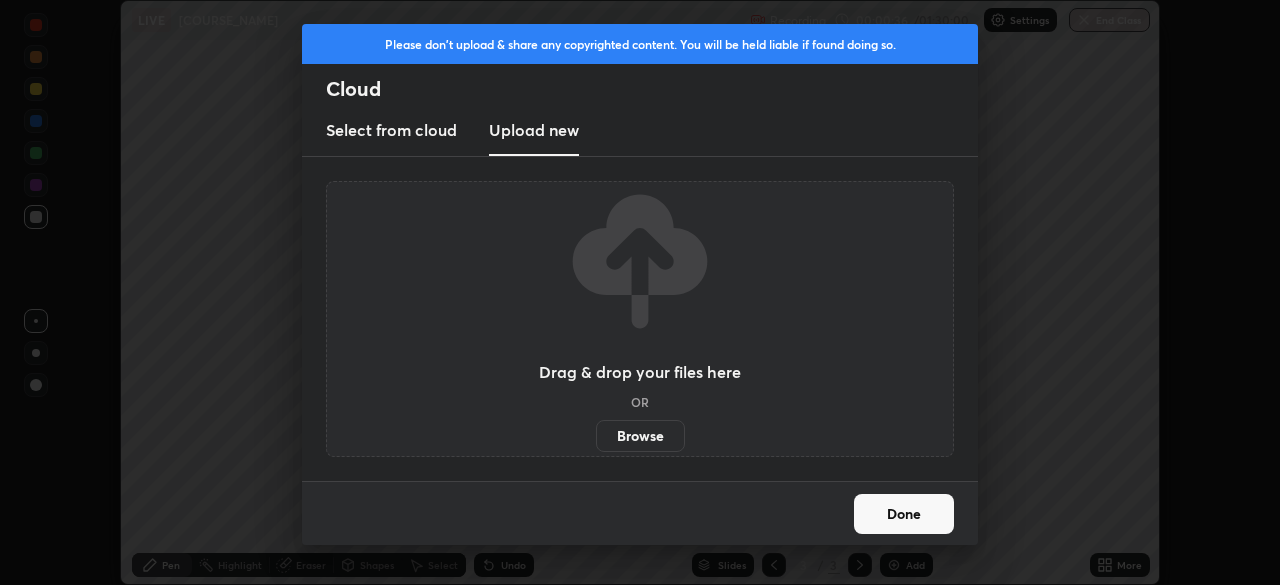 scroll, scrollTop: 585, scrollLeft: 1280, axis: both 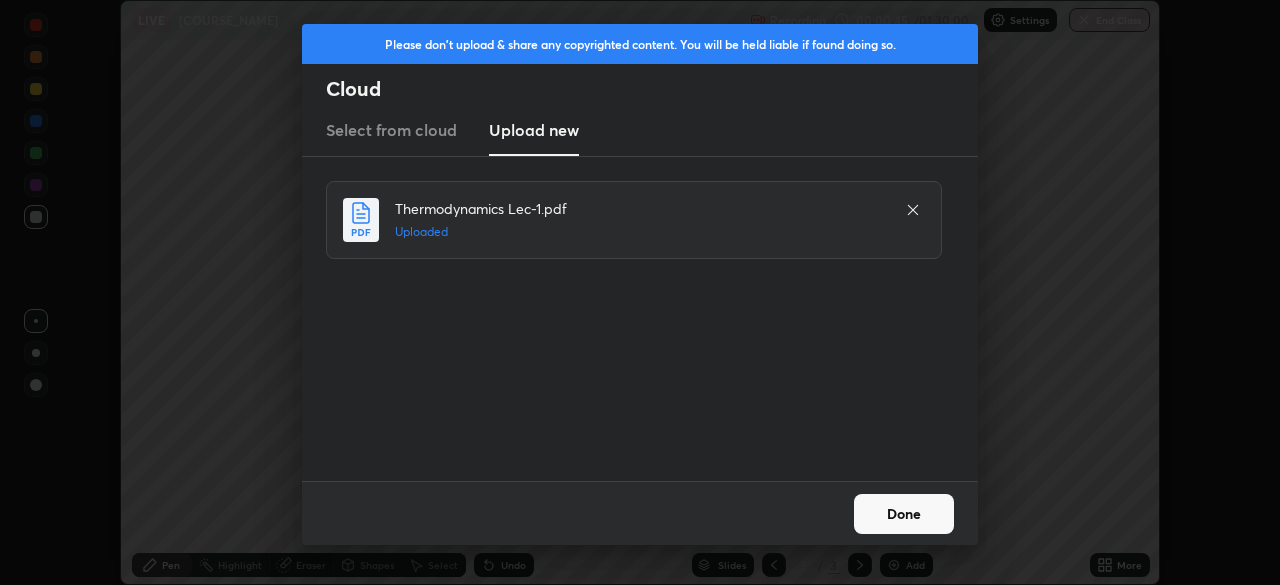 click on "Done" at bounding box center [904, 514] 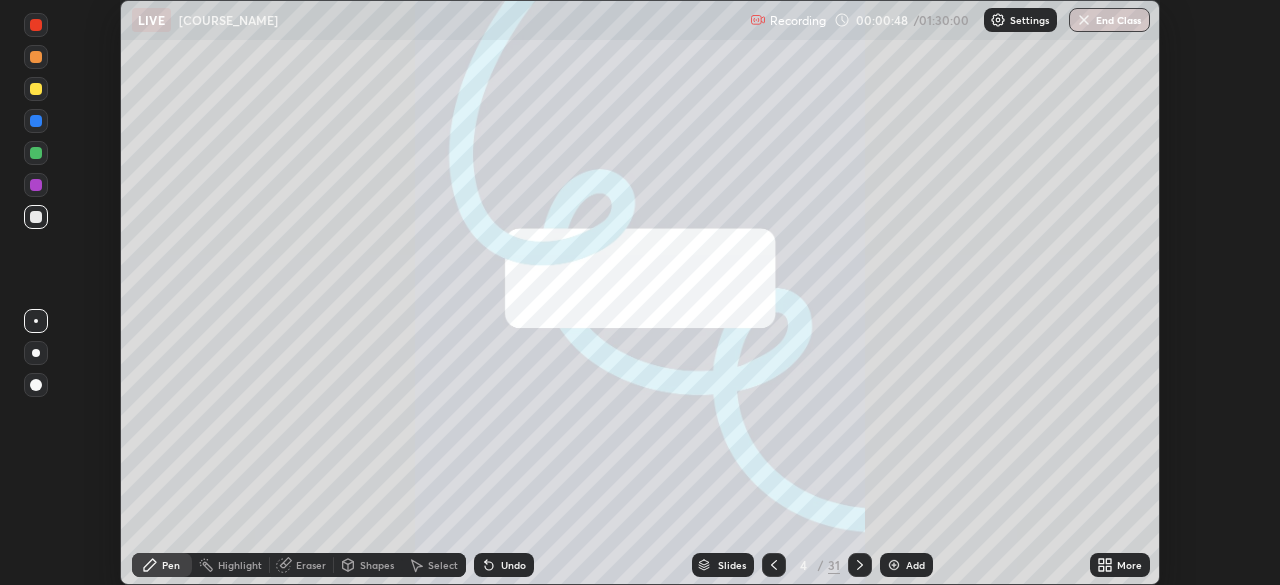 click 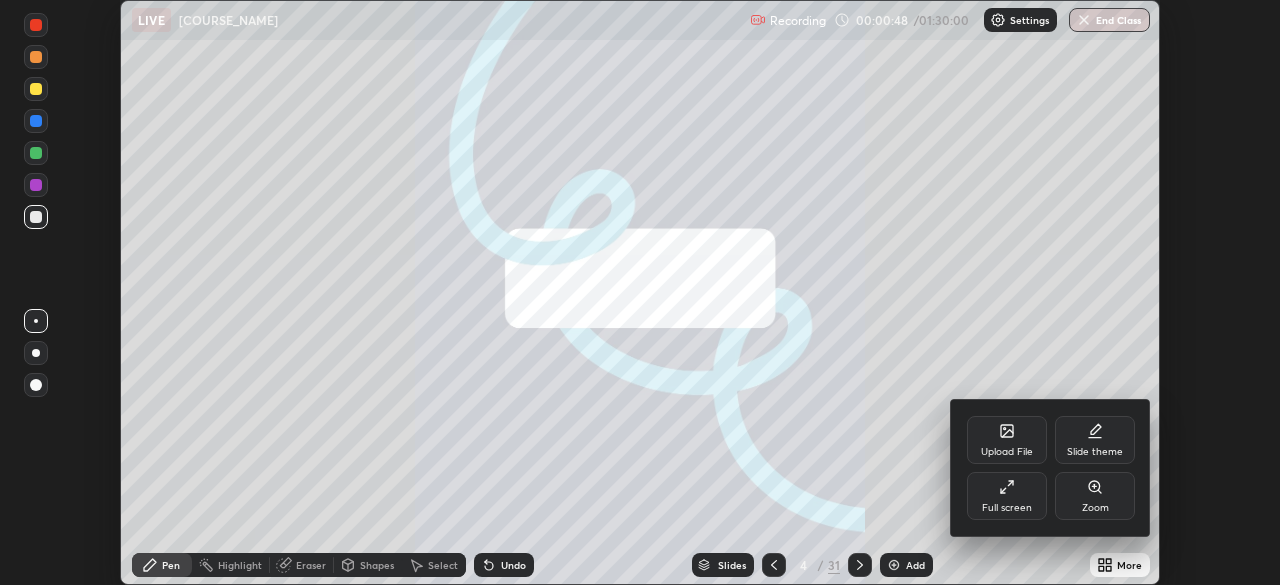 click 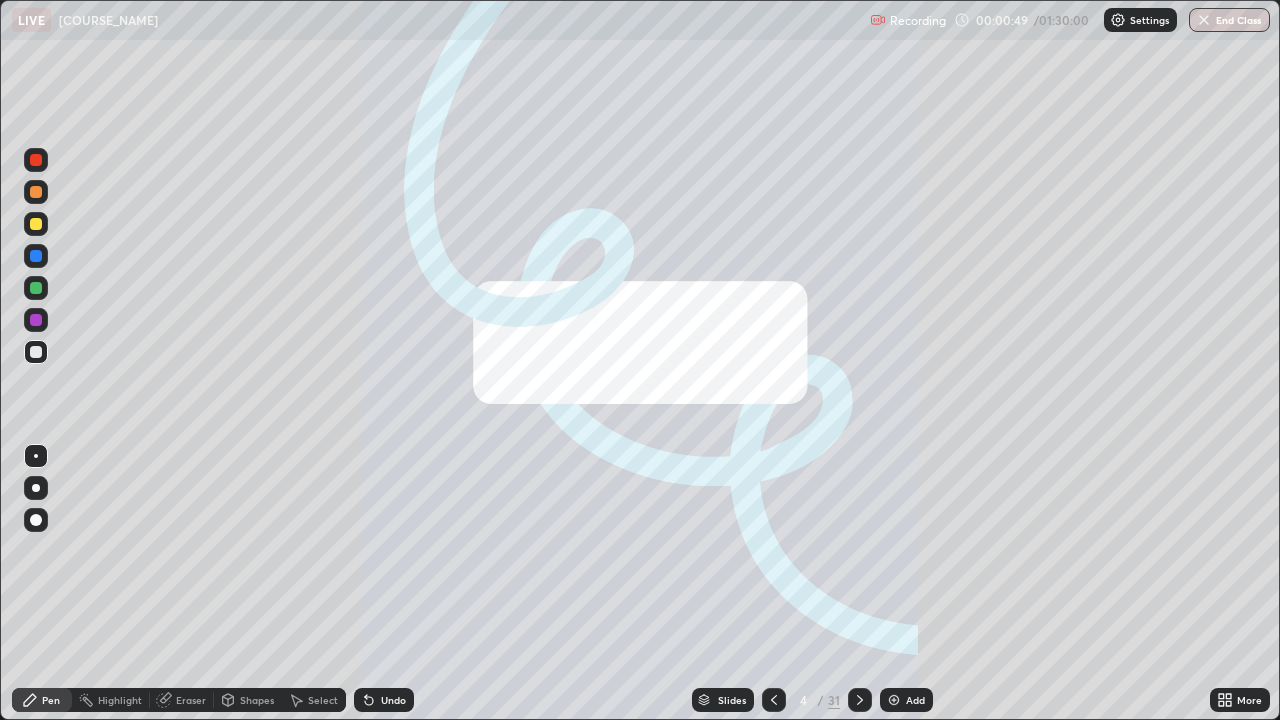 scroll, scrollTop: 99280, scrollLeft: 98720, axis: both 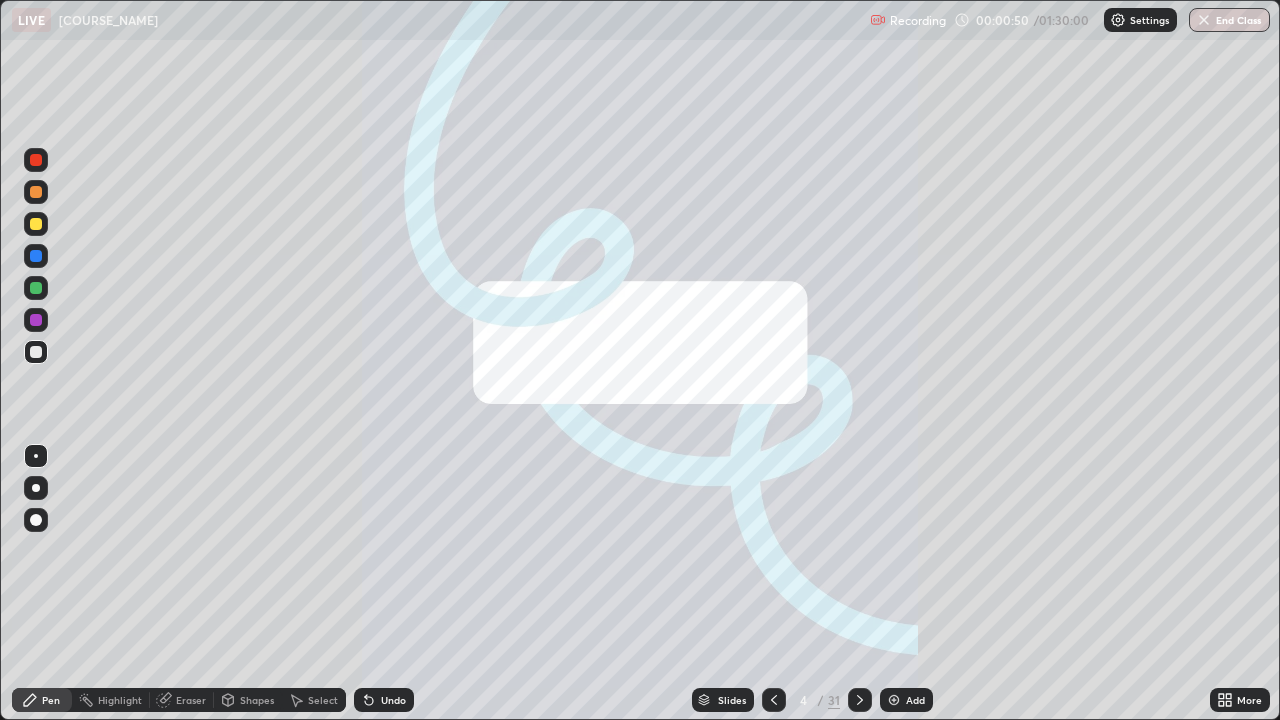 click on "31" at bounding box center [834, 700] 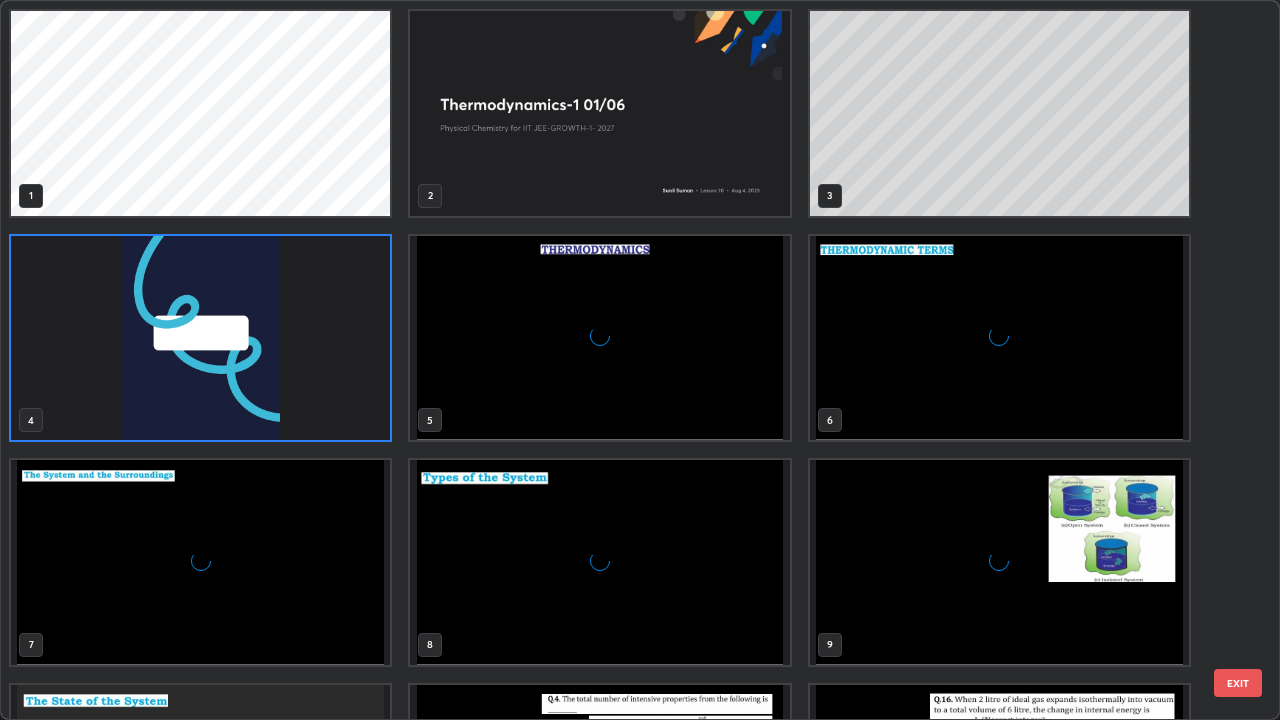 scroll, scrollTop: 7, scrollLeft: 11, axis: both 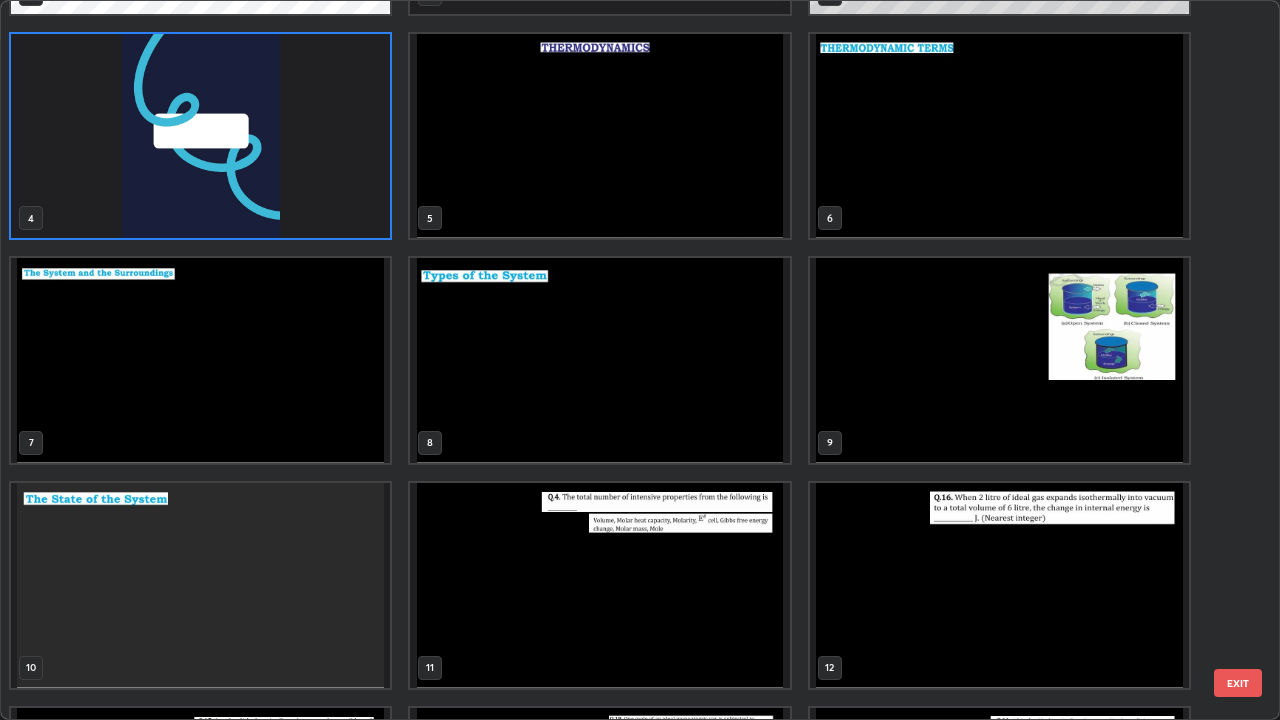 click at bounding box center [200, 585] 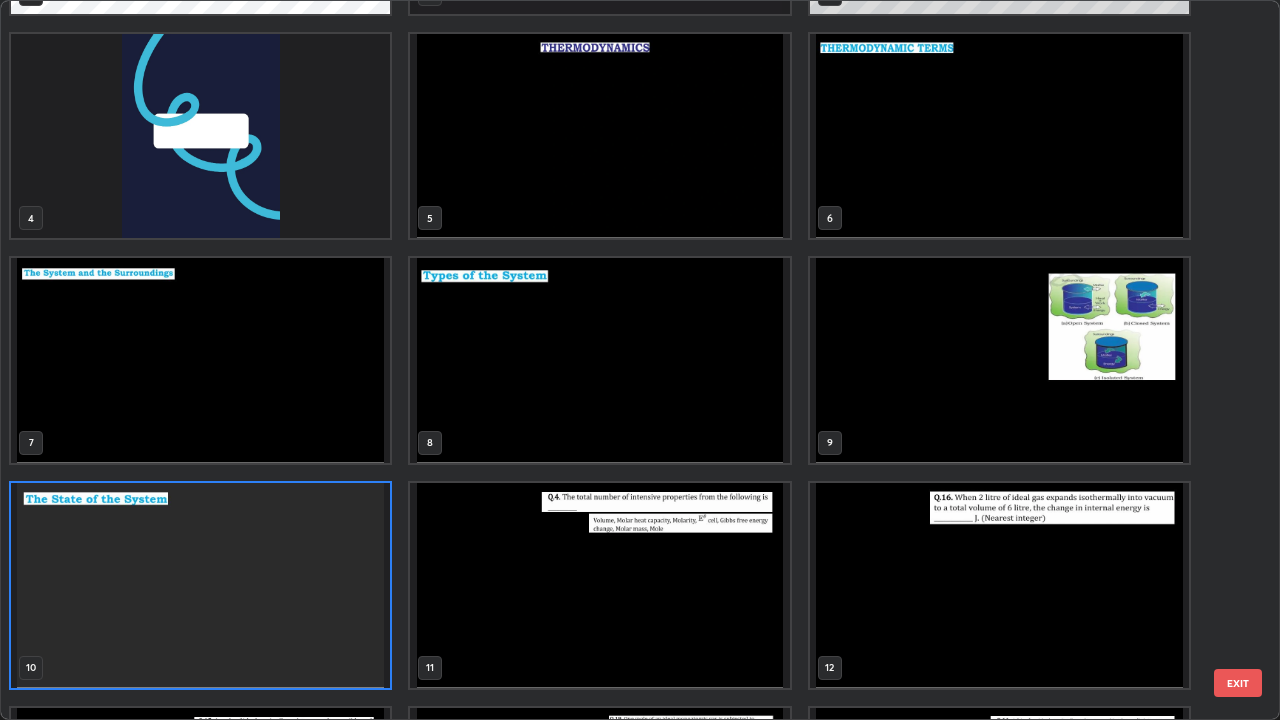 click at bounding box center [200, 585] 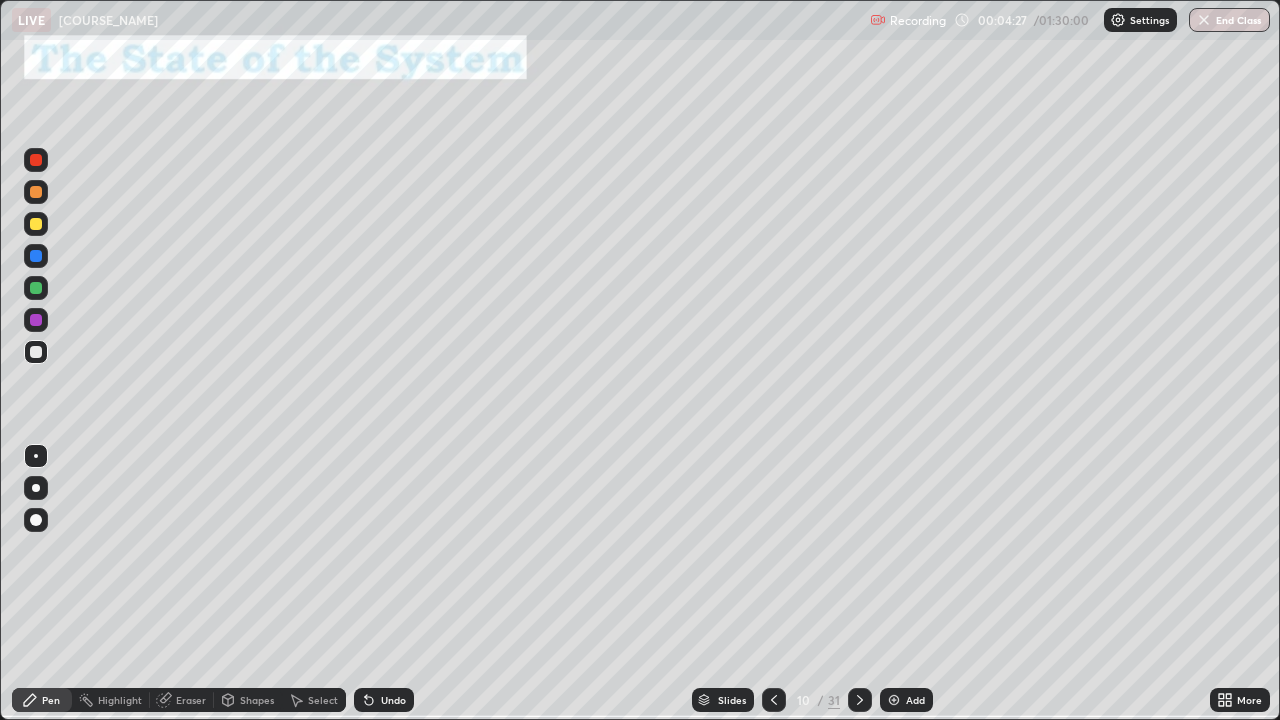 click at bounding box center [36, 352] 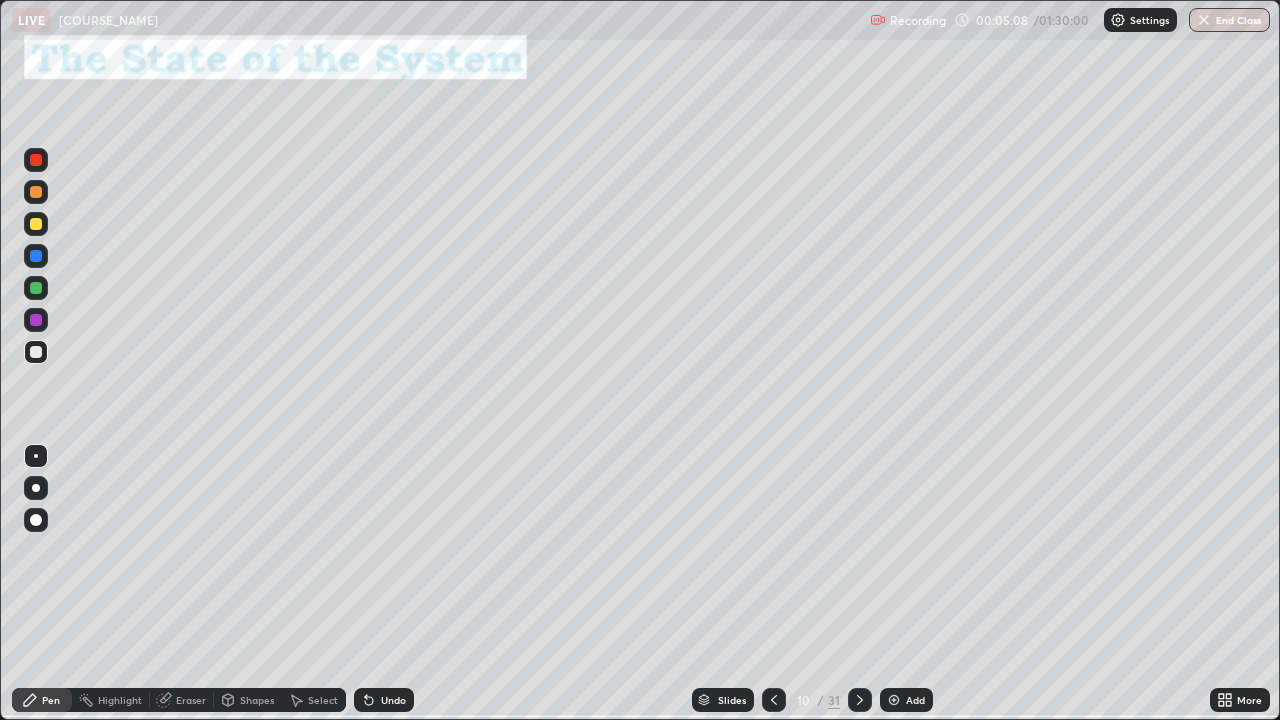 click at bounding box center (36, 224) 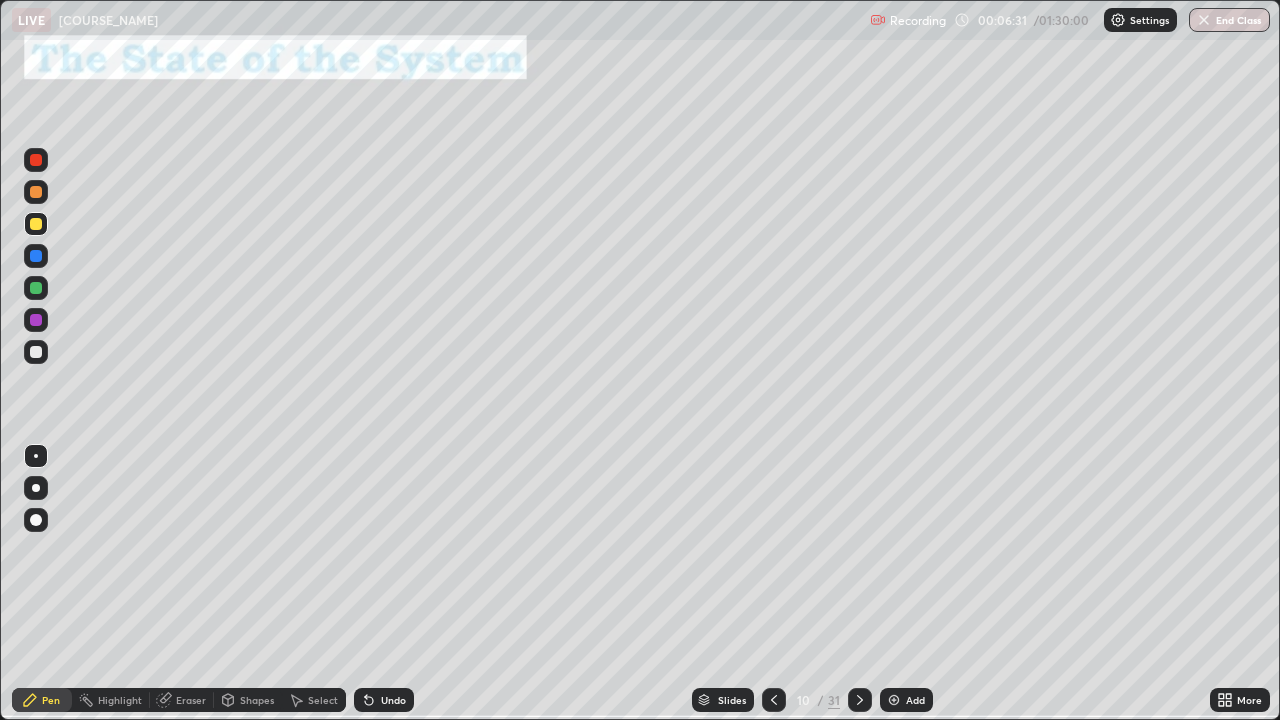 click on "Add" at bounding box center (906, 700) 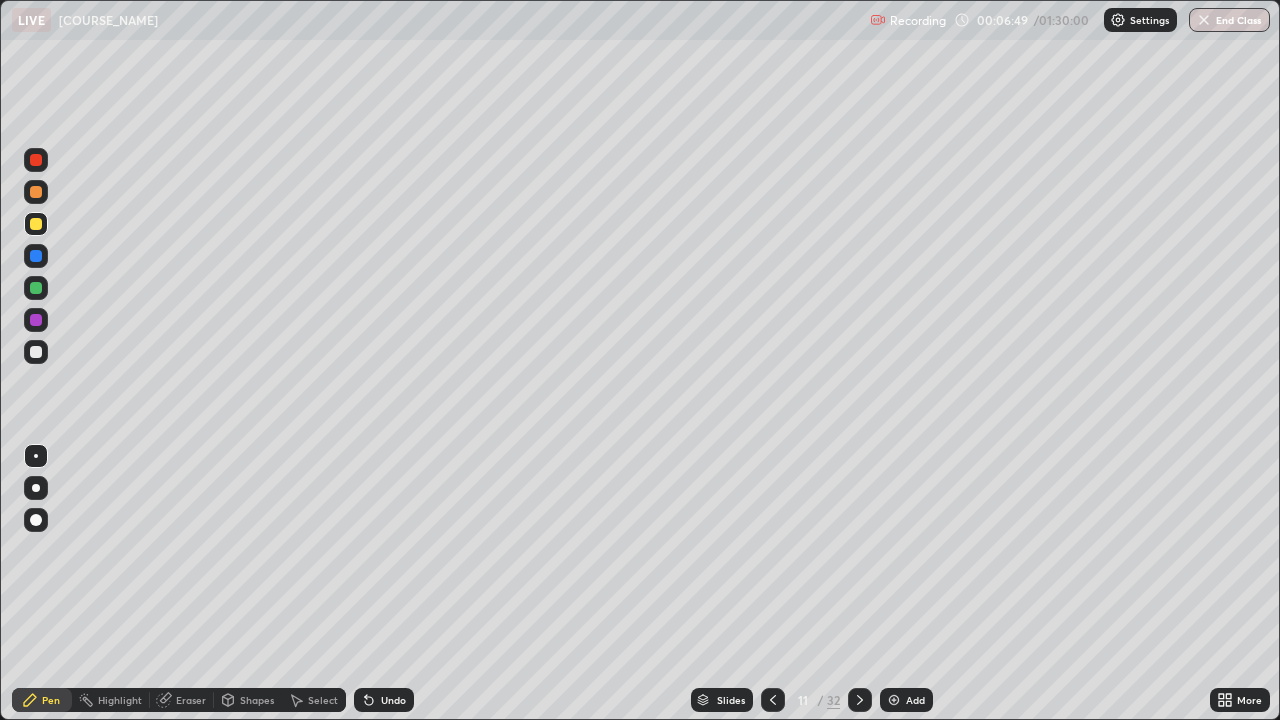 click at bounding box center [36, 288] 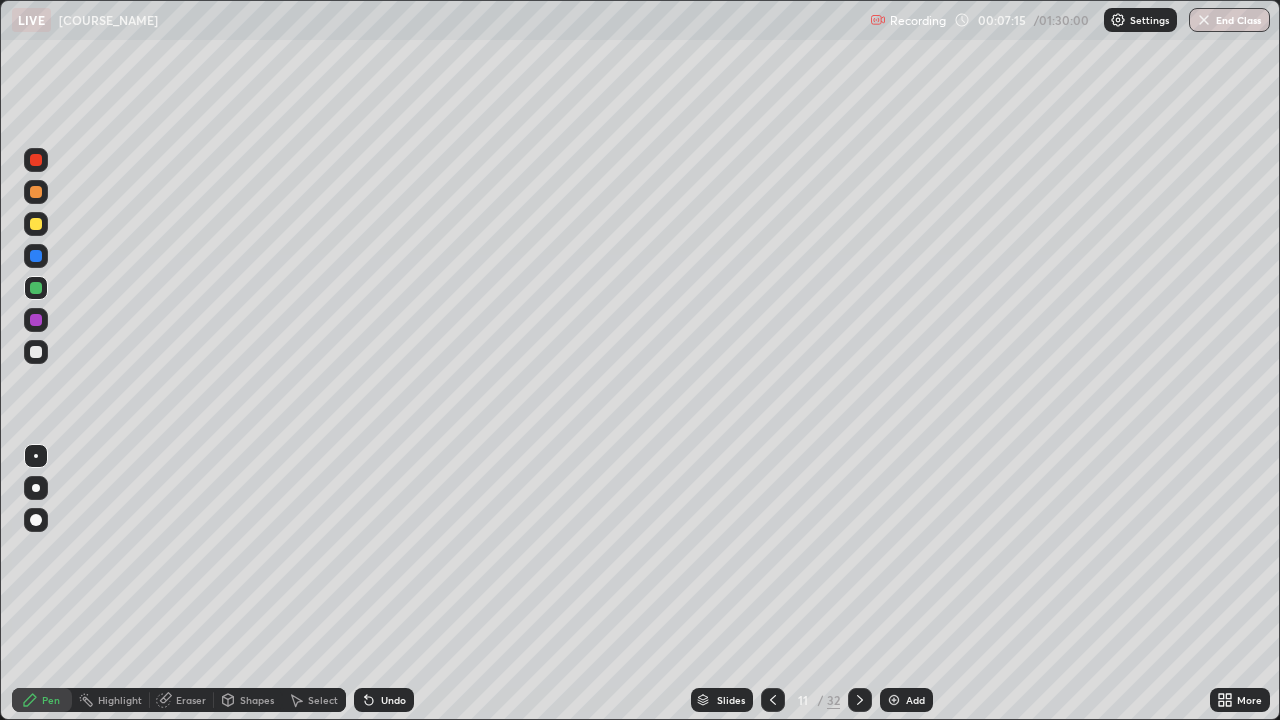 click at bounding box center [36, 352] 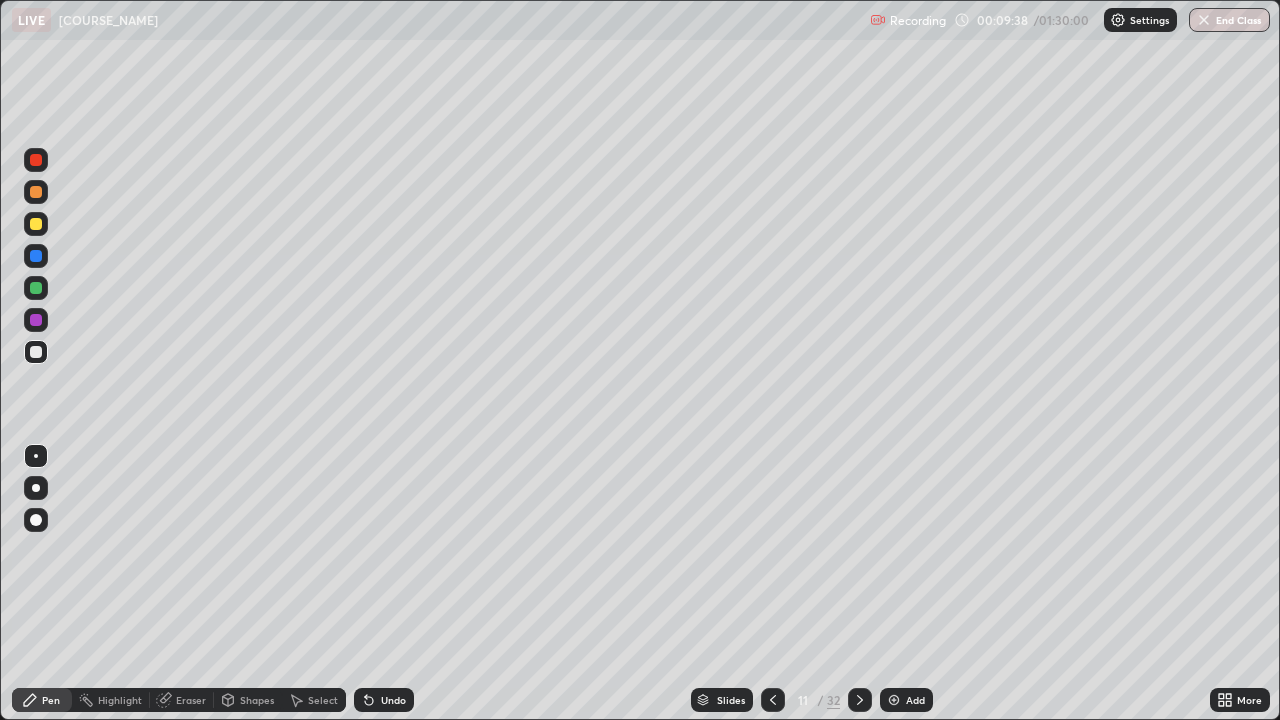click at bounding box center [36, 192] 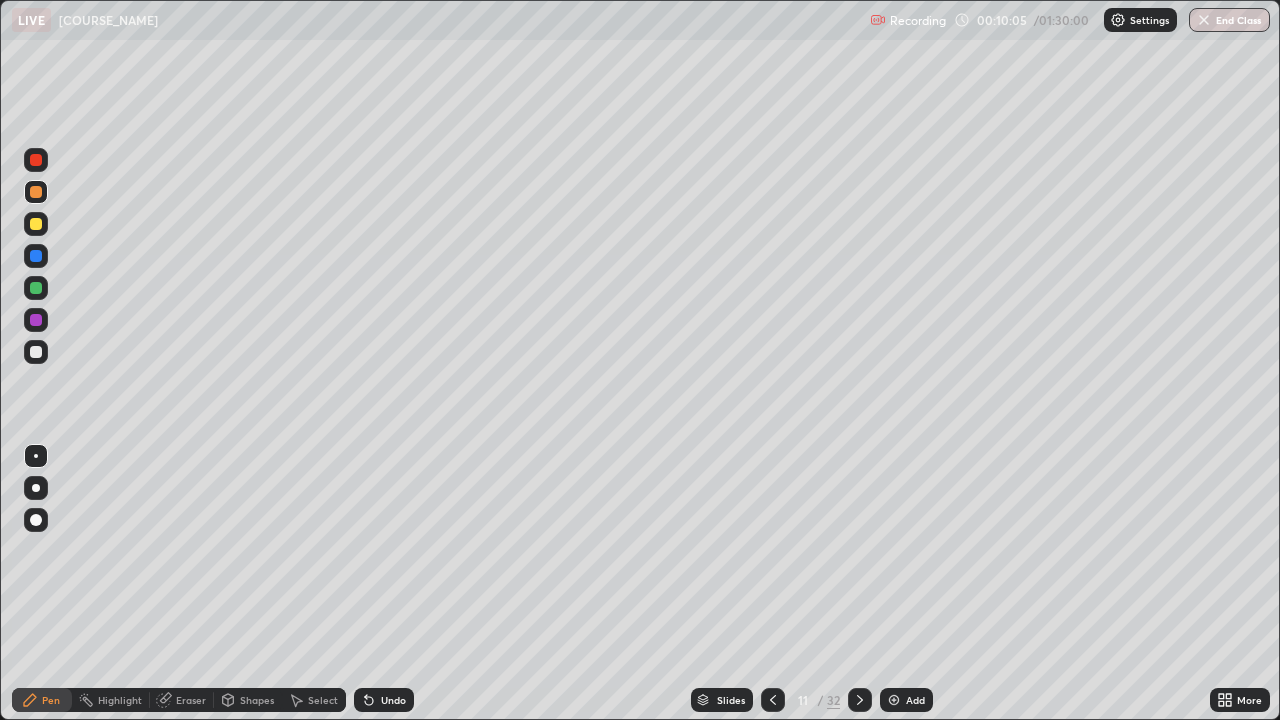 click 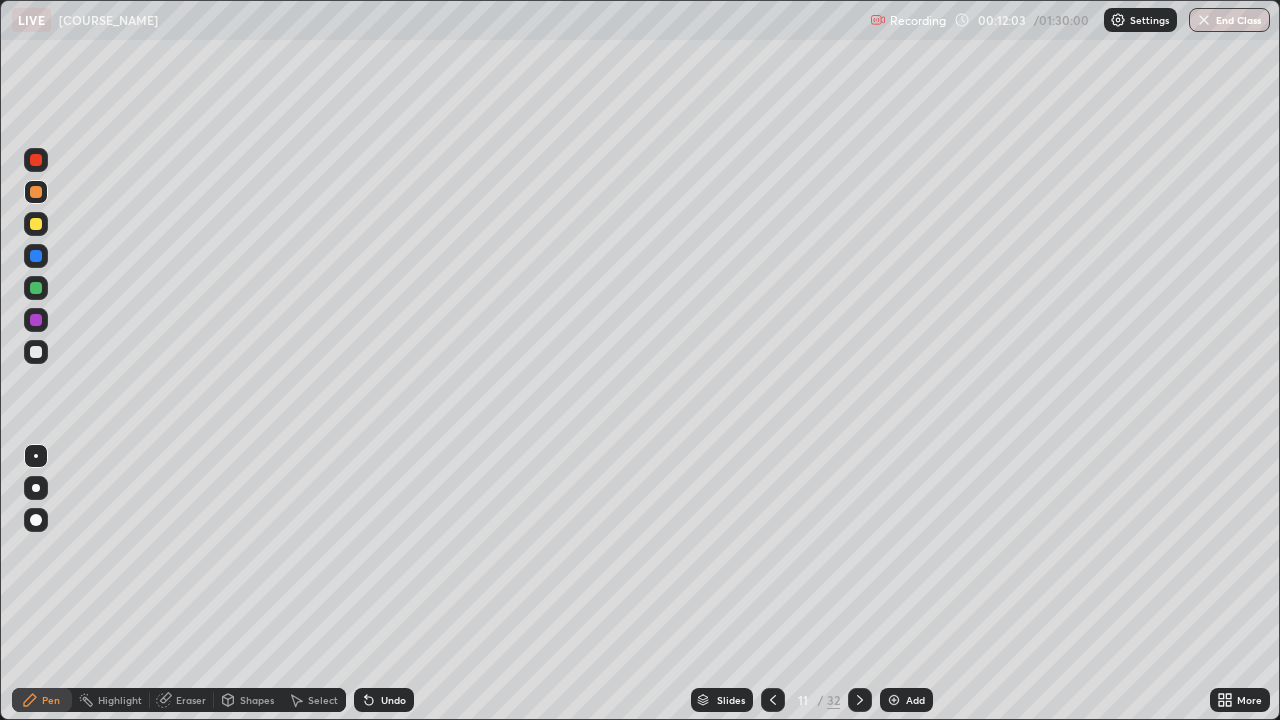 click at bounding box center [36, 224] 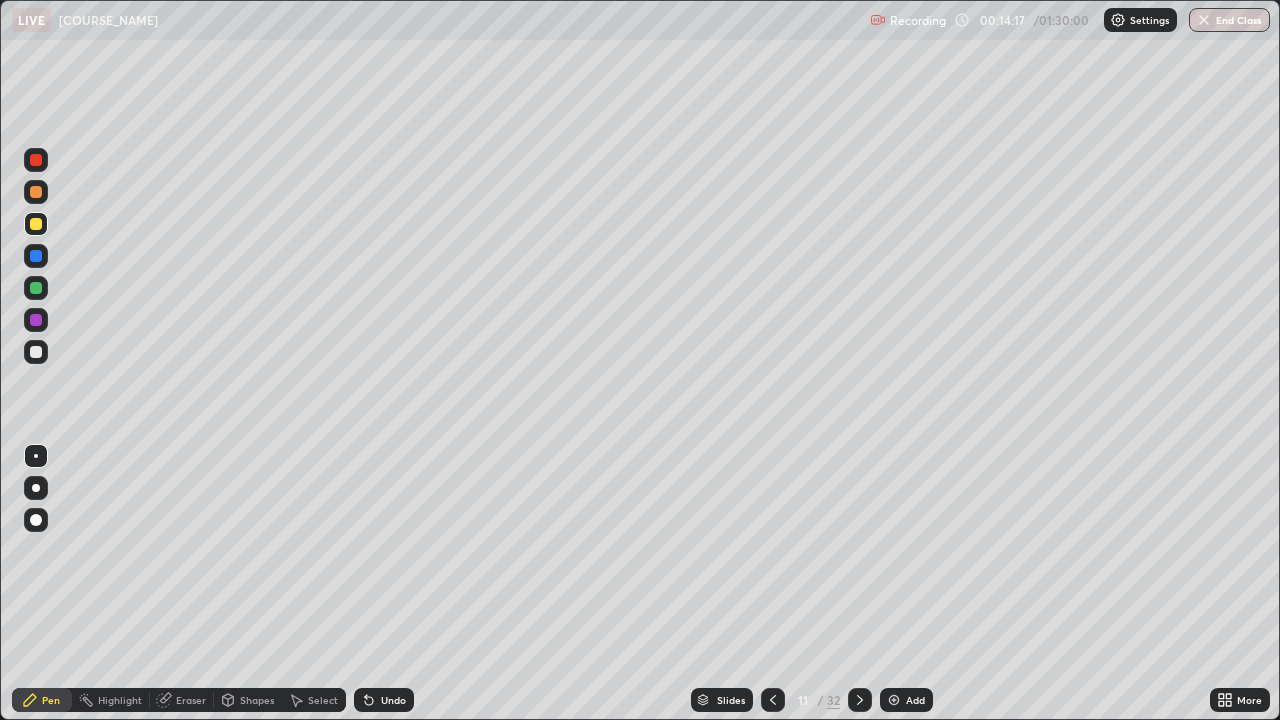 click on "Add" at bounding box center (915, 700) 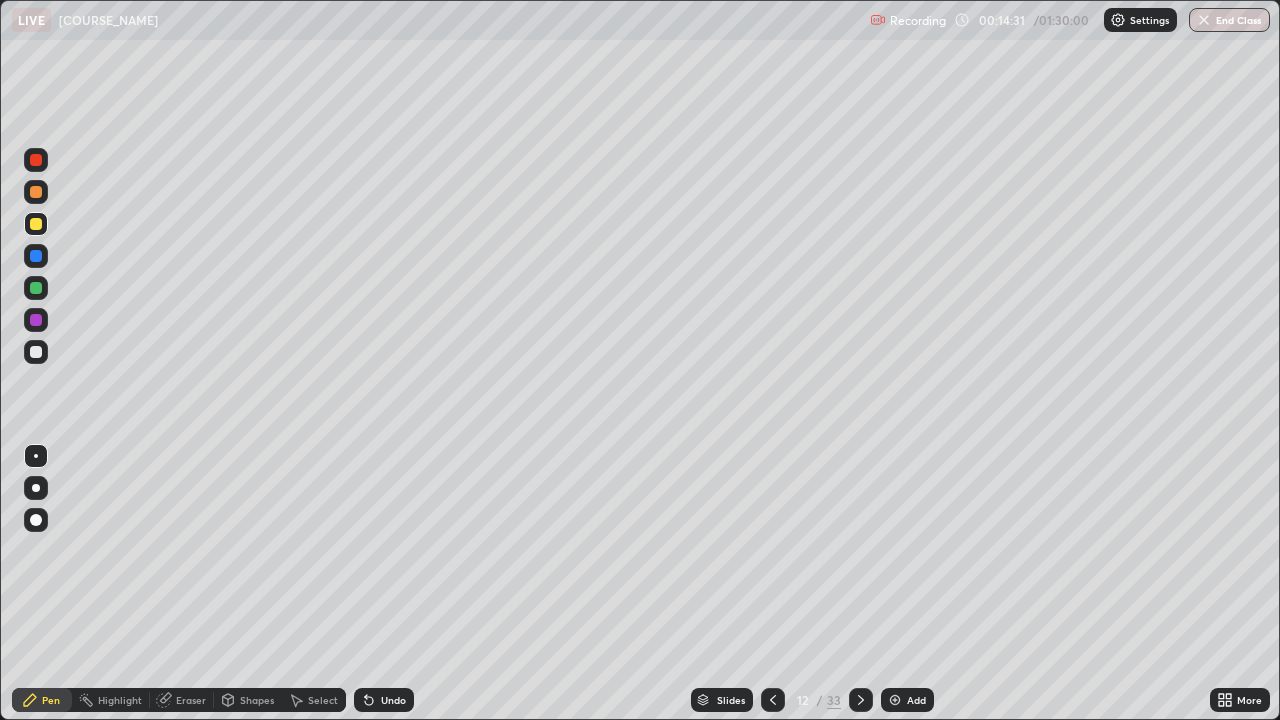 click at bounding box center (36, 352) 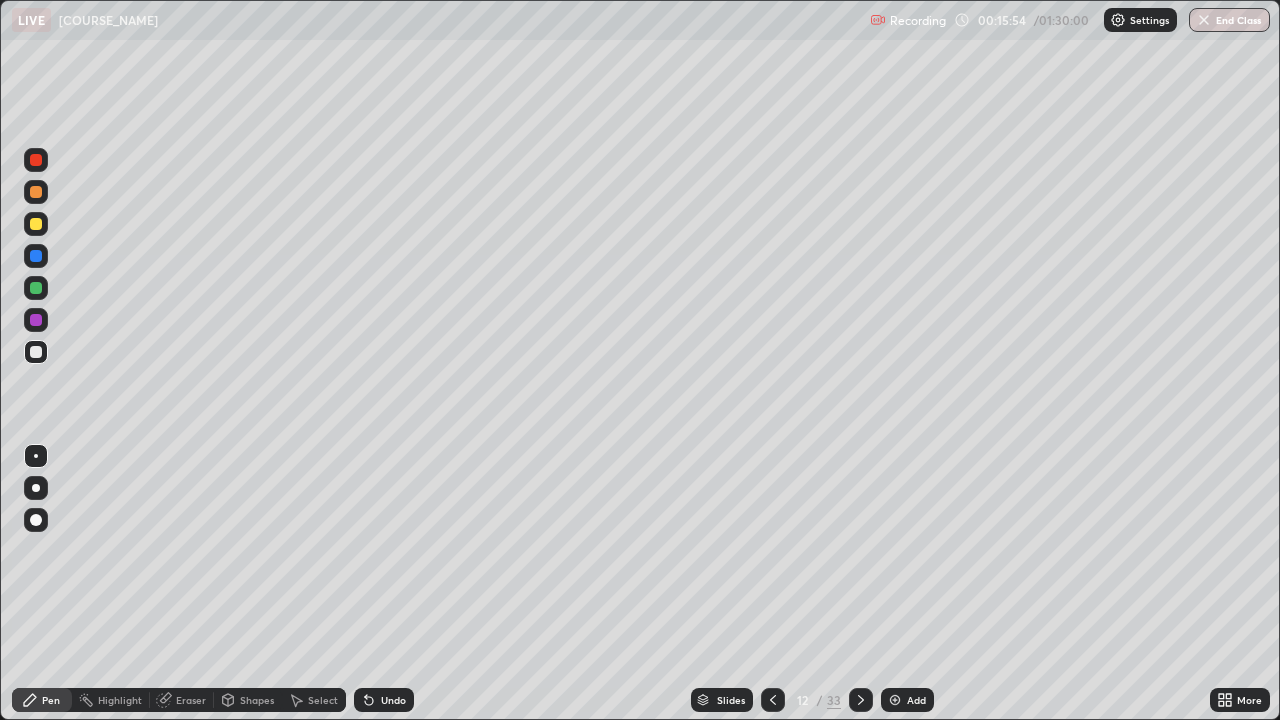 click at bounding box center [36, 224] 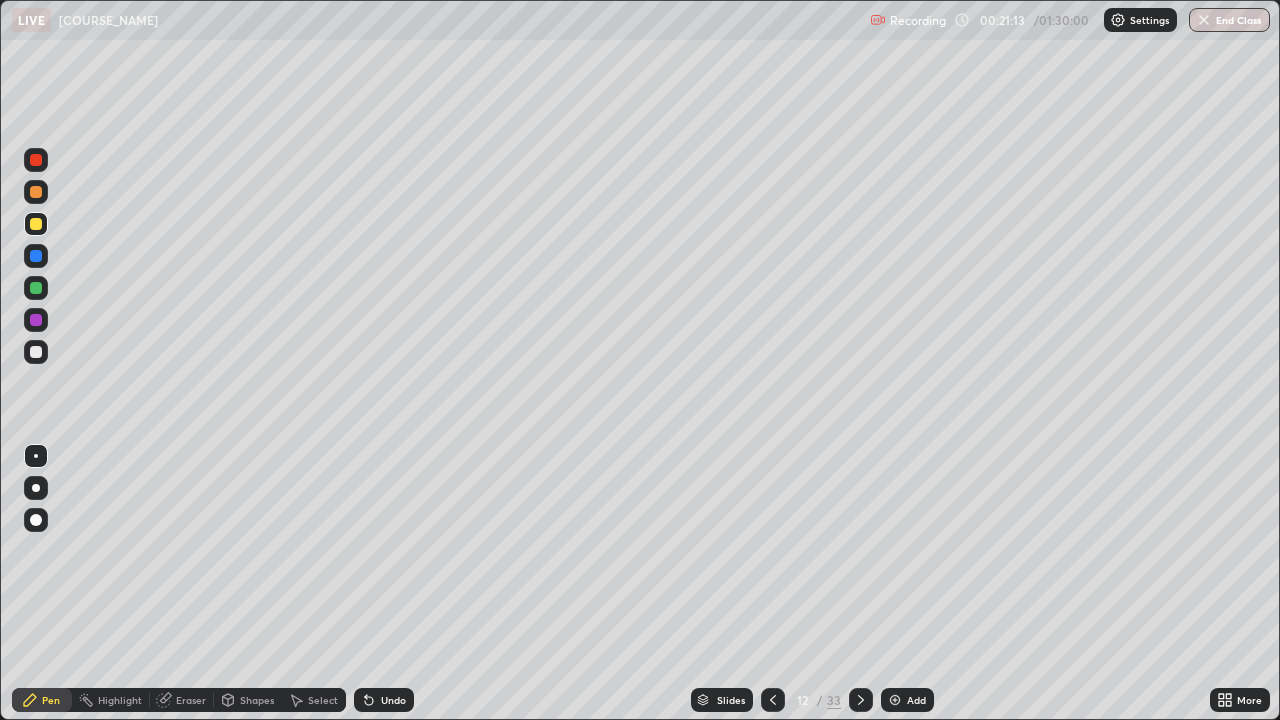 click at bounding box center [36, 352] 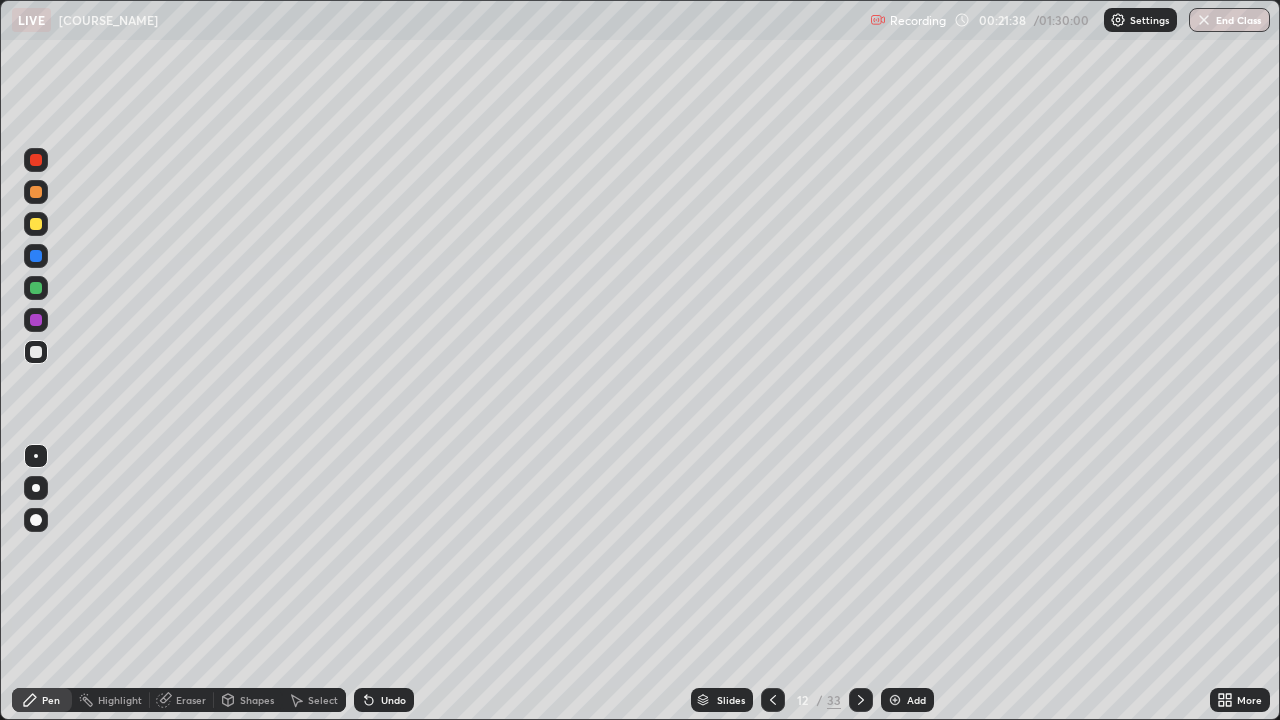 click at bounding box center (36, 224) 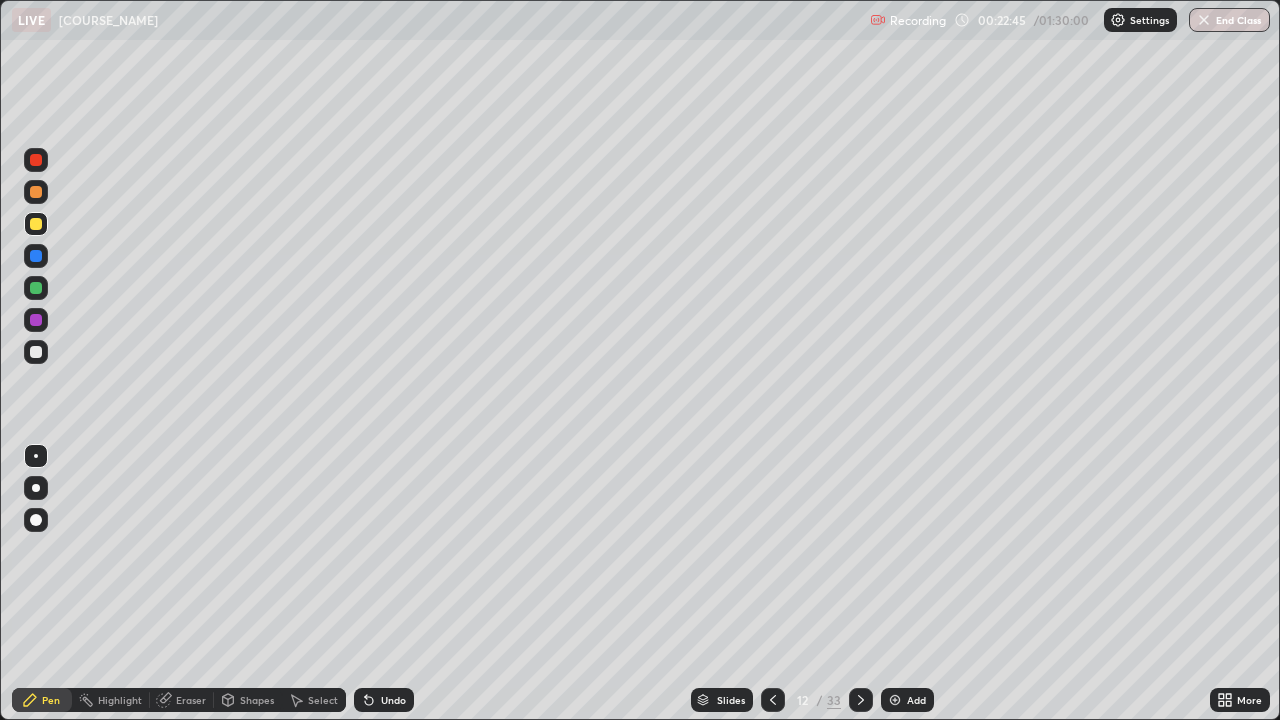 click at bounding box center [895, 700] 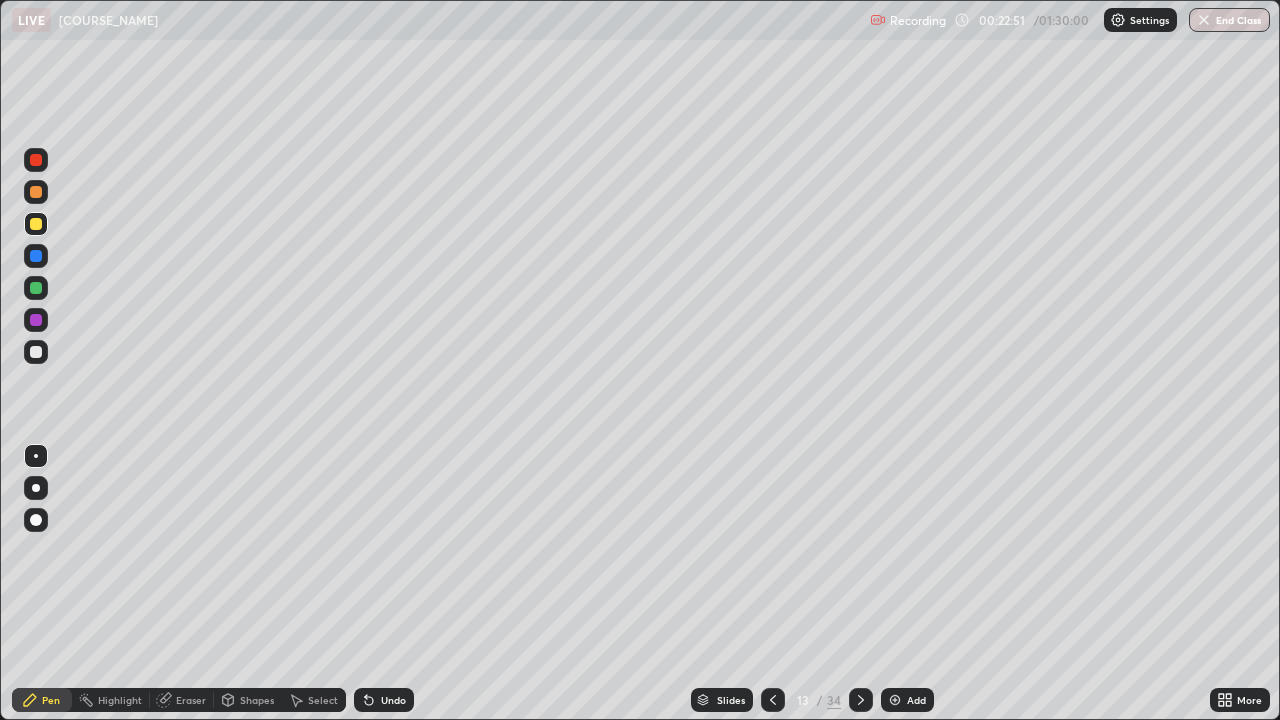 click at bounding box center [36, 288] 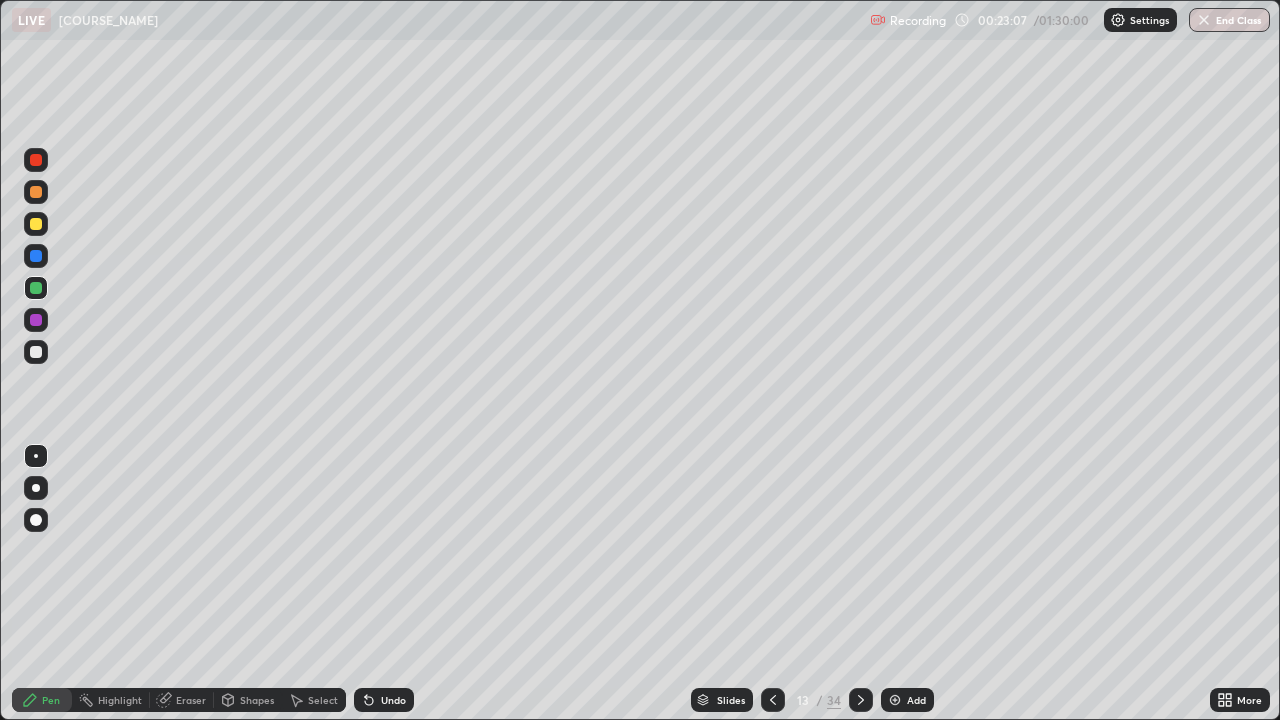 click at bounding box center (36, 352) 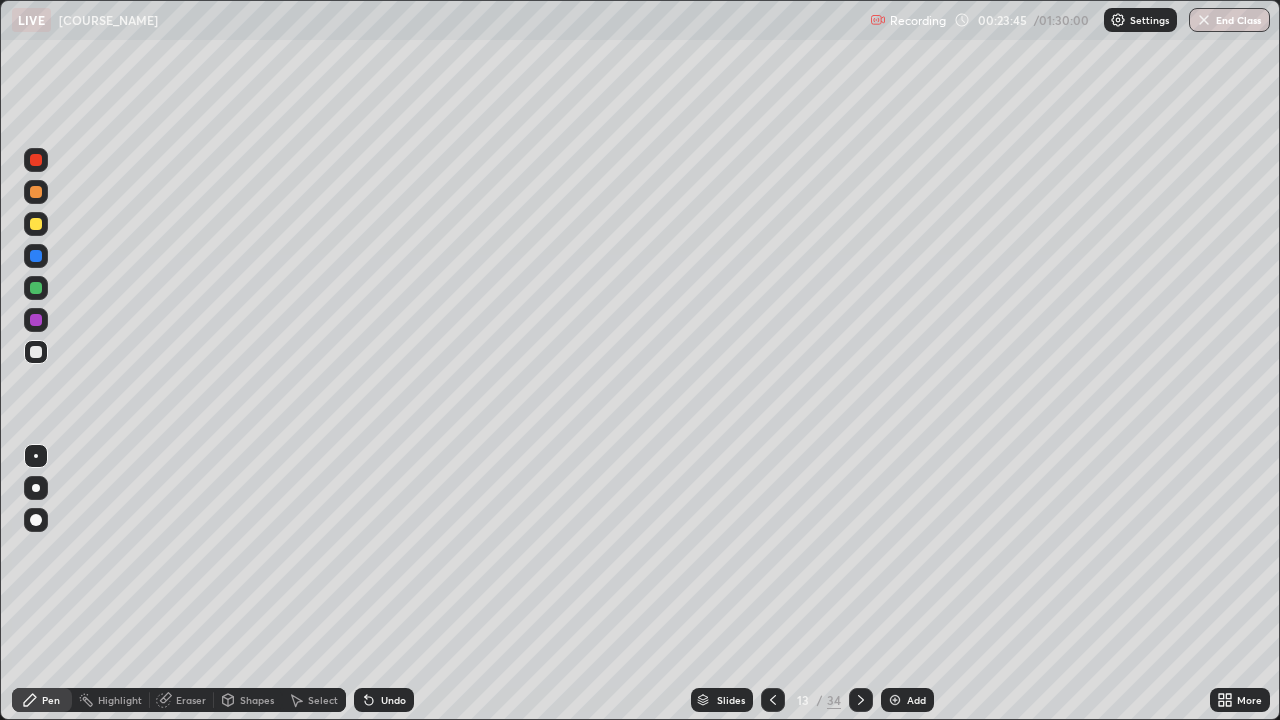 click 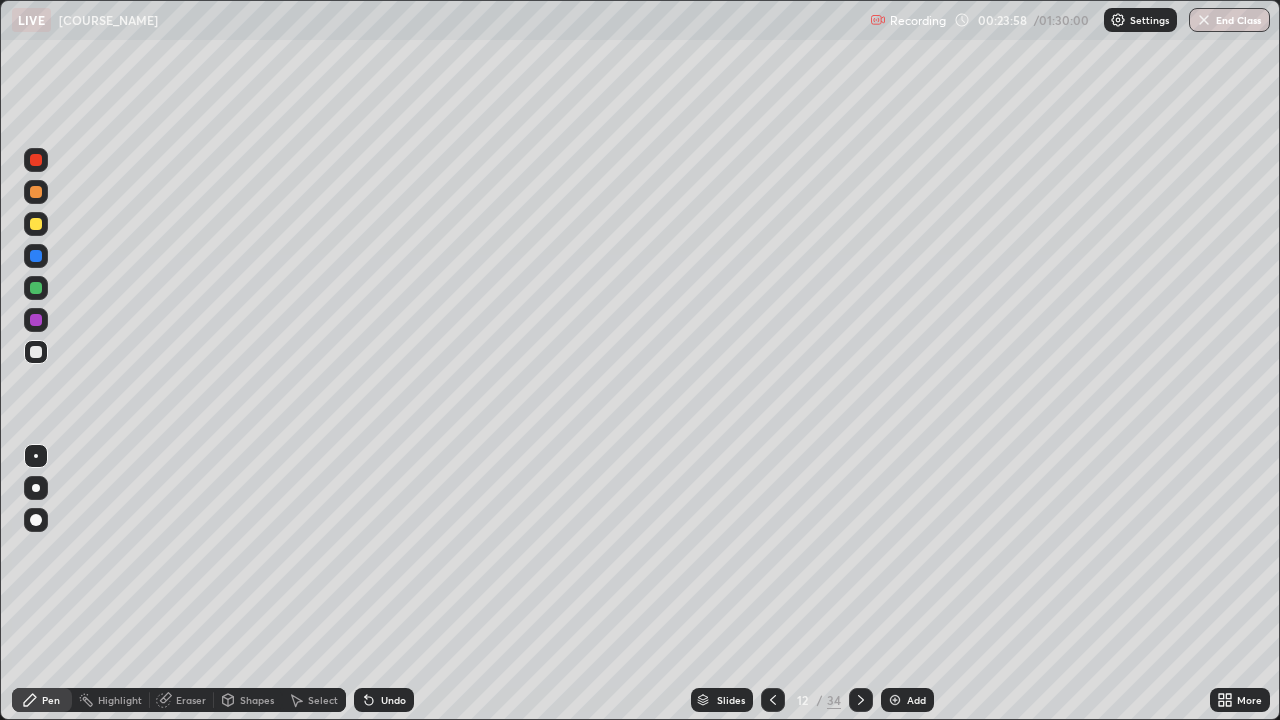 click 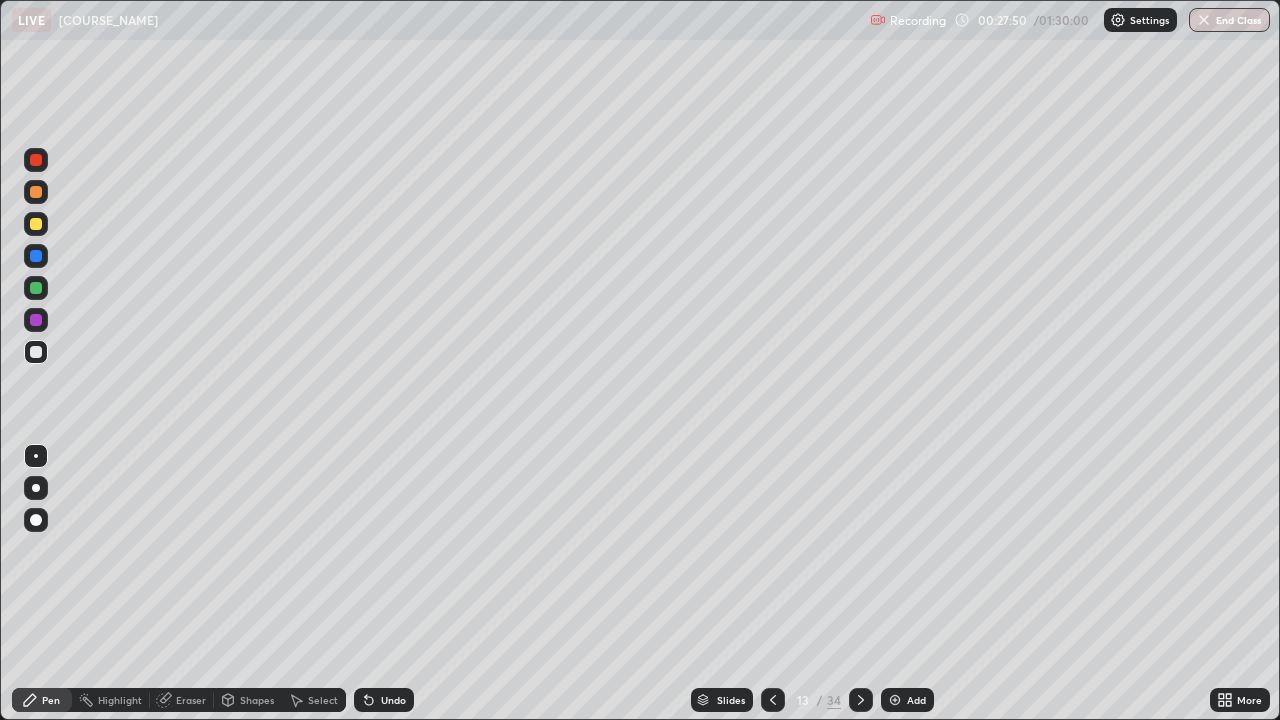click on "Add" at bounding box center (907, 700) 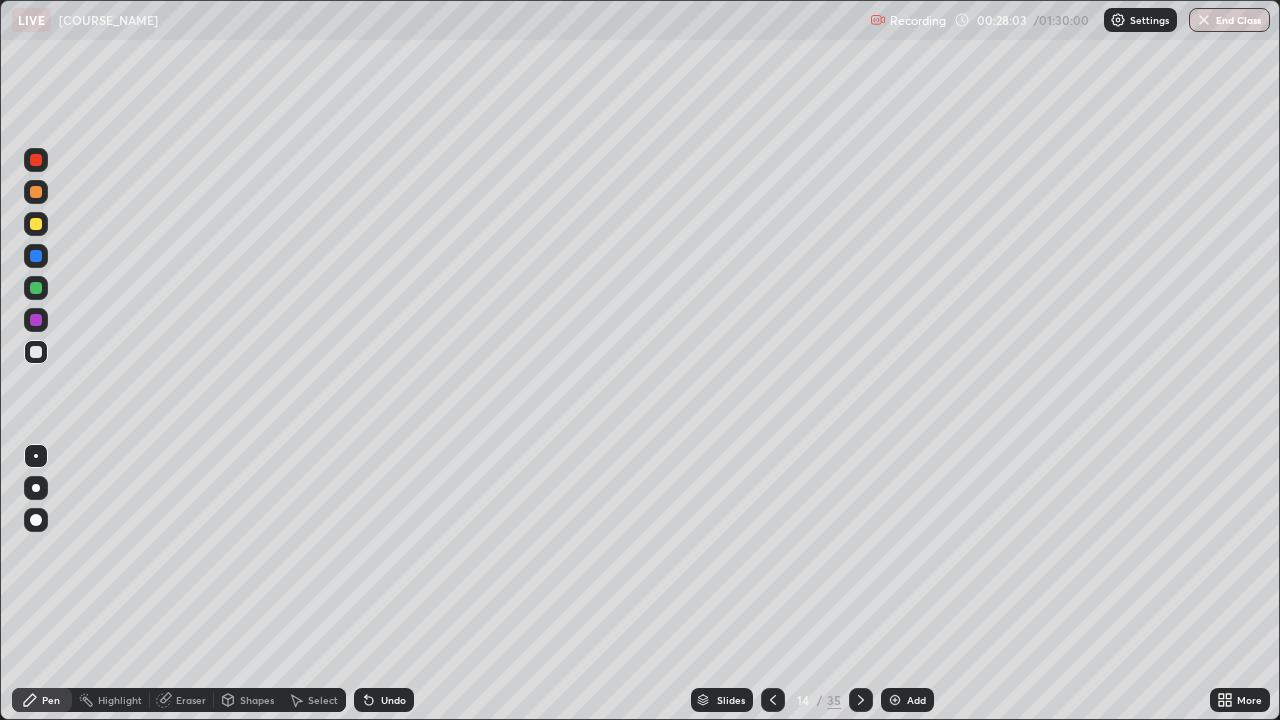 click at bounding box center [36, 352] 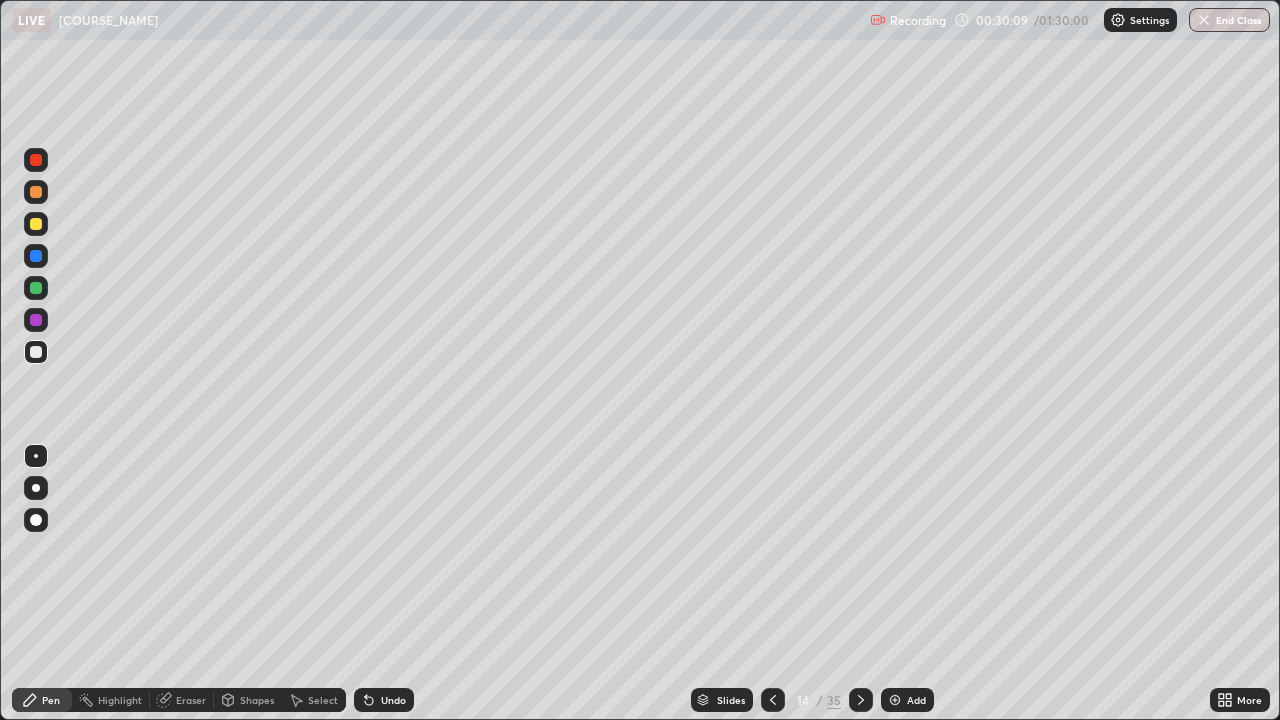click at bounding box center (36, 352) 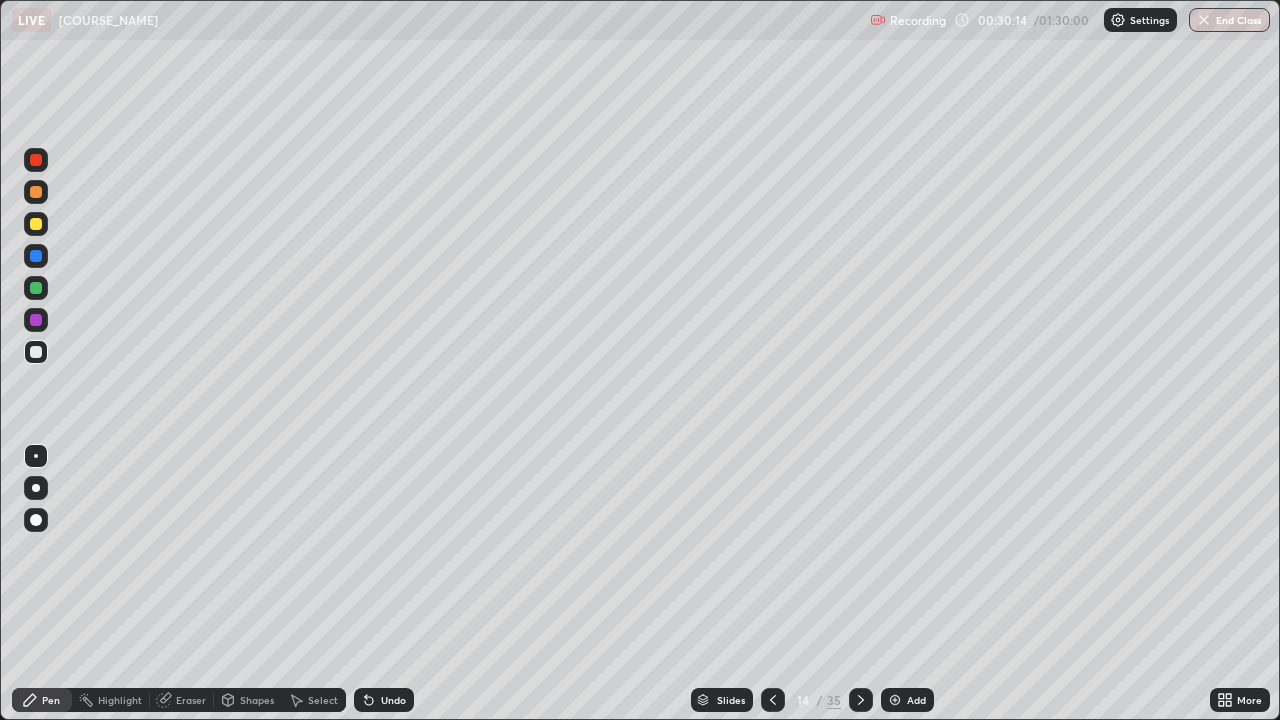 click 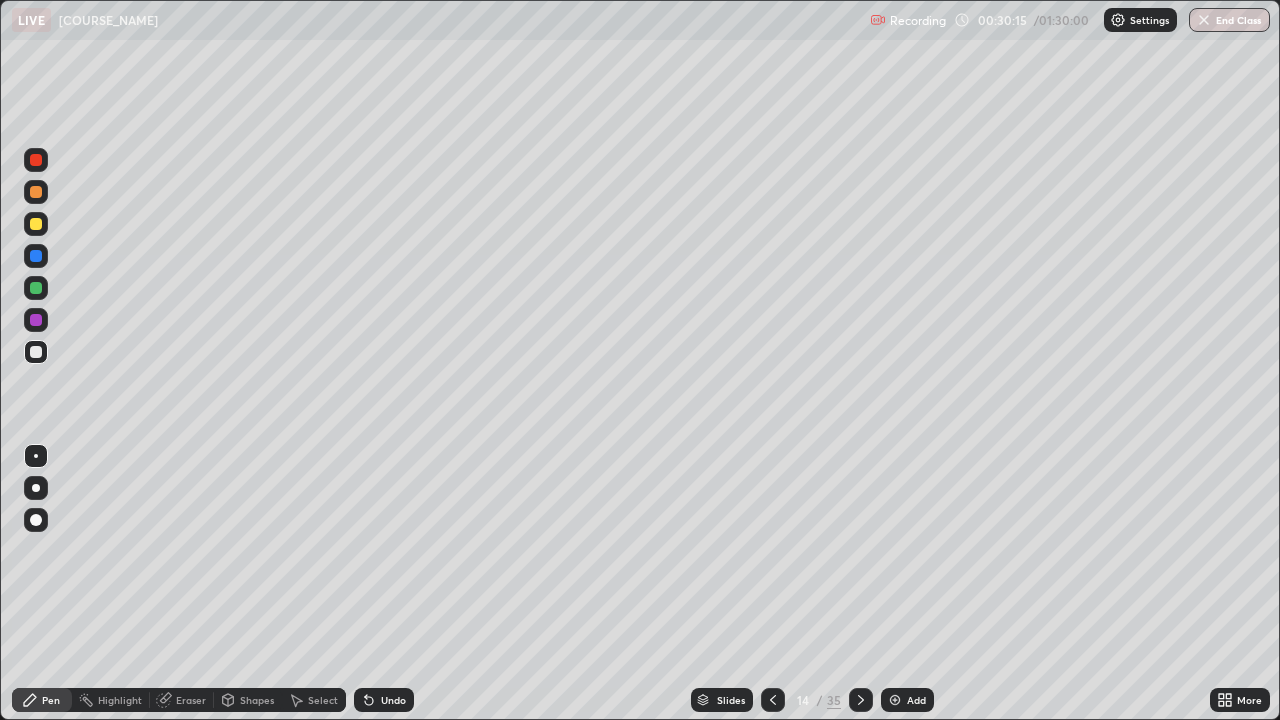 click 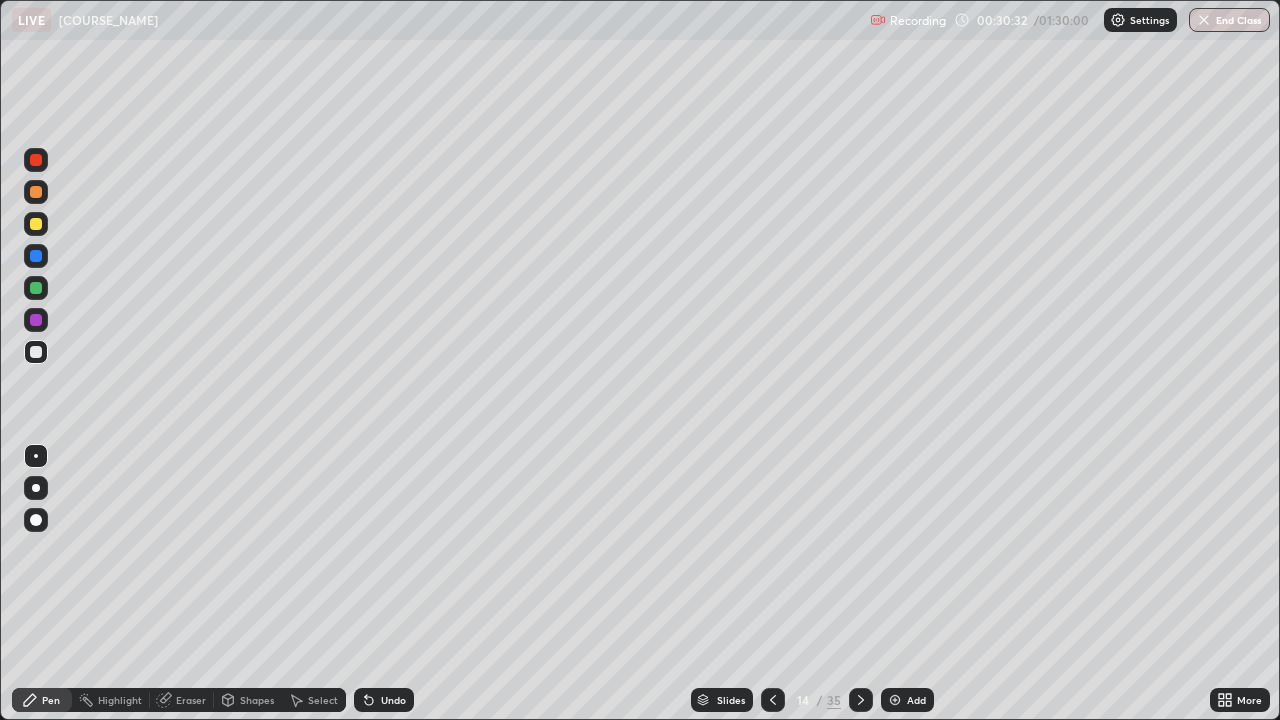 click 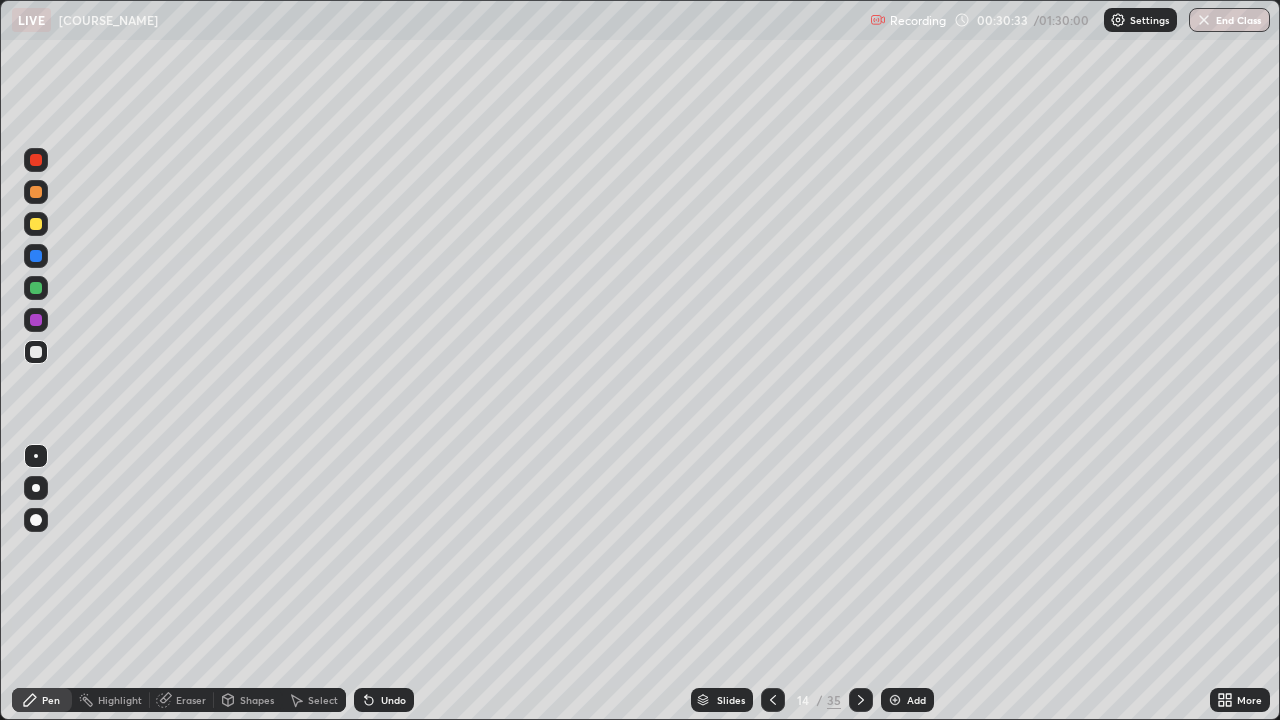 click 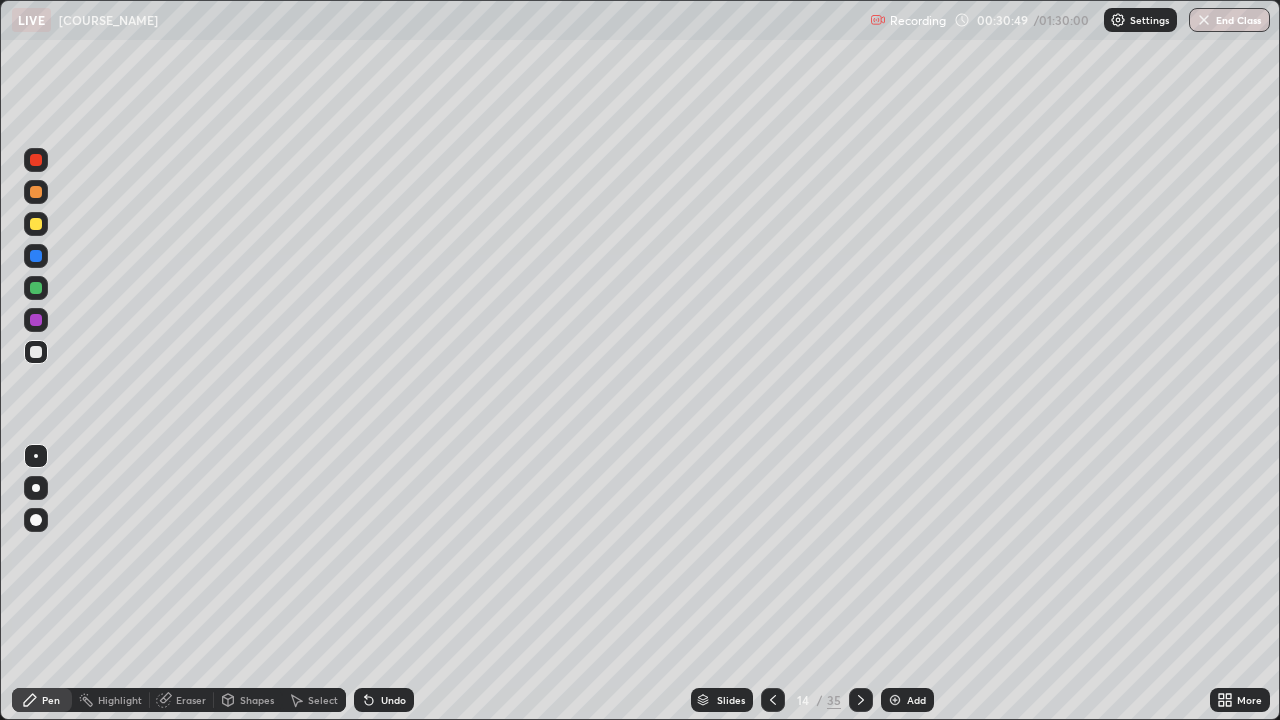 click on "Undo" at bounding box center [393, 700] 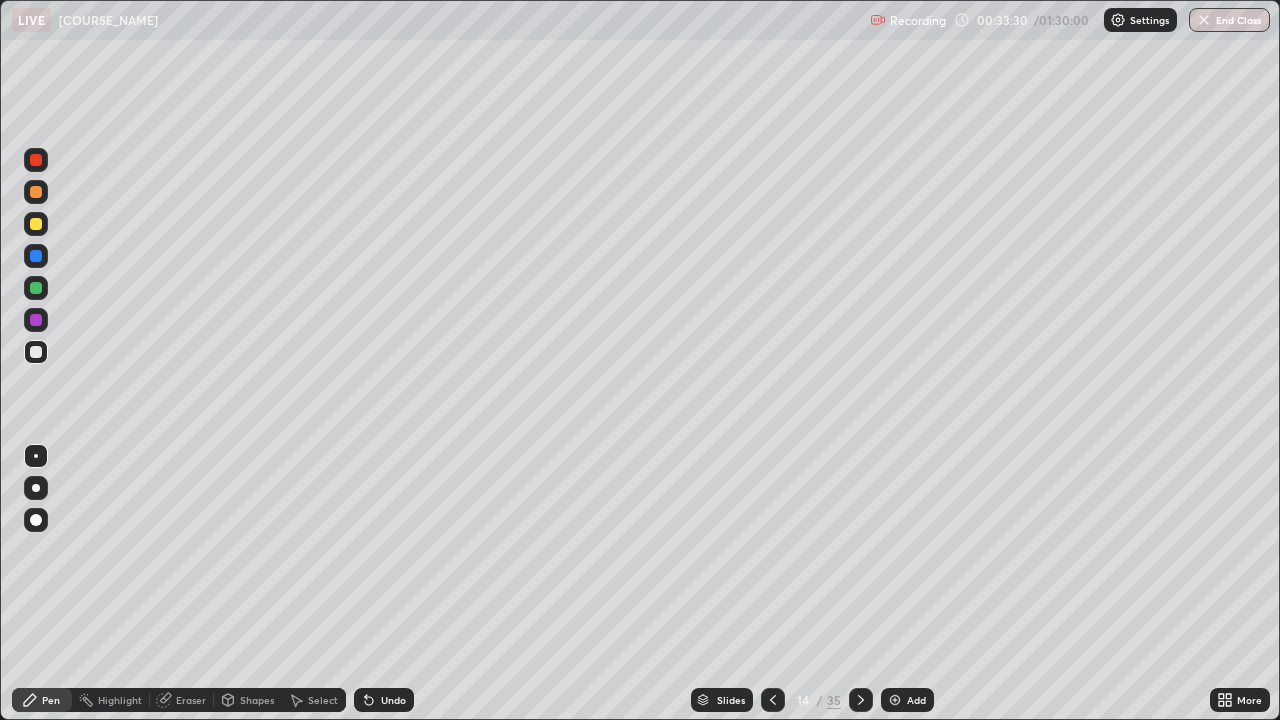 click on "Add" at bounding box center [916, 700] 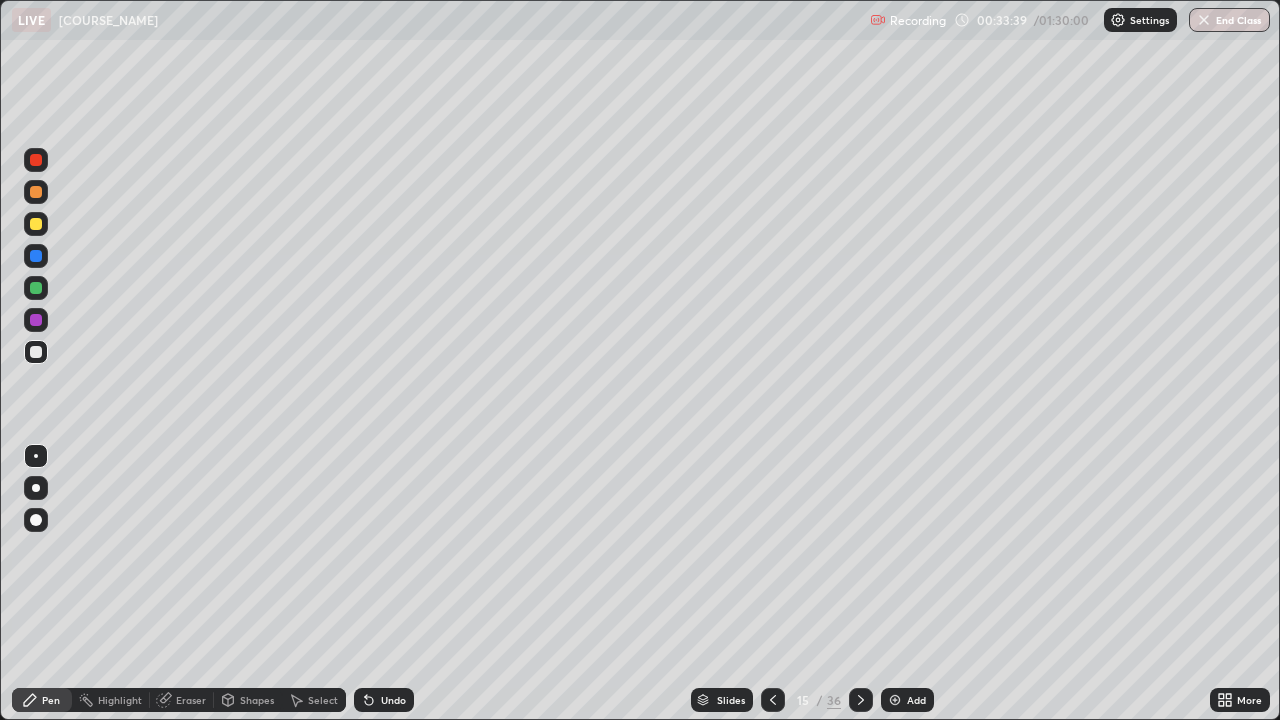 click at bounding box center [36, 352] 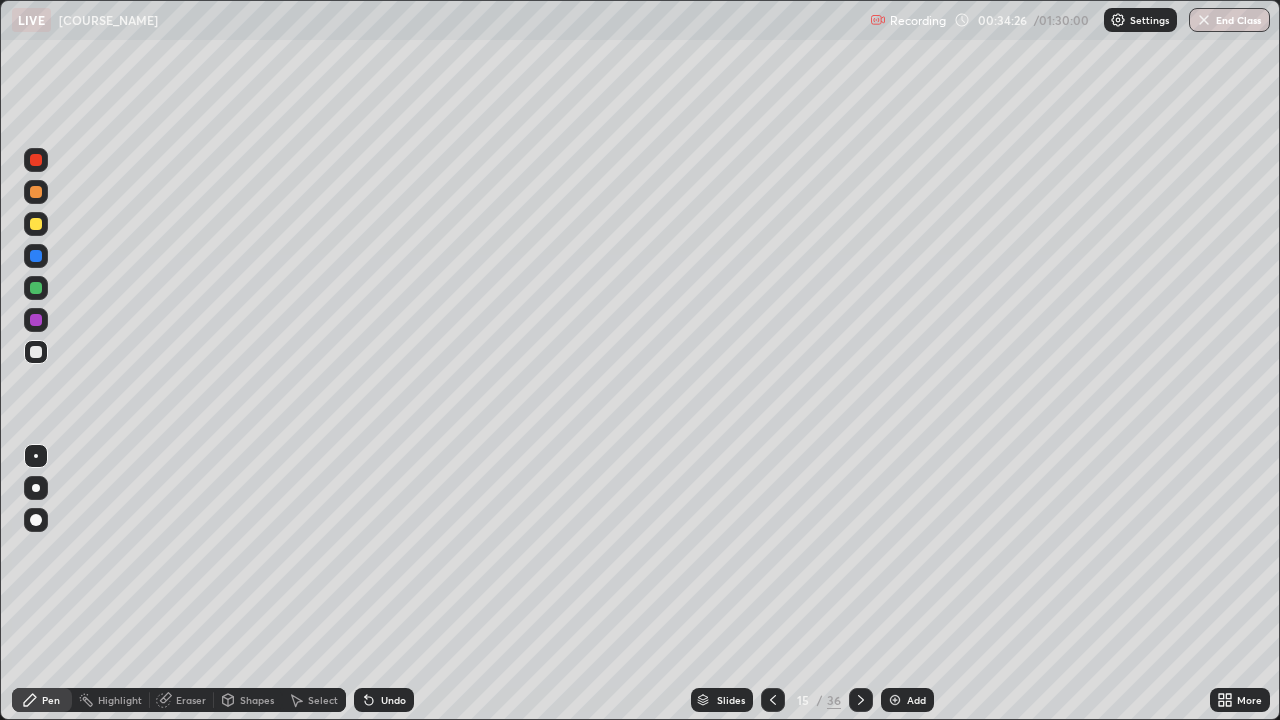 click on "Undo" at bounding box center (393, 700) 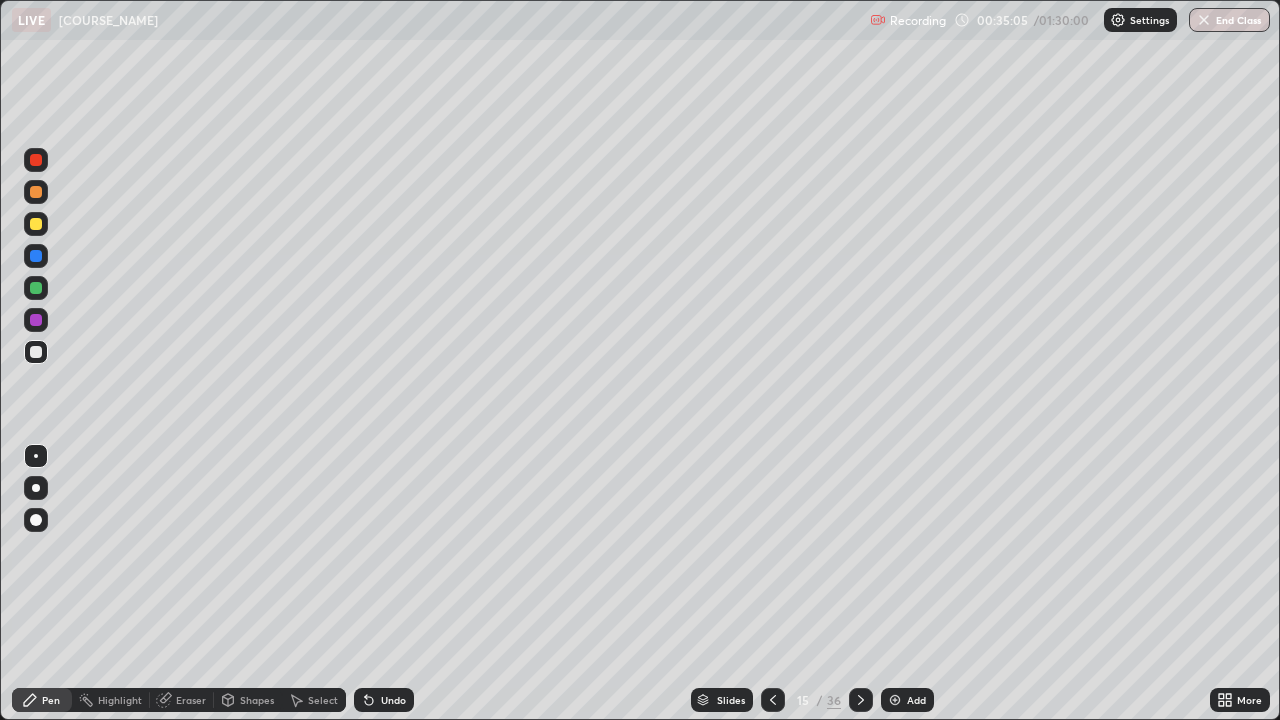 click at bounding box center (36, 288) 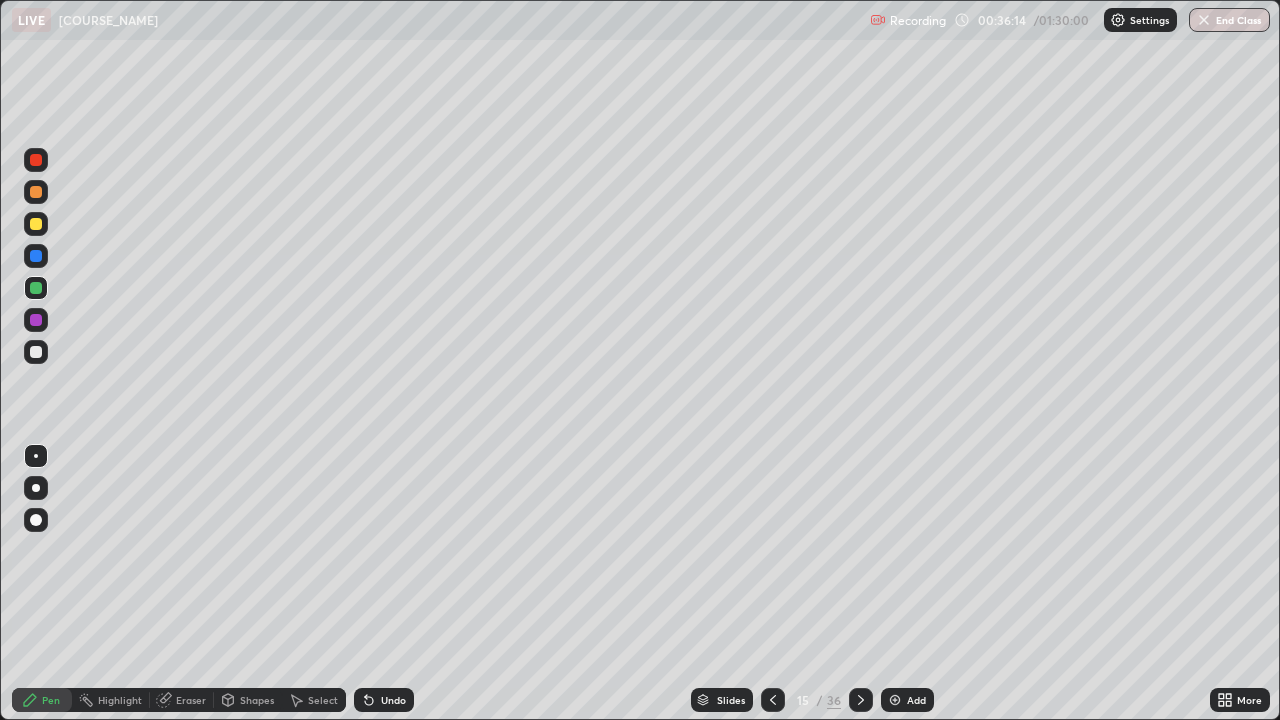 click at bounding box center [36, 352] 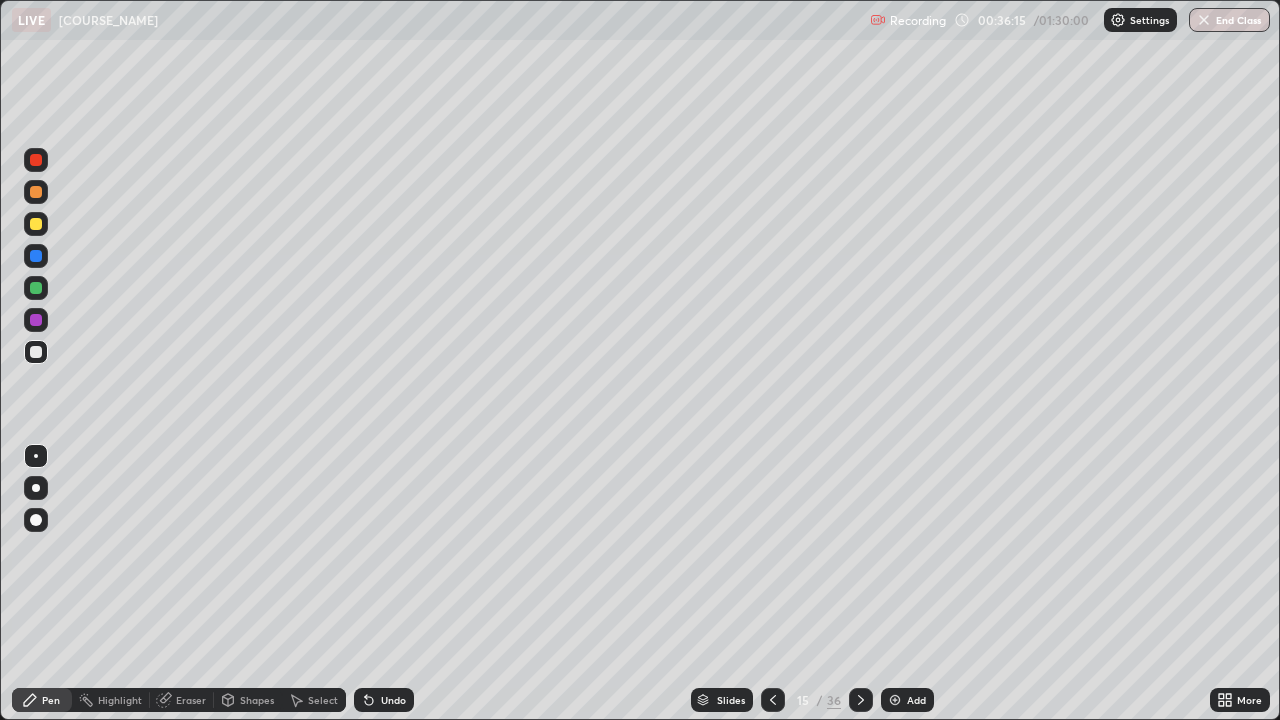 click at bounding box center (36, 352) 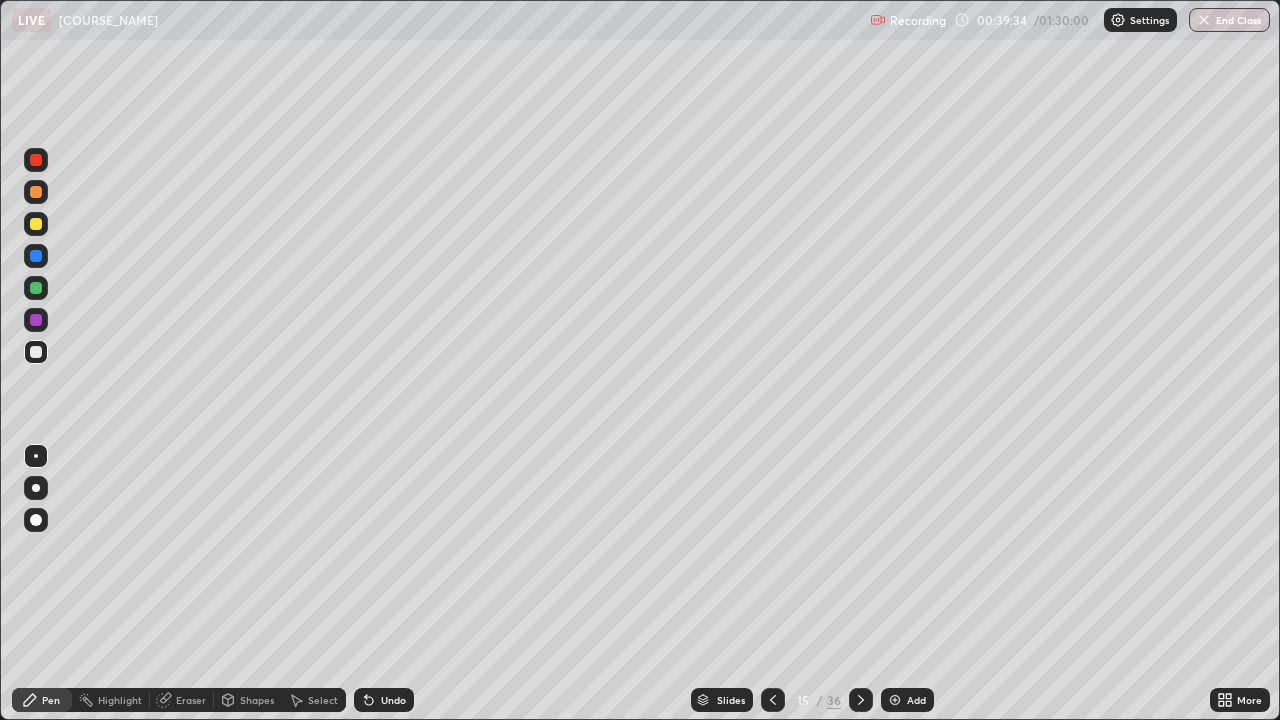 click at bounding box center (36, 288) 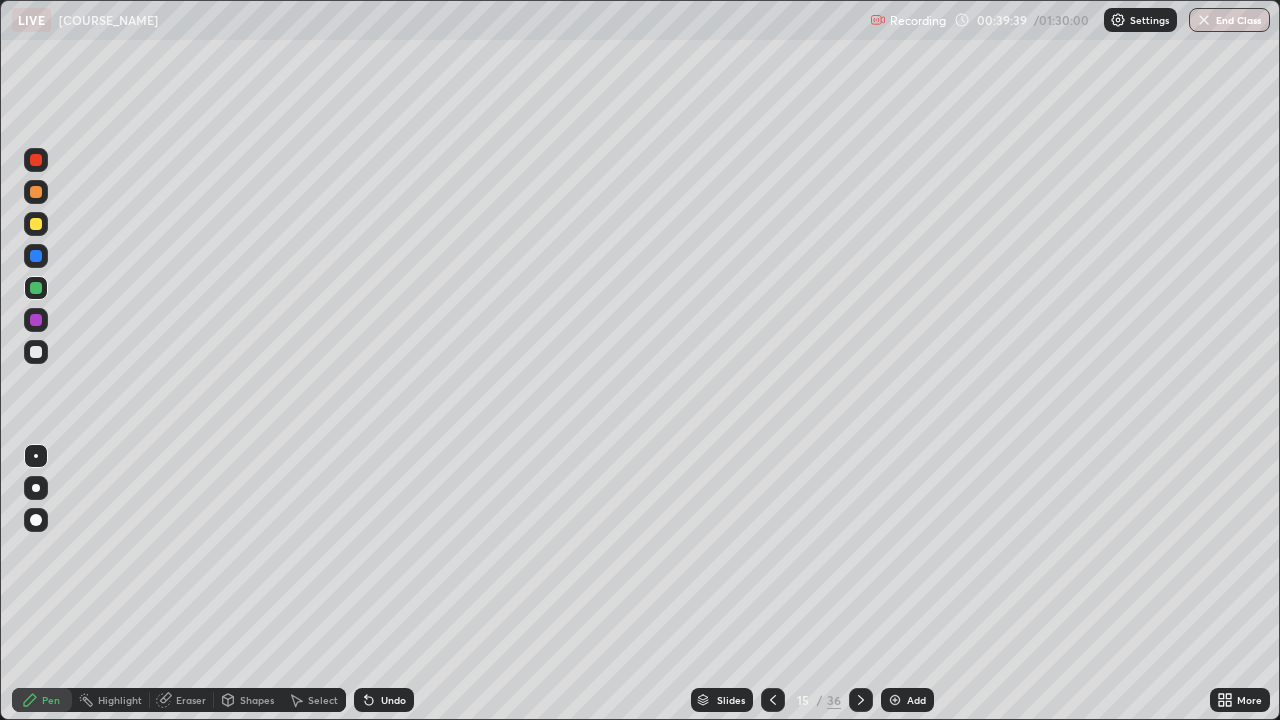 click 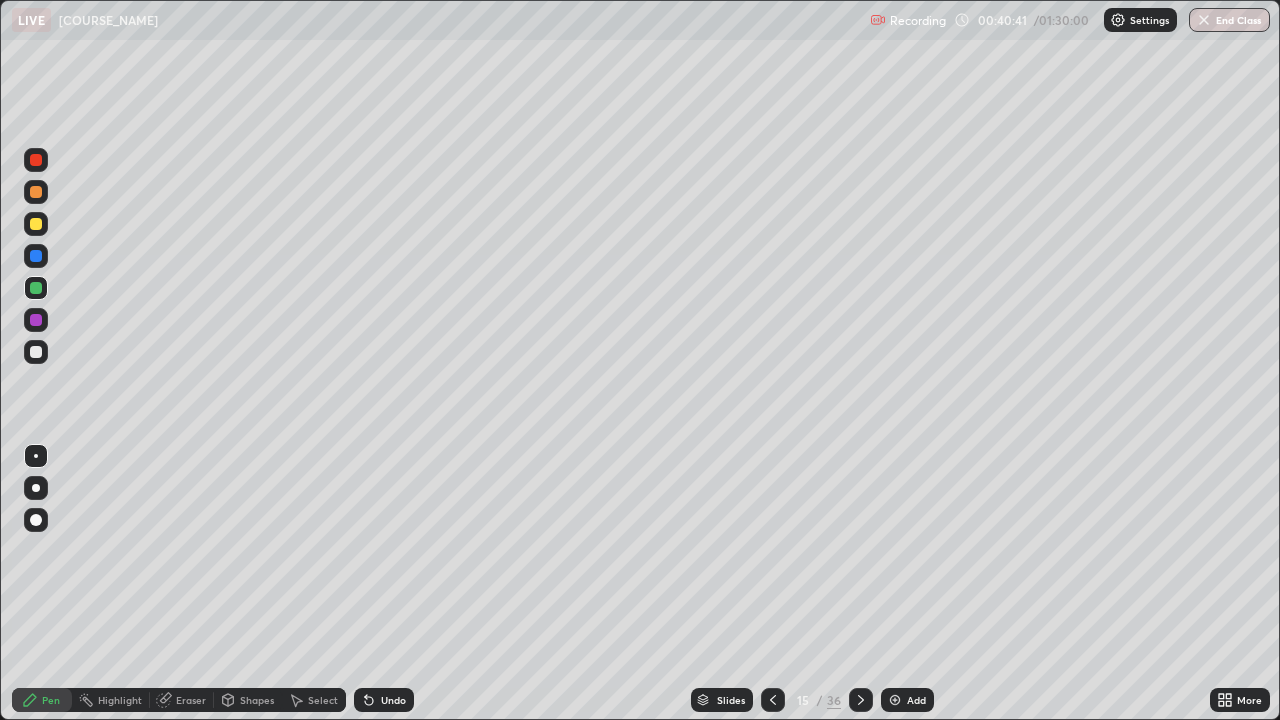 click at bounding box center [36, 224] 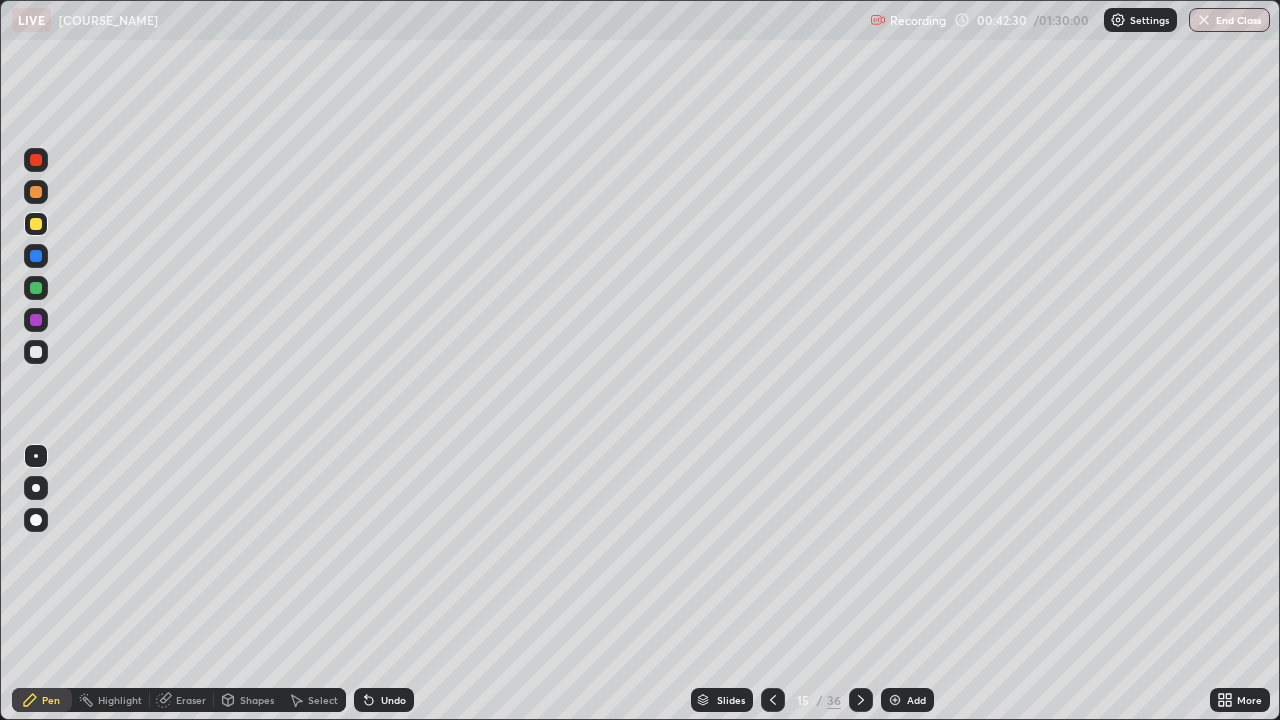 click at bounding box center [36, 320] 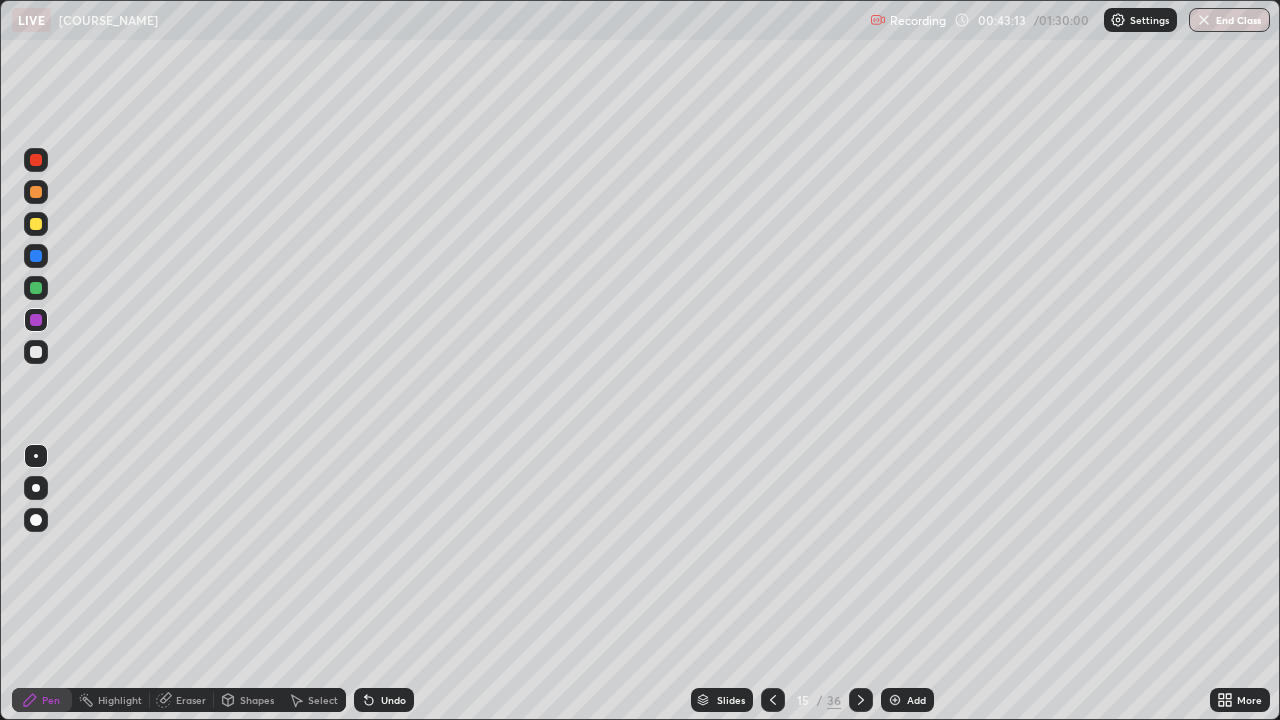click at bounding box center (895, 700) 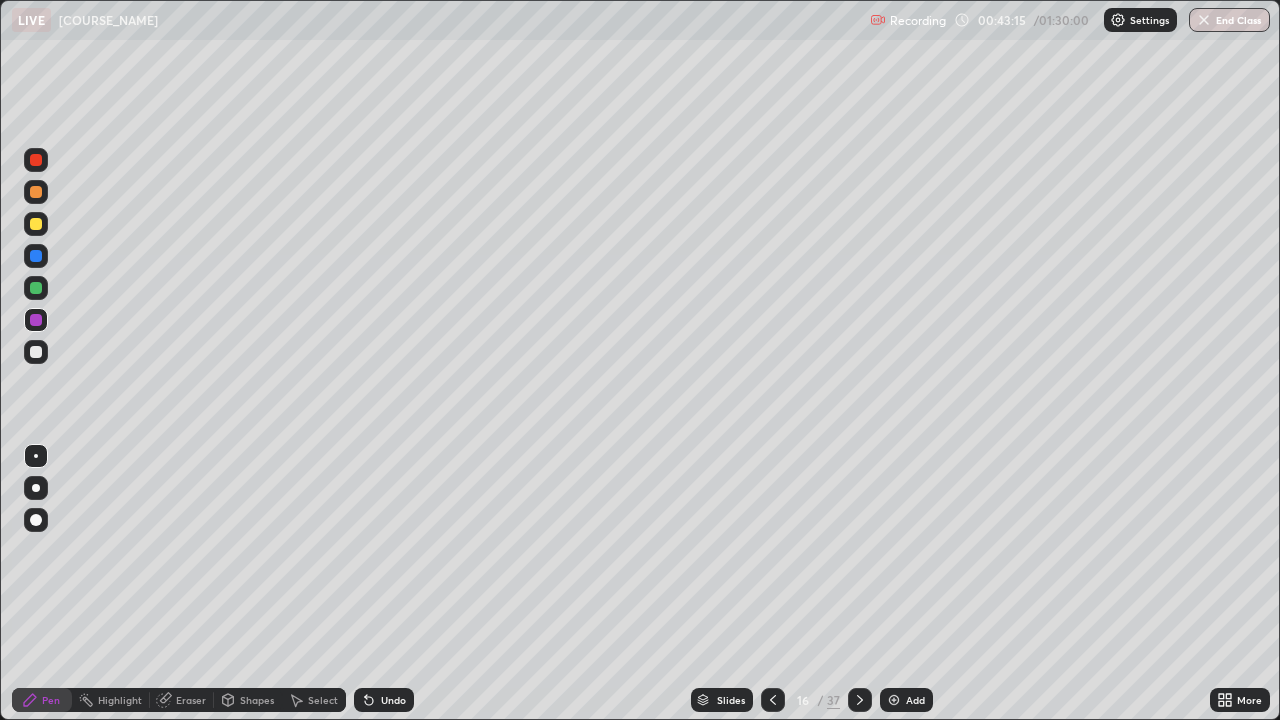 click 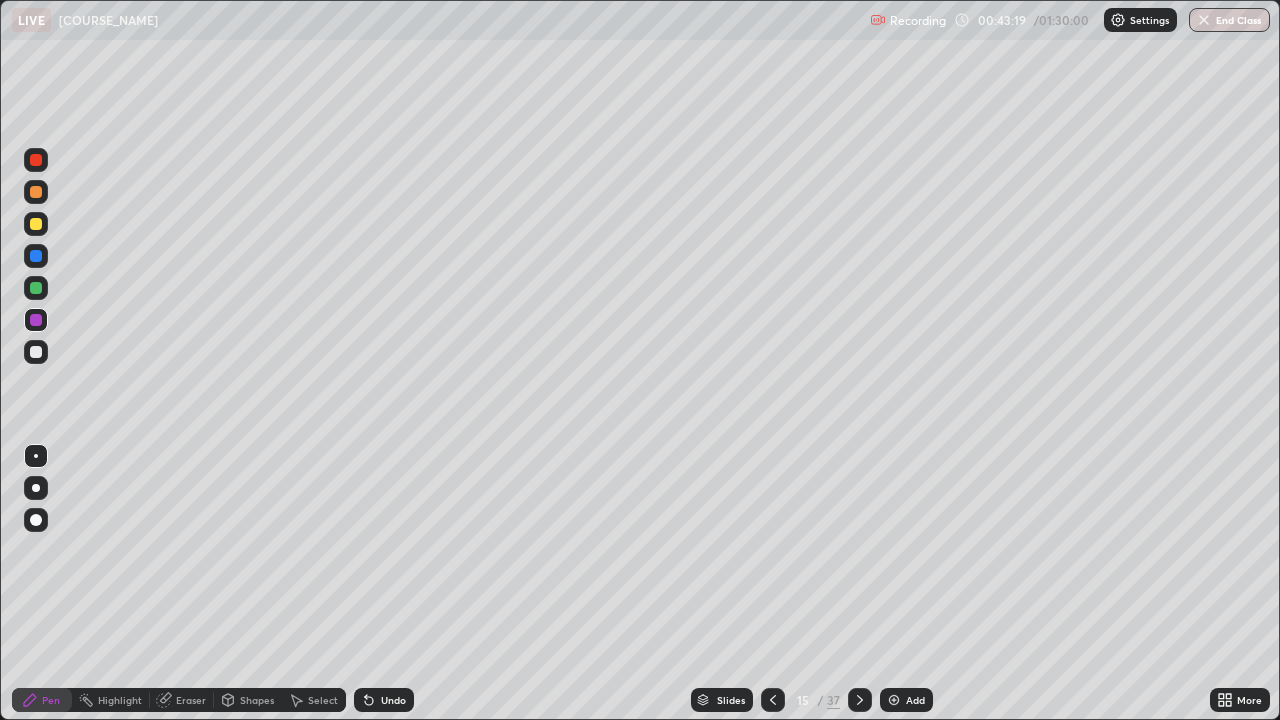 click 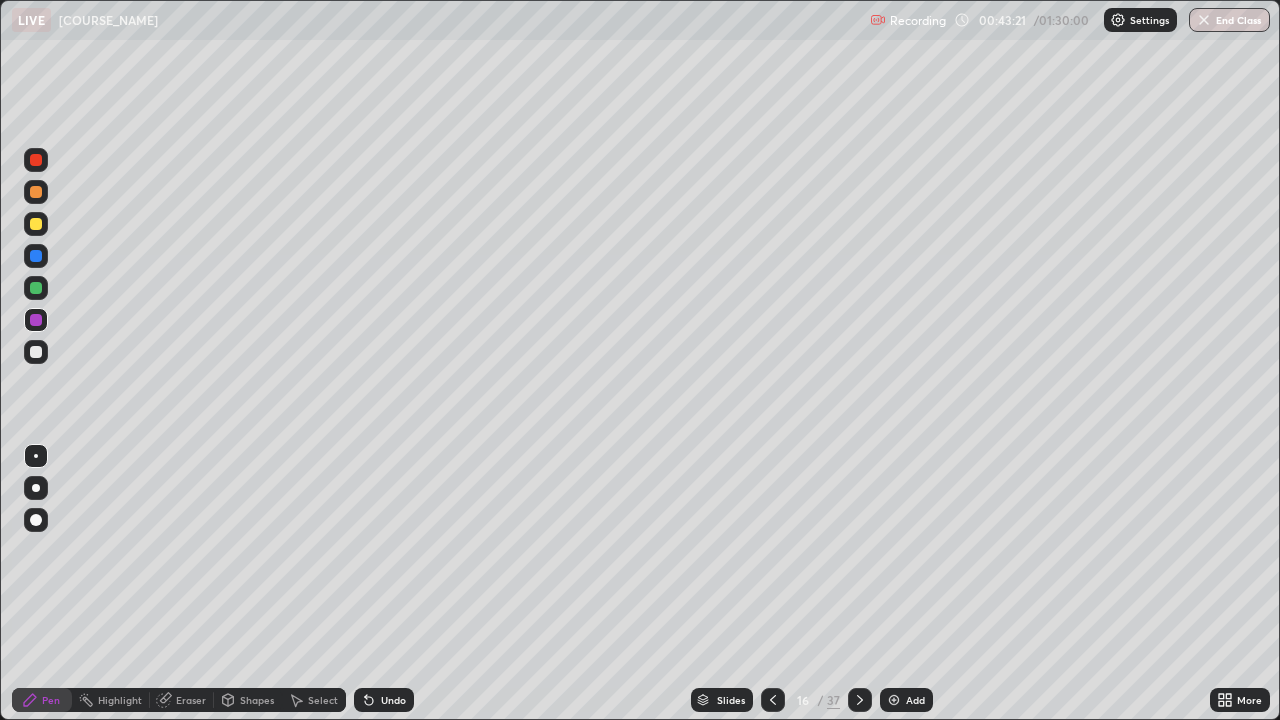 click at bounding box center (36, 352) 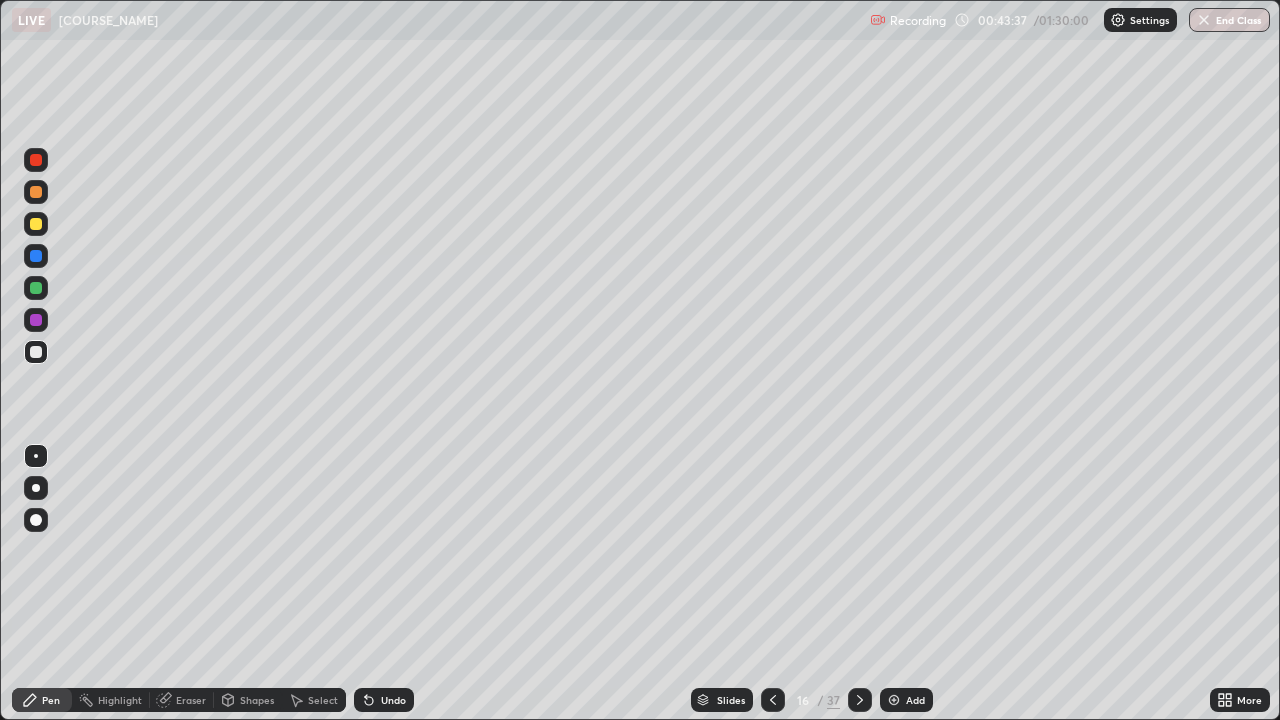 click at bounding box center [36, 192] 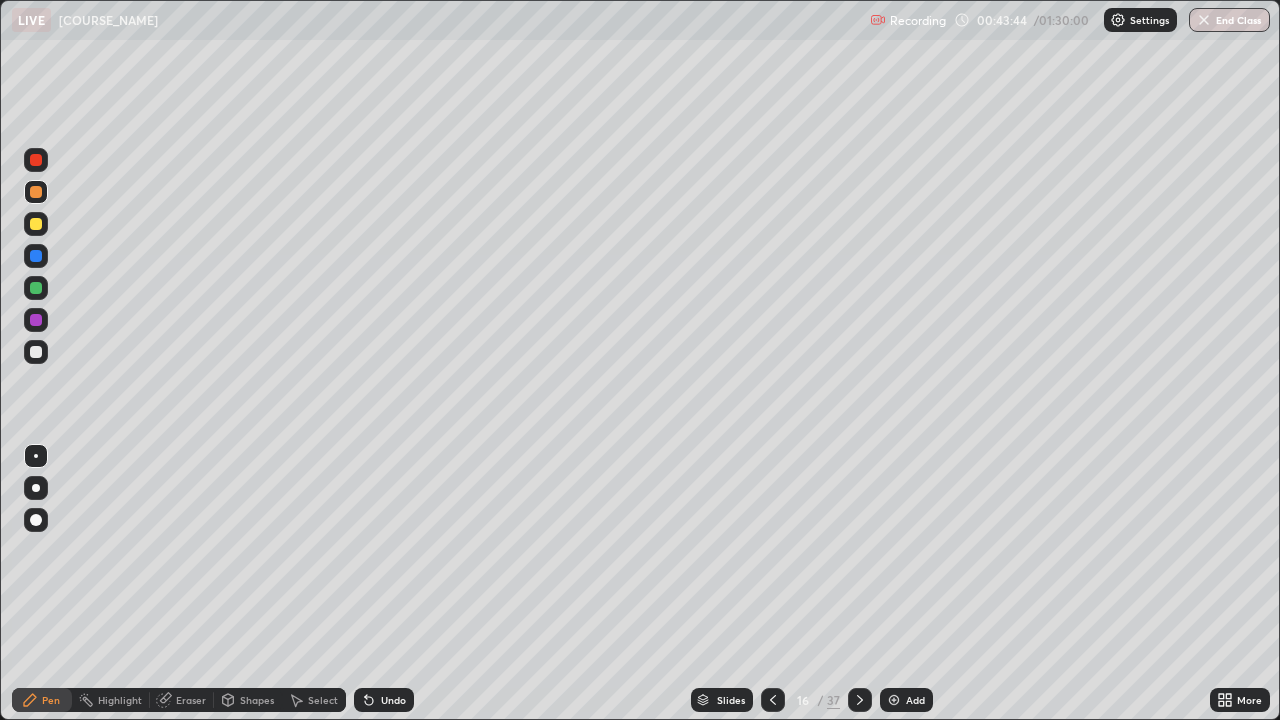 click at bounding box center (36, 288) 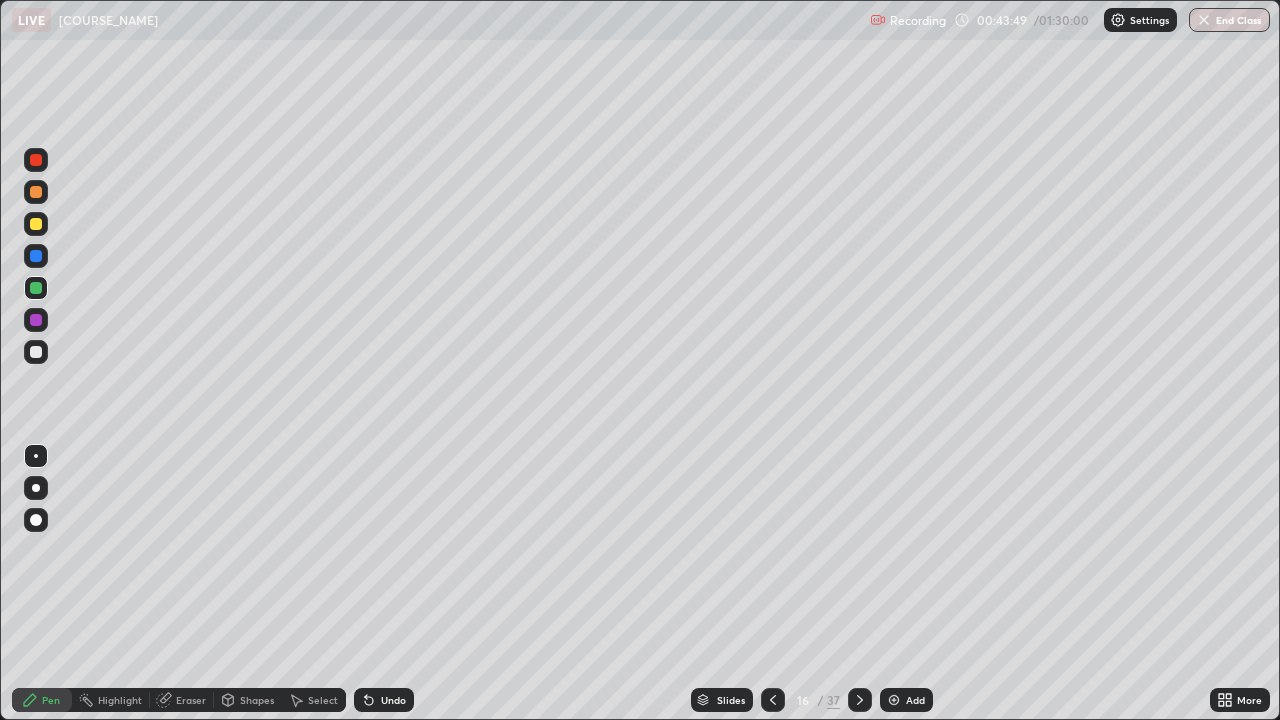 click at bounding box center (36, 352) 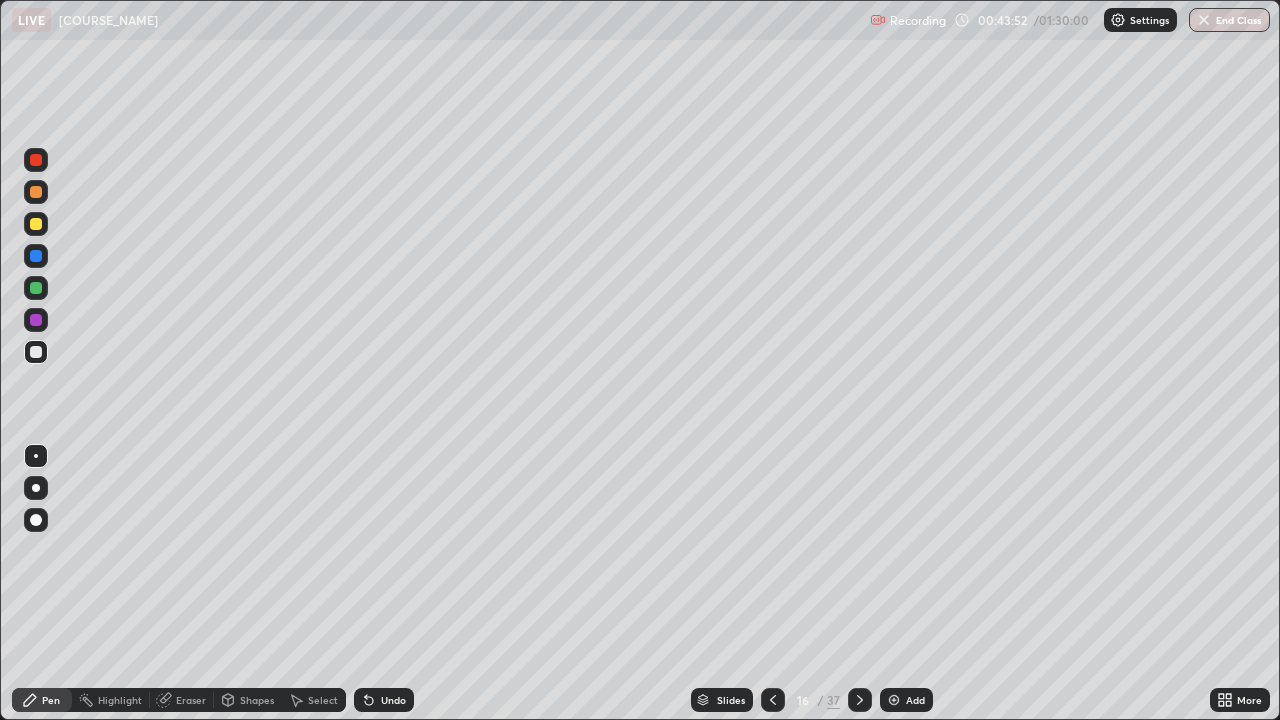 click at bounding box center [36, 320] 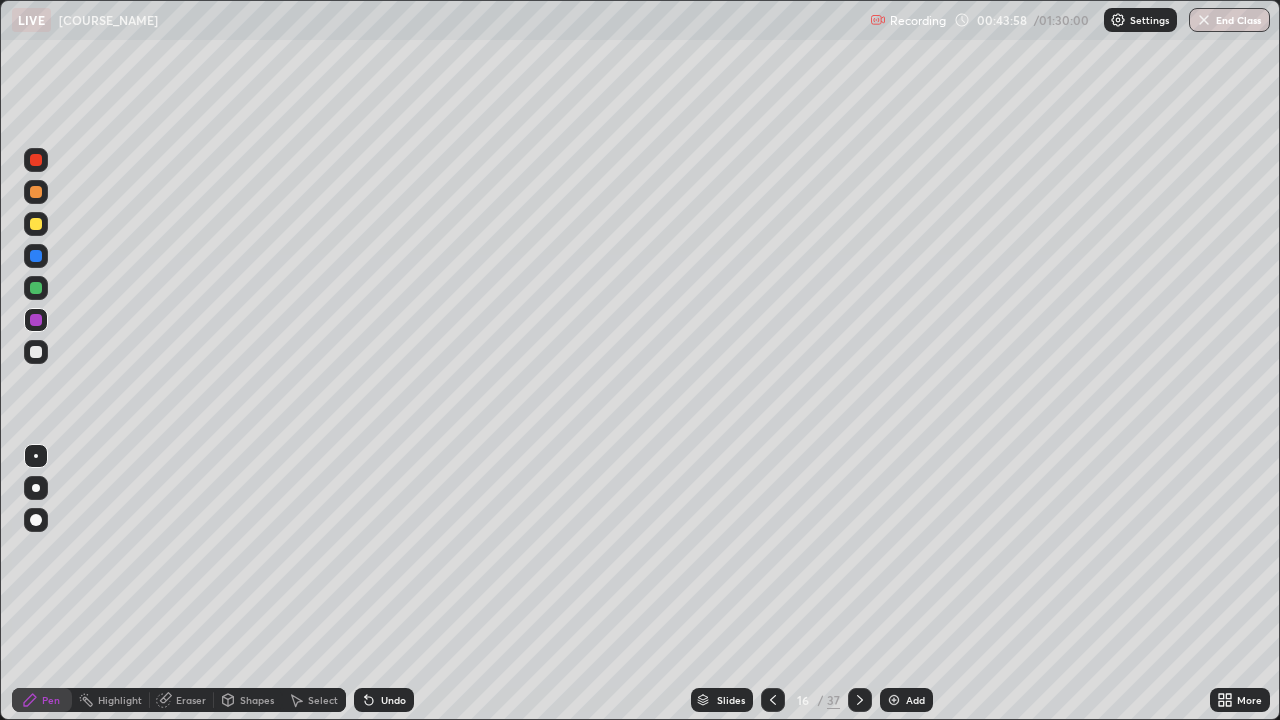 click at bounding box center [36, 288] 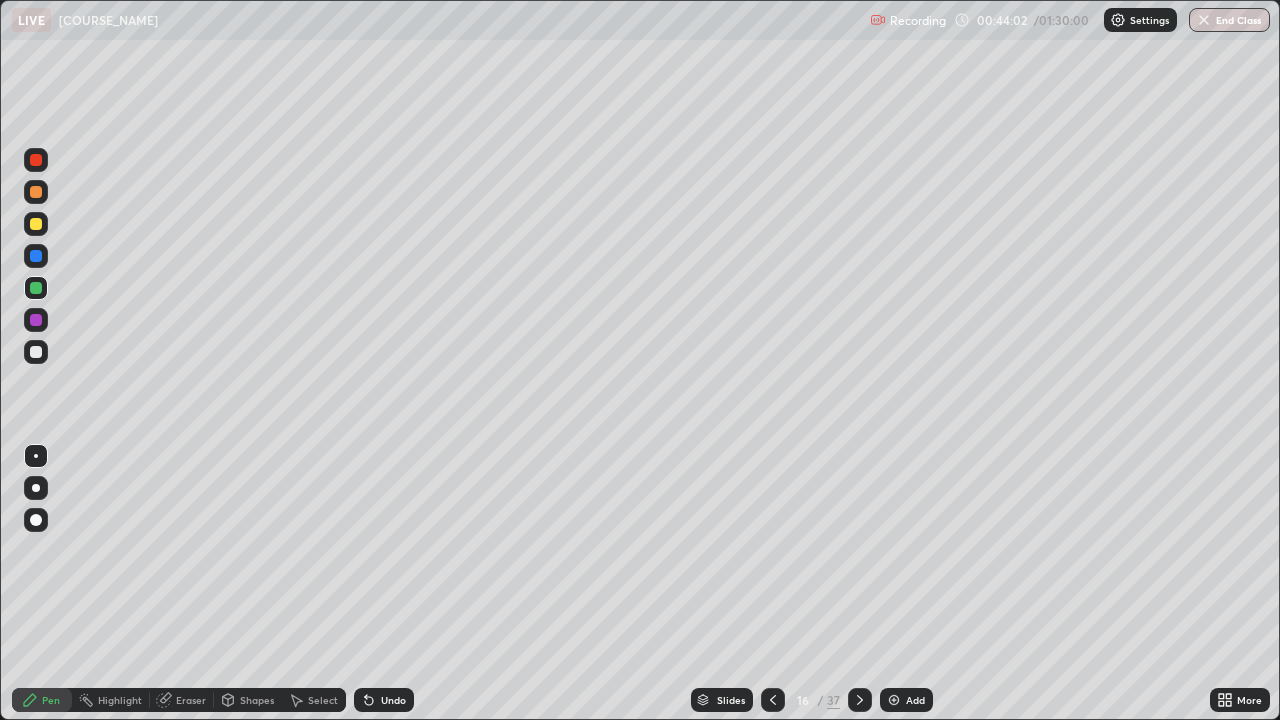 click at bounding box center [36, 192] 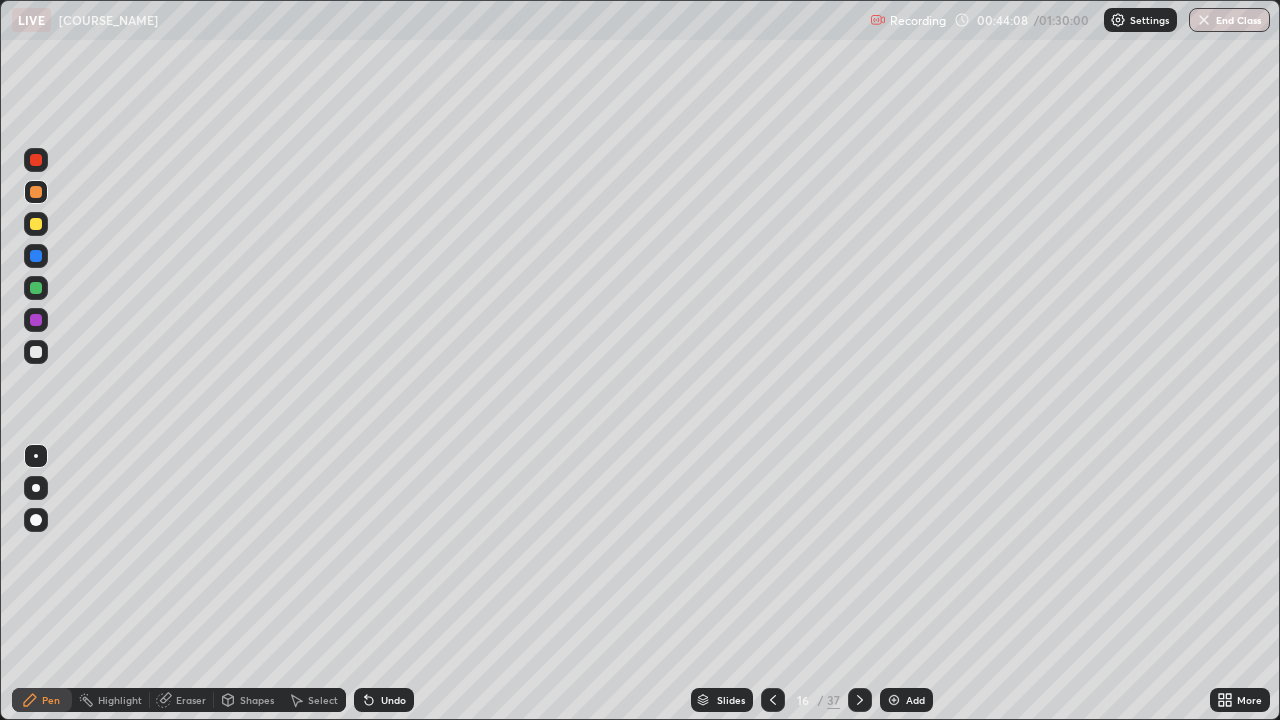 click at bounding box center [36, 352] 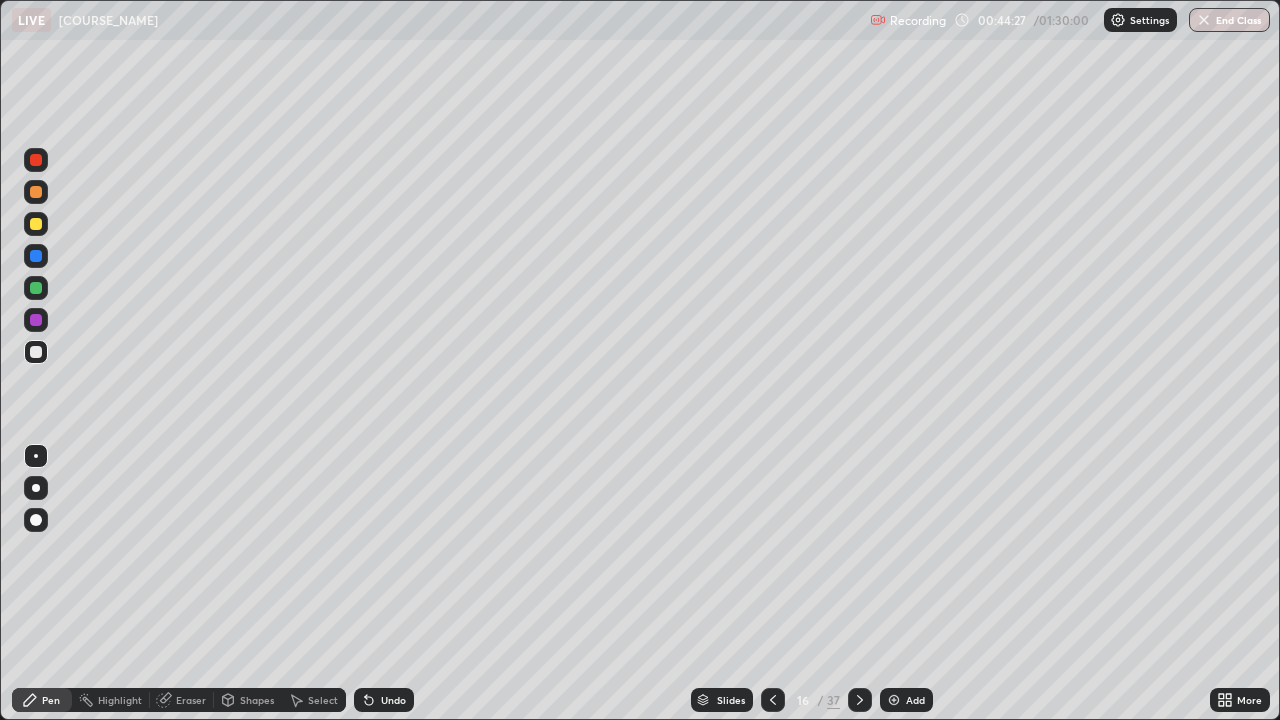 click at bounding box center (36, 224) 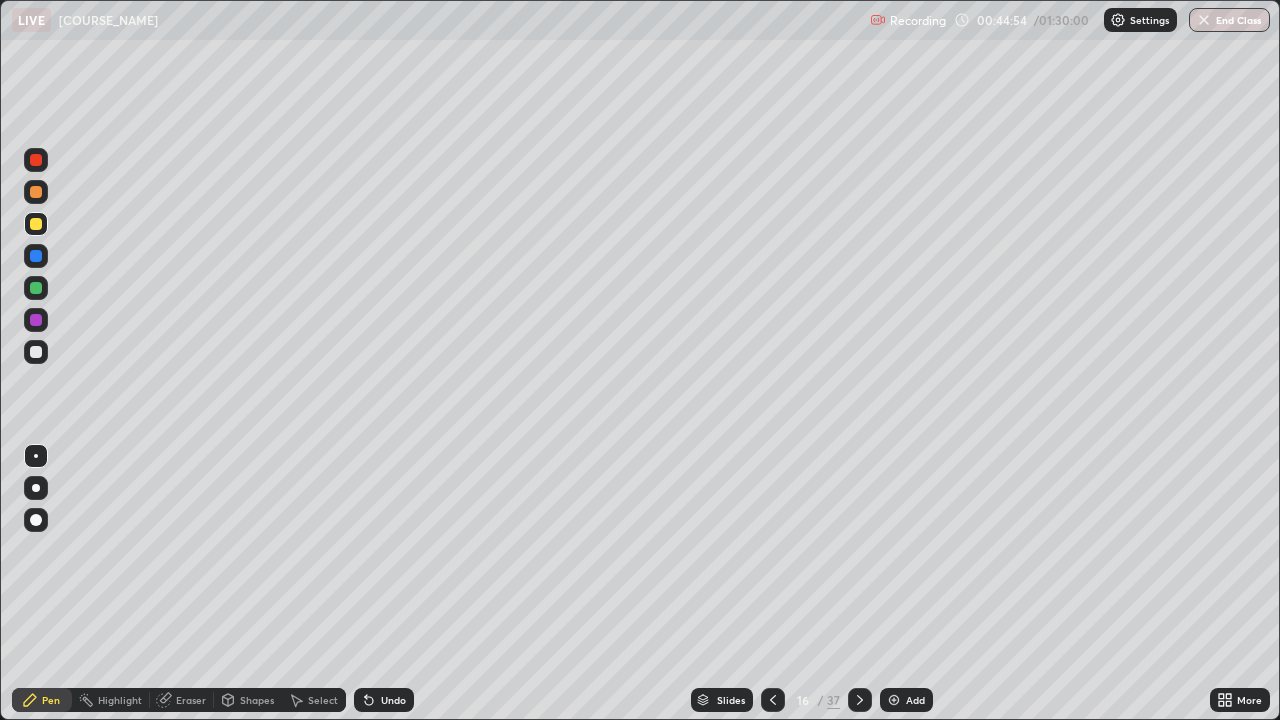 click at bounding box center (36, 320) 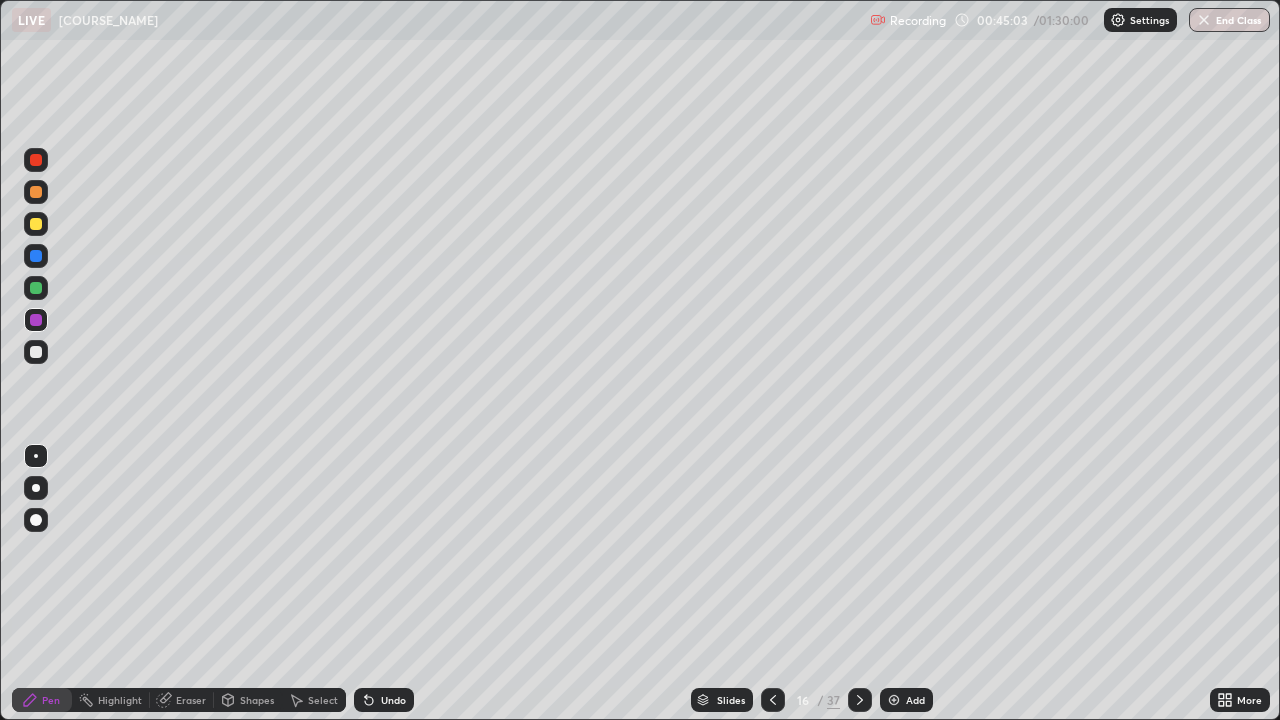 click at bounding box center (36, 224) 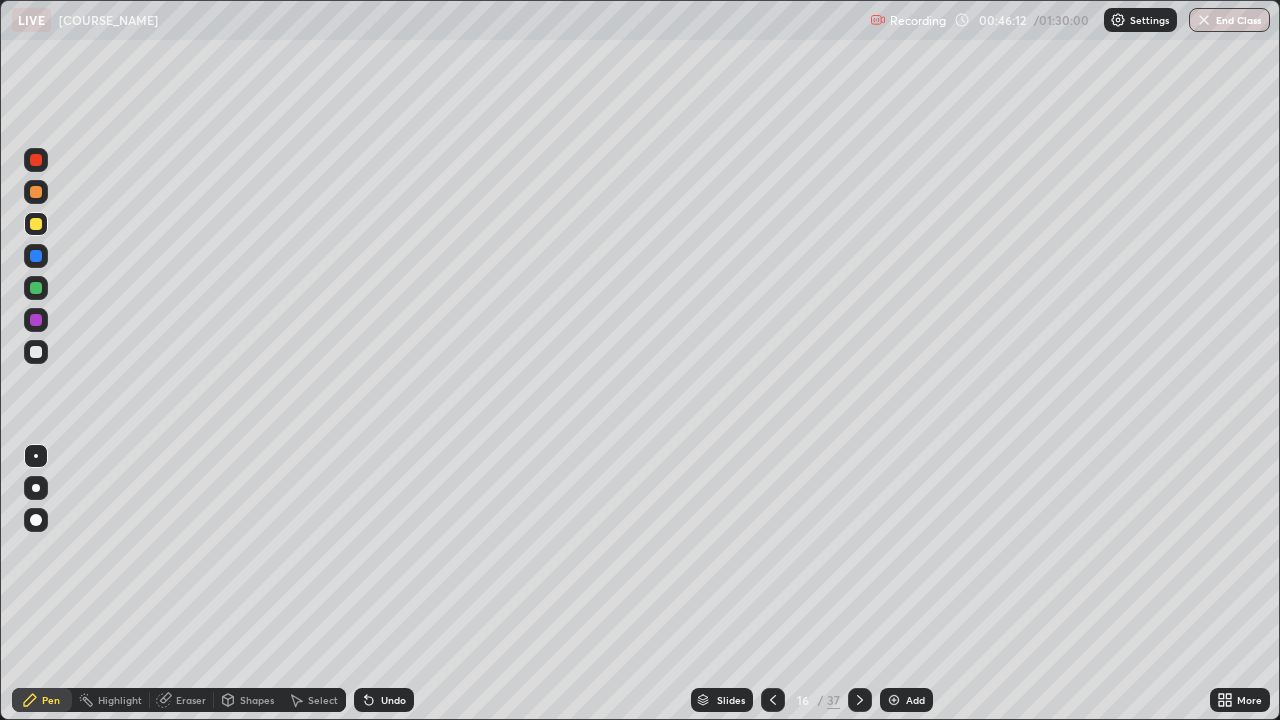 click at bounding box center [36, 192] 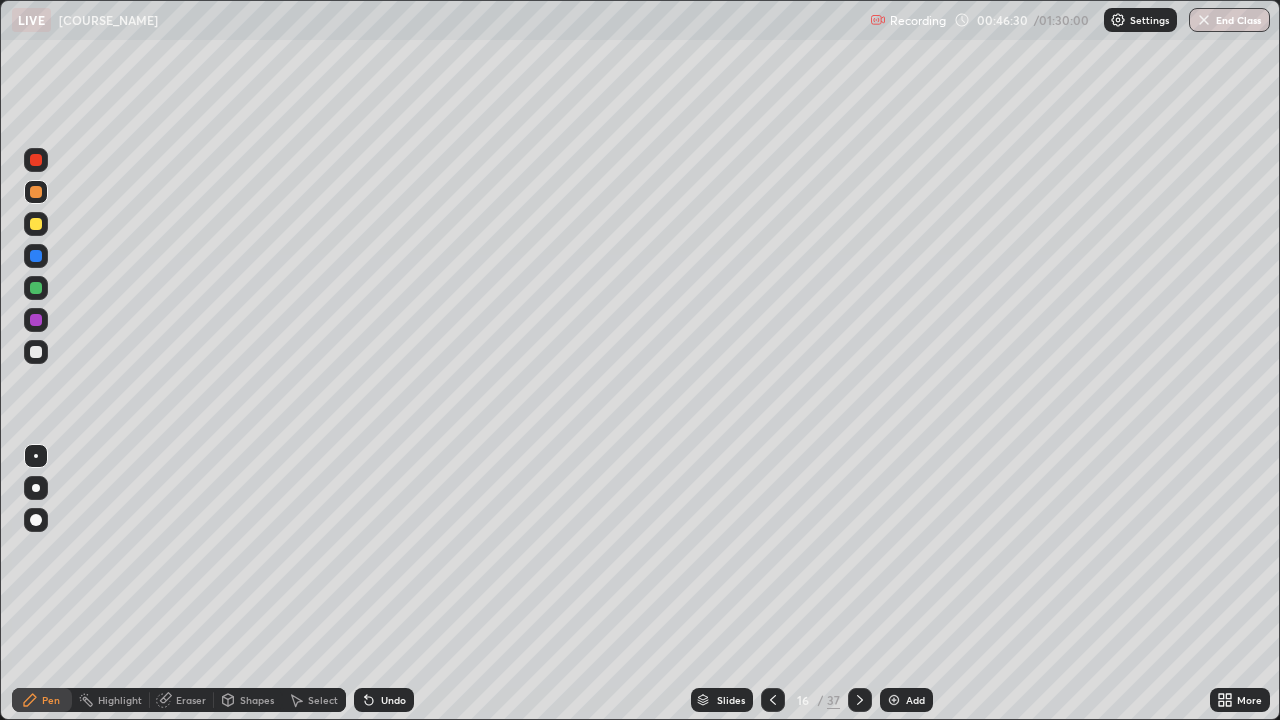 click at bounding box center (36, 352) 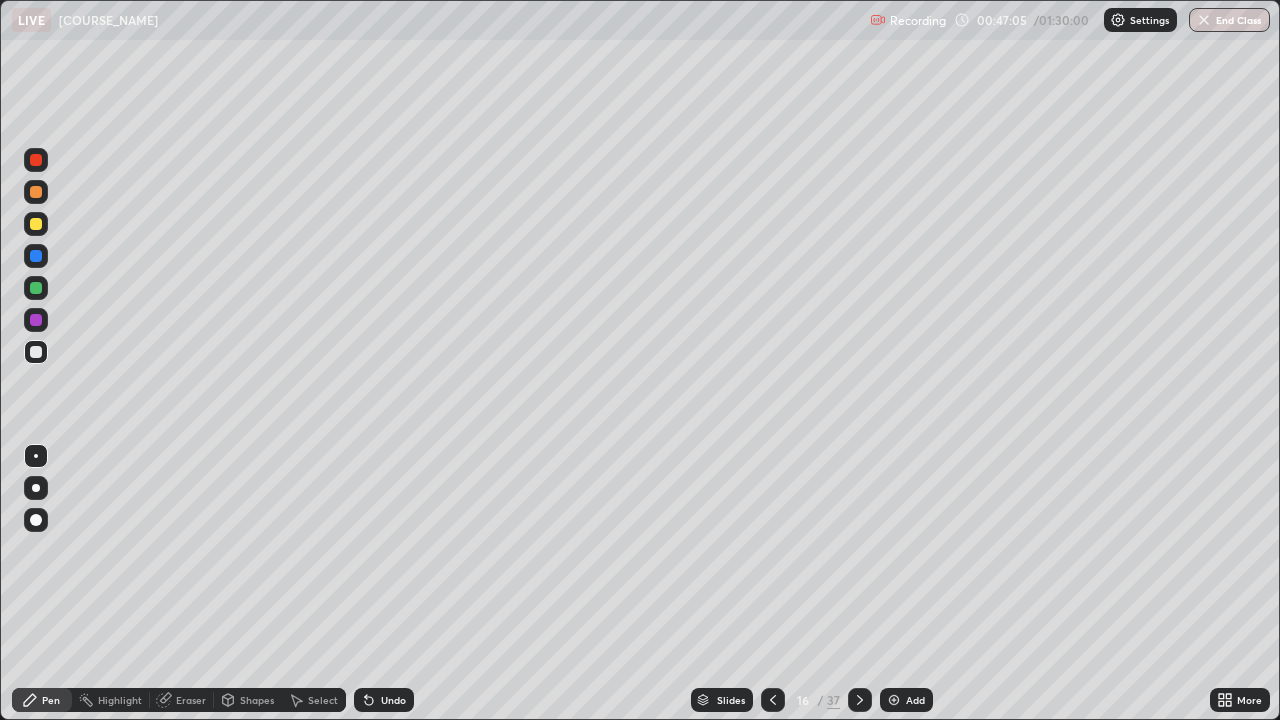 click on "Undo" at bounding box center (384, 700) 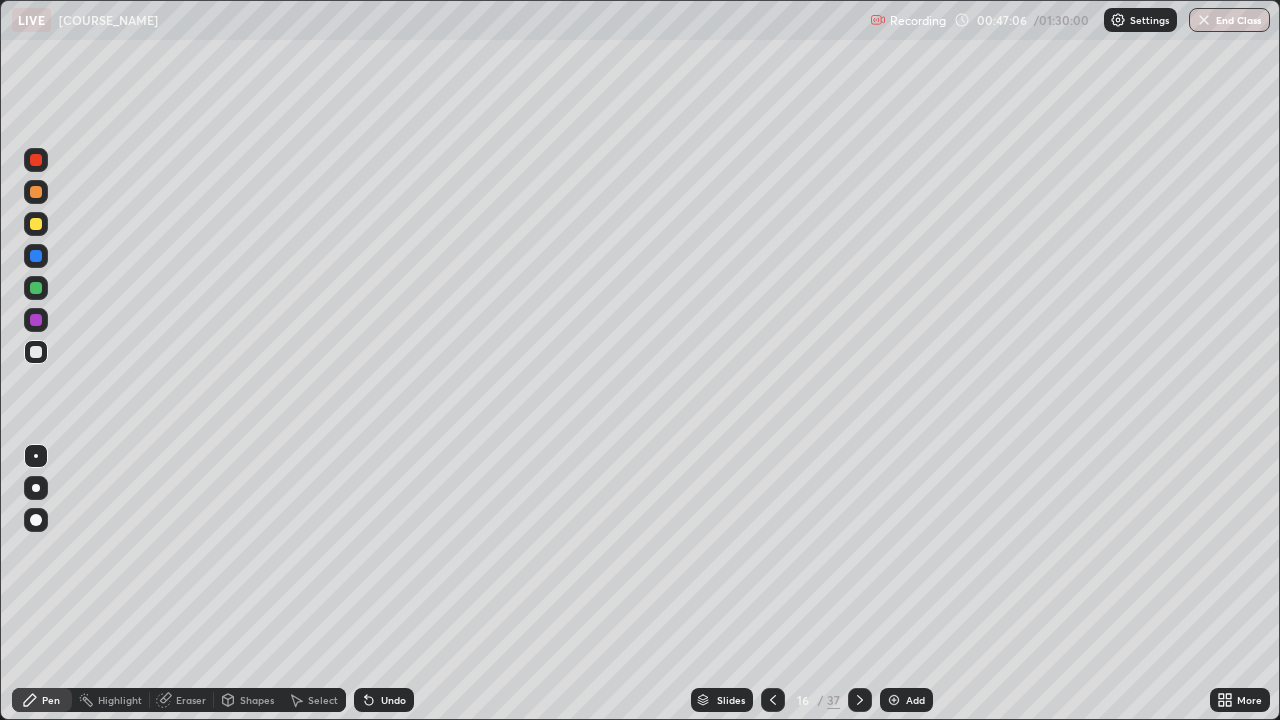 click on "Undo" at bounding box center [384, 700] 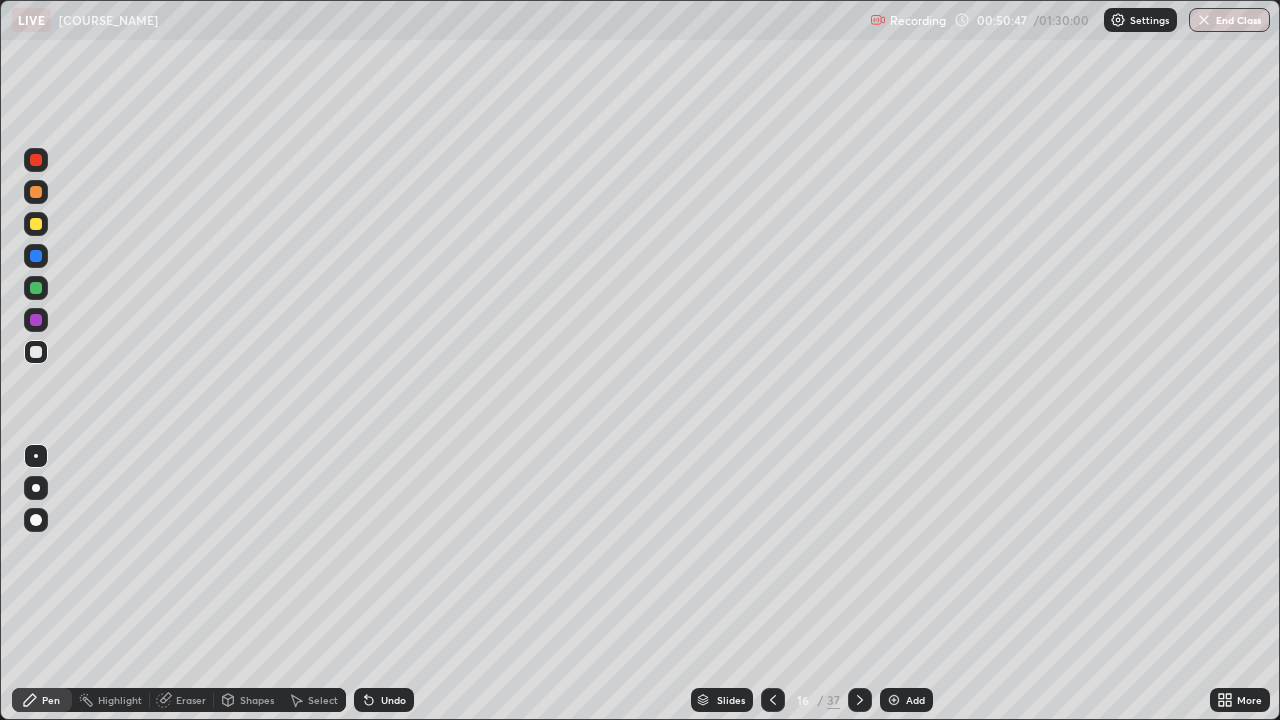 click at bounding box center (894, 700) 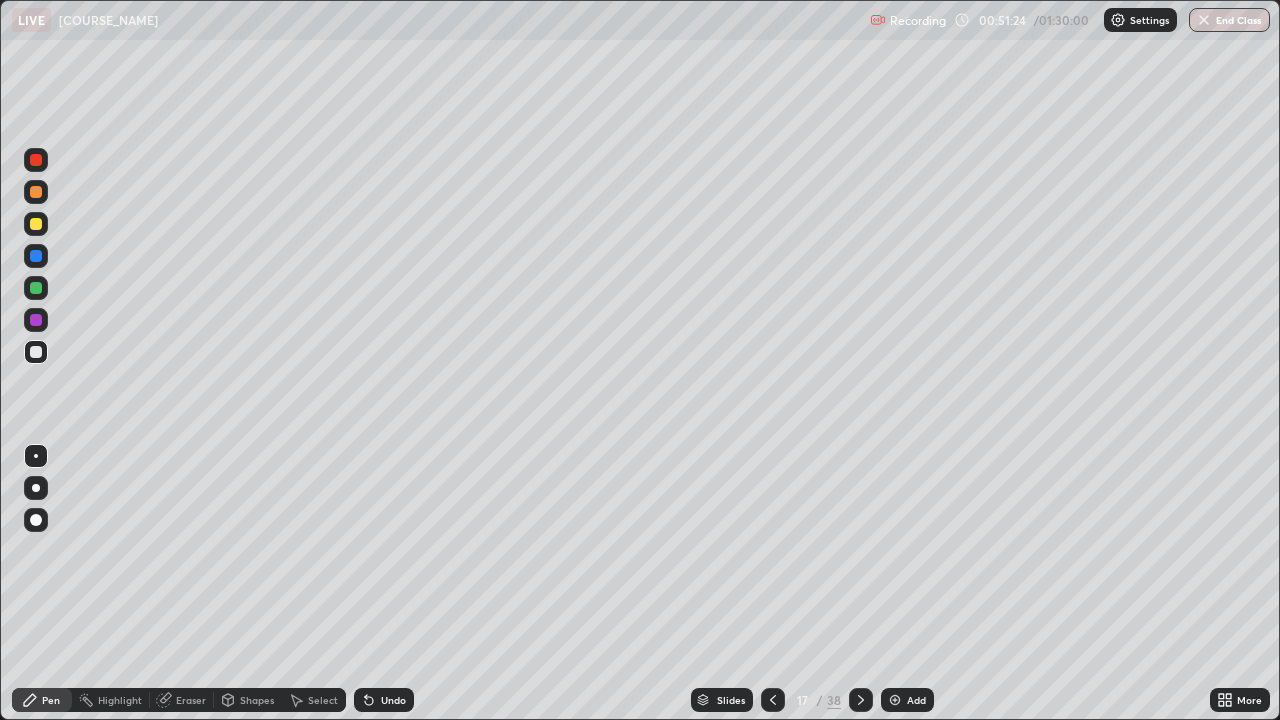 click at bounding box center (36, 352) 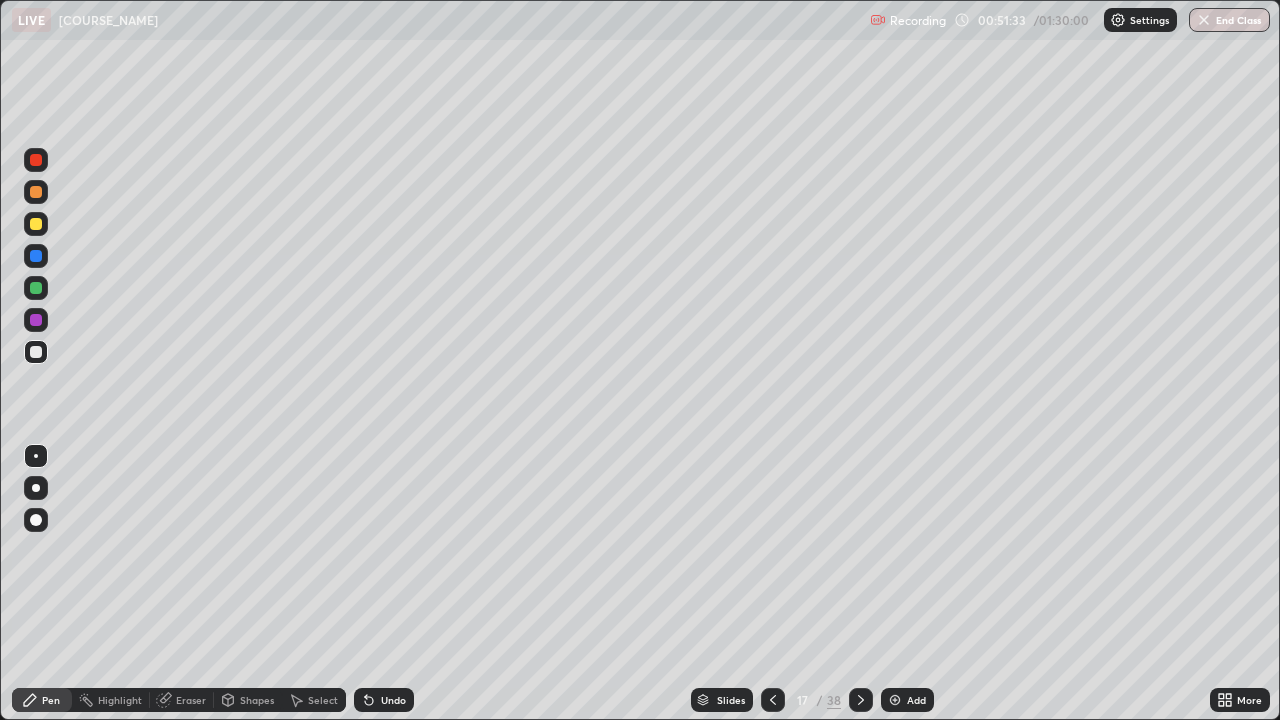 click at bounding box center [36, 288] 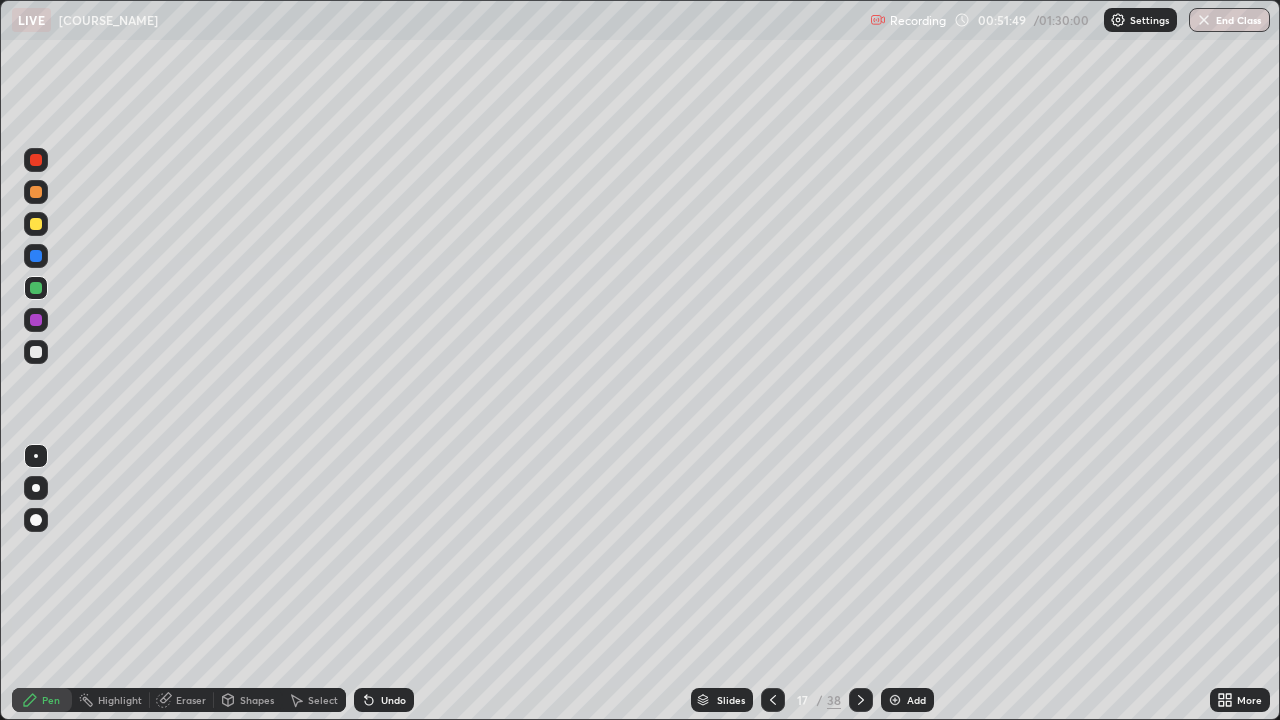 click at bounding box center (36, 352) 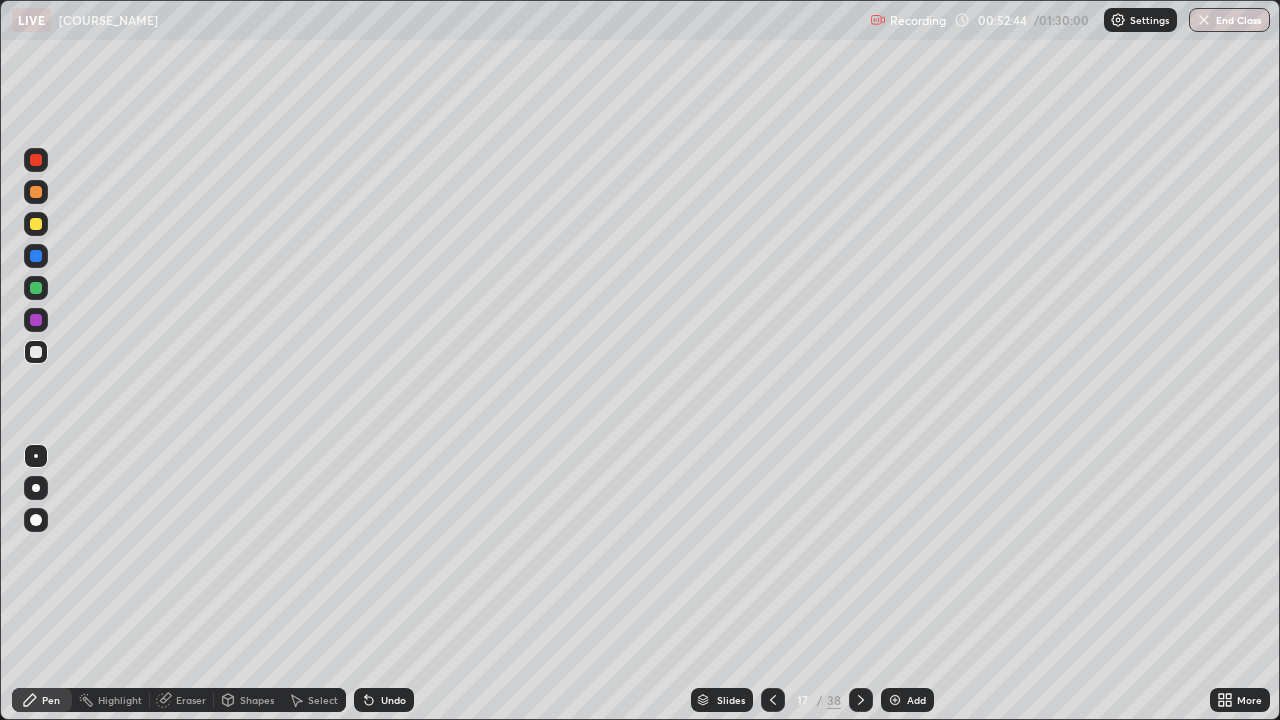 click 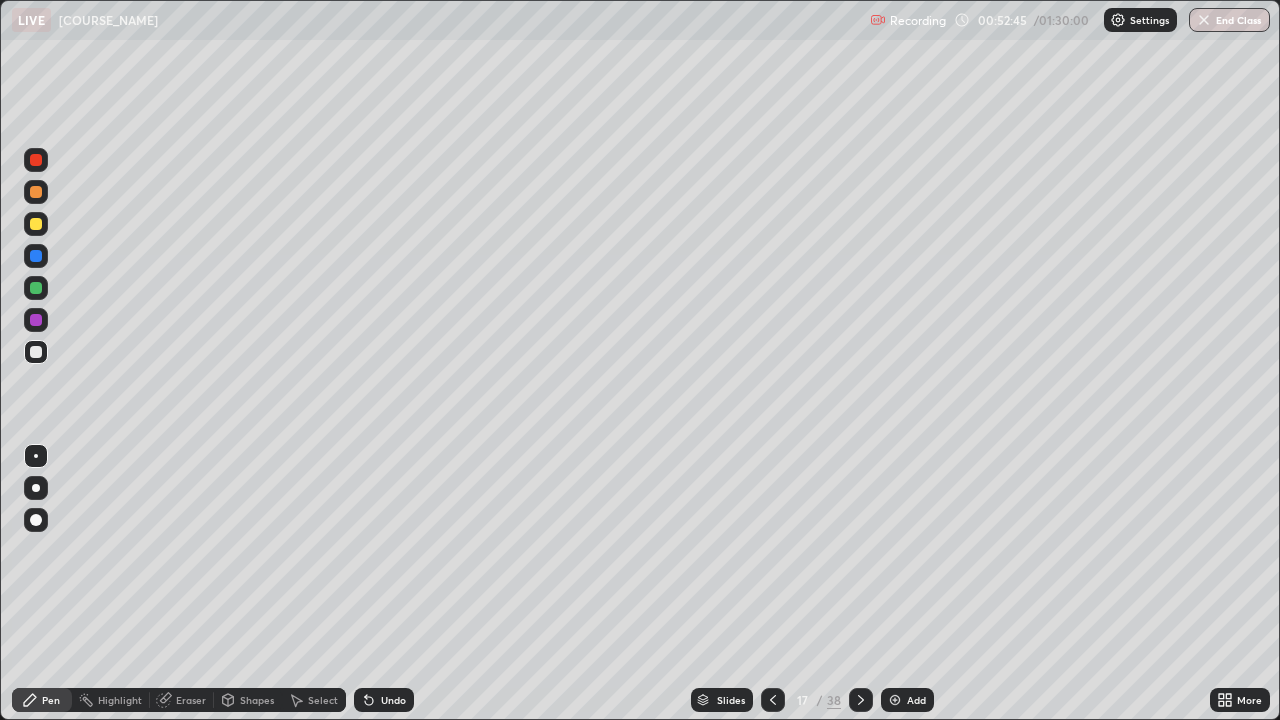 click 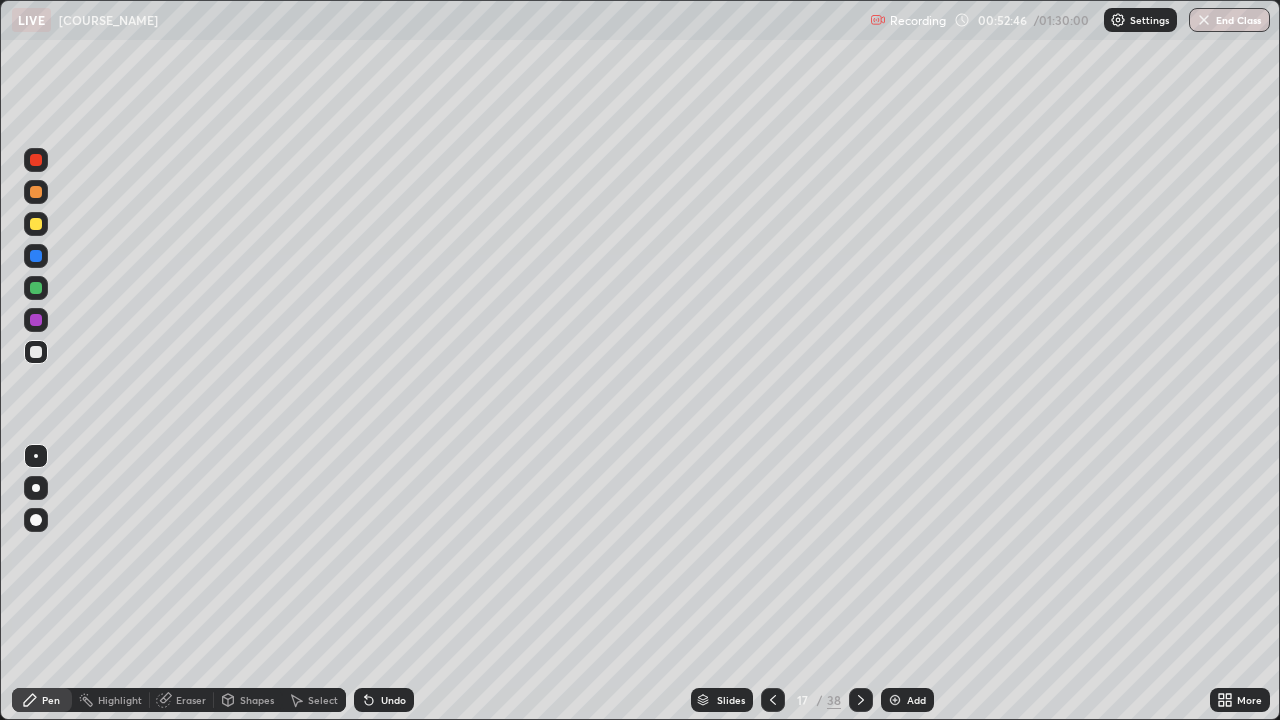 click 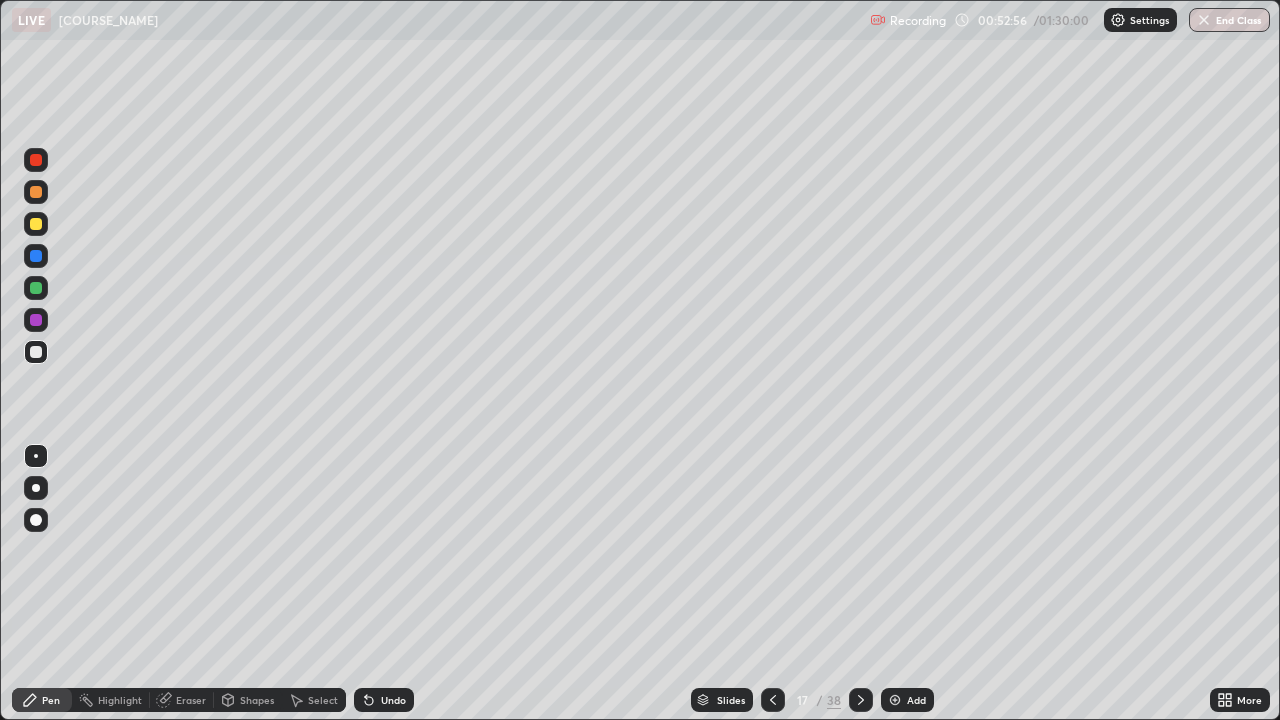 click on "Eraser" at bounding box center [191, 700] 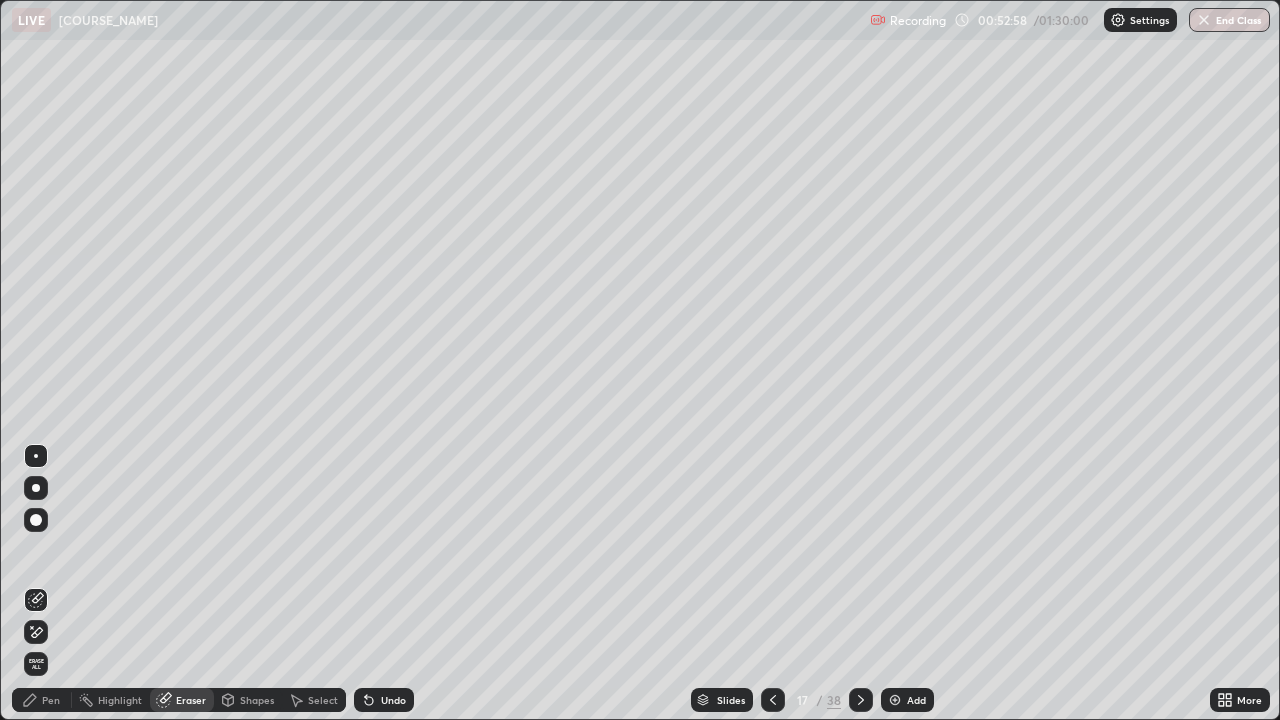 click on "Pen" at bounding box center (42, 700) 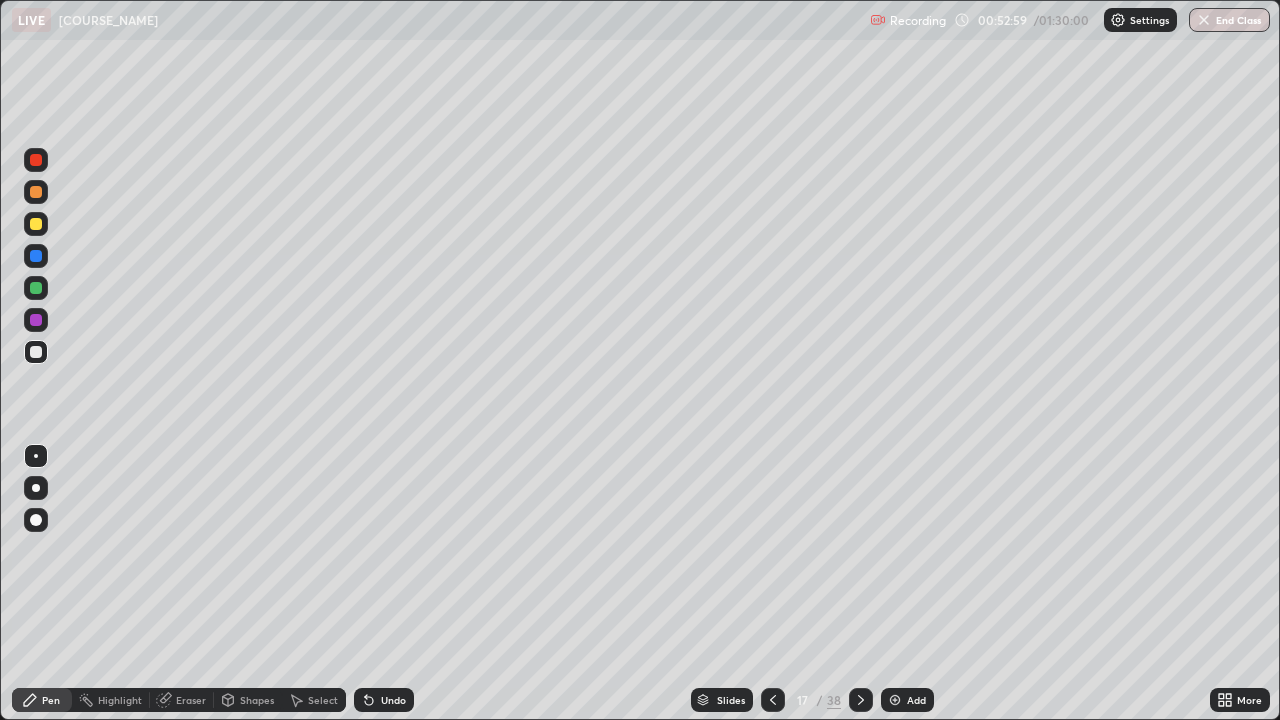 click at bounding box center [36, 224] 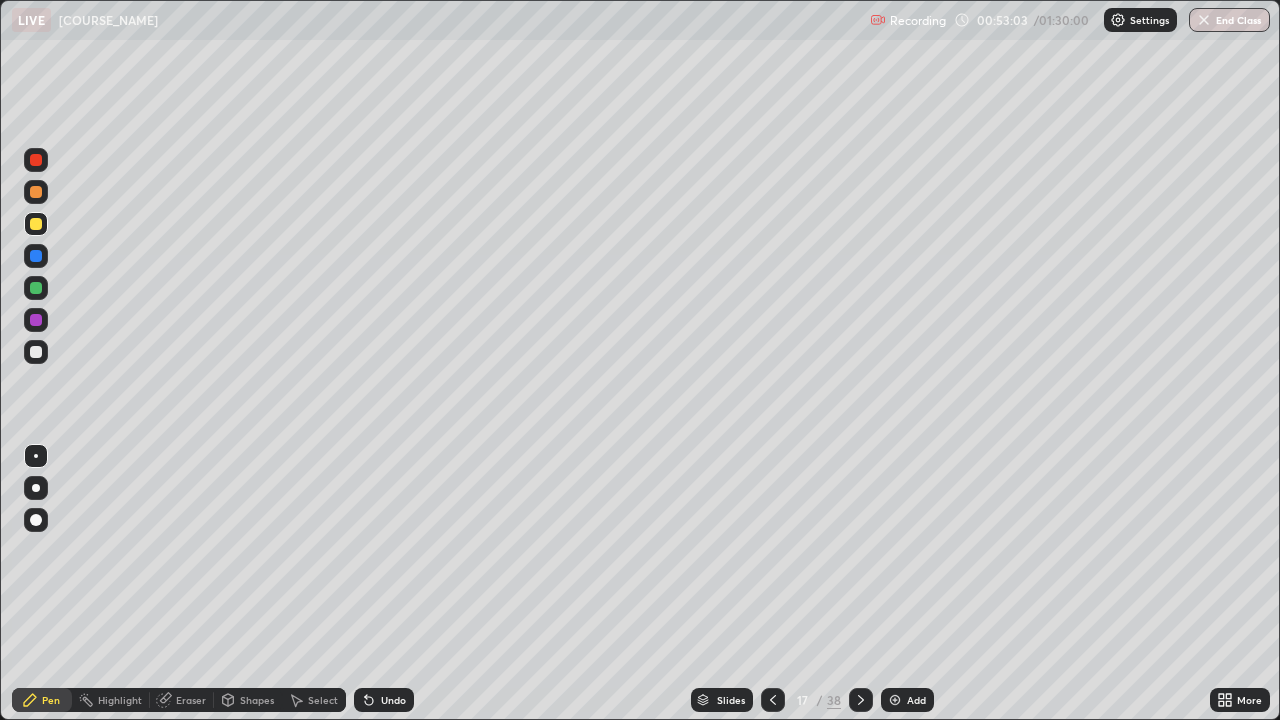 click at bounding box center (36, 352) 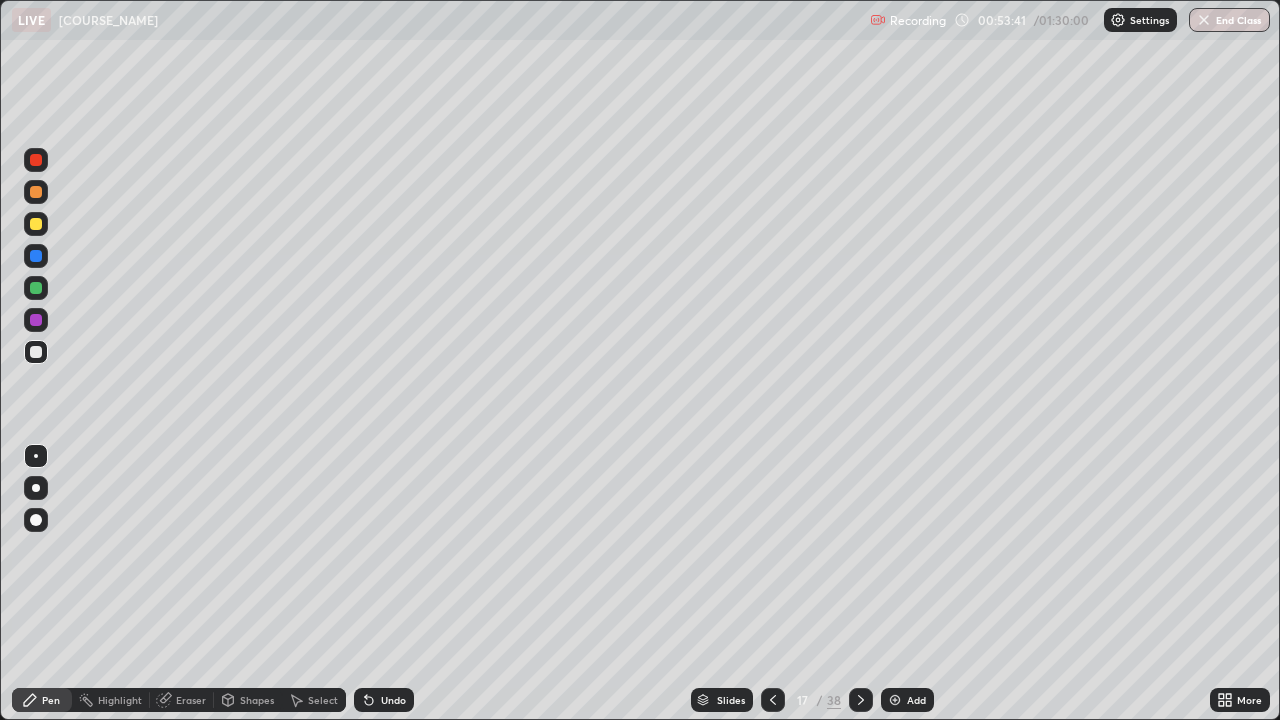 click on "Shapes" at bounding box center (248, 700) 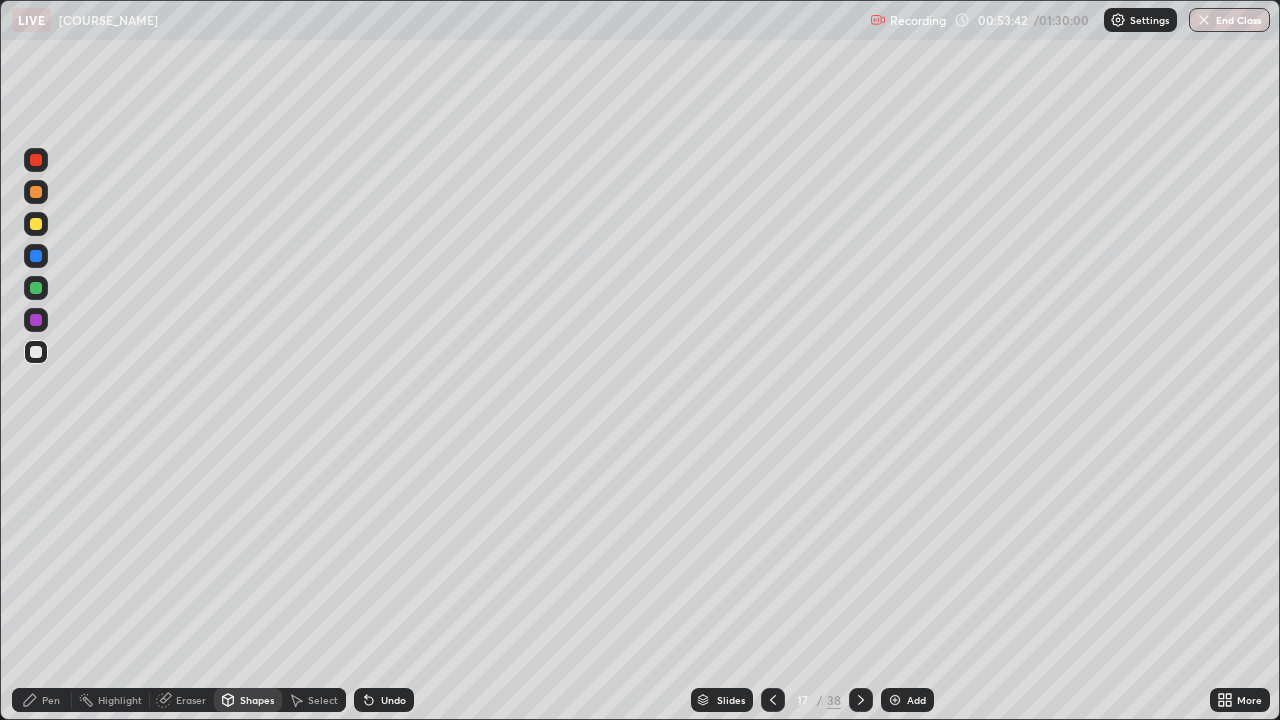 click at bounding box center [36, 288] 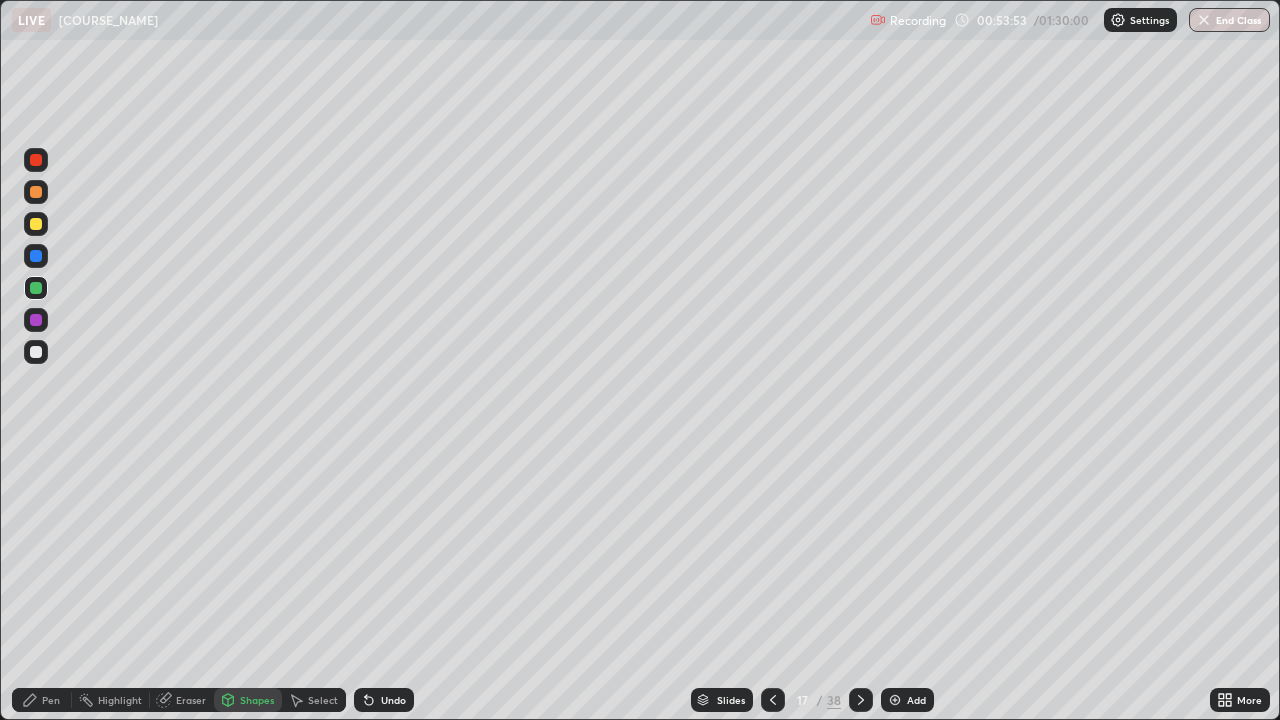 click on "Undo" at bounding box center (384, 700) 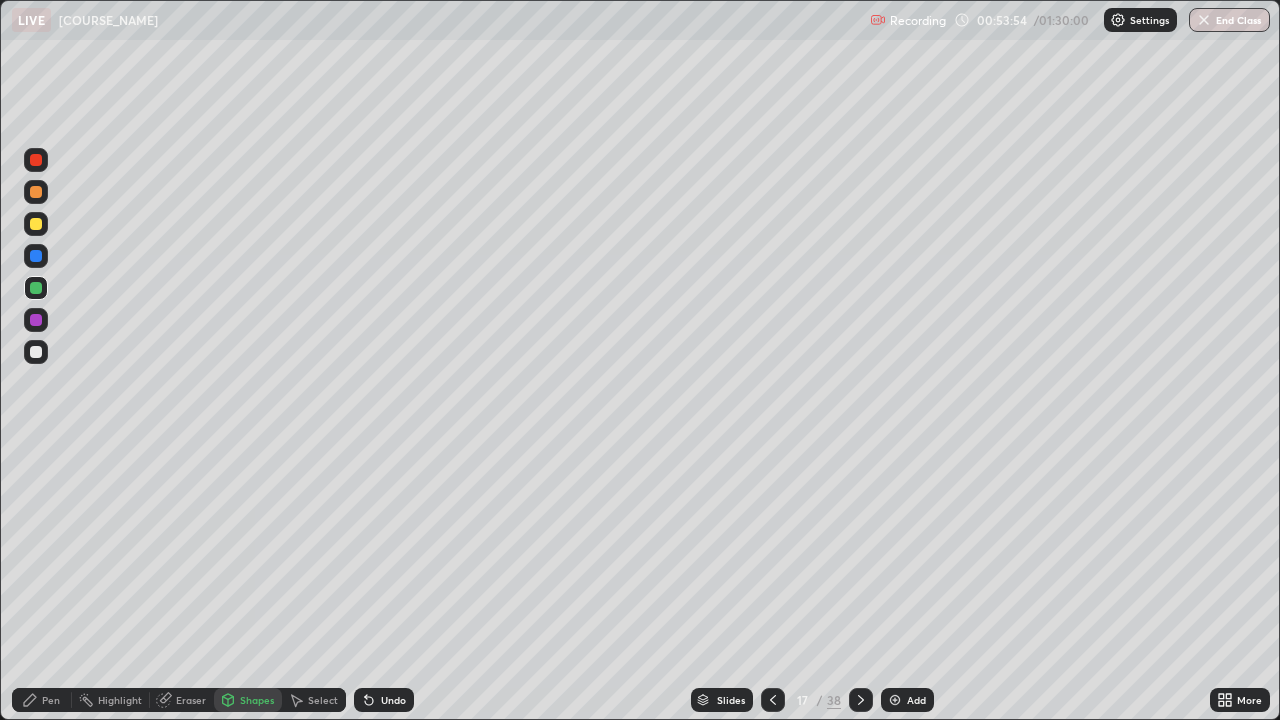 click on "Pen" at bounding box center [51, 700] 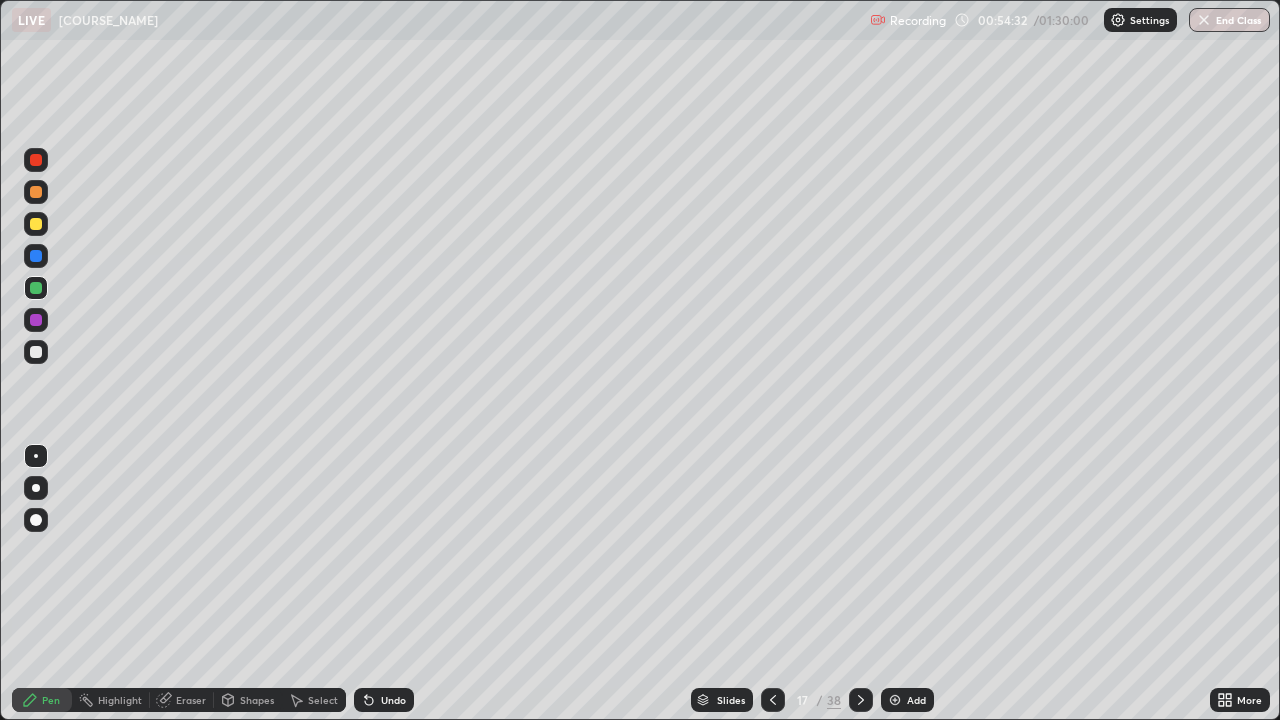 click at bounding box center (36, 256) 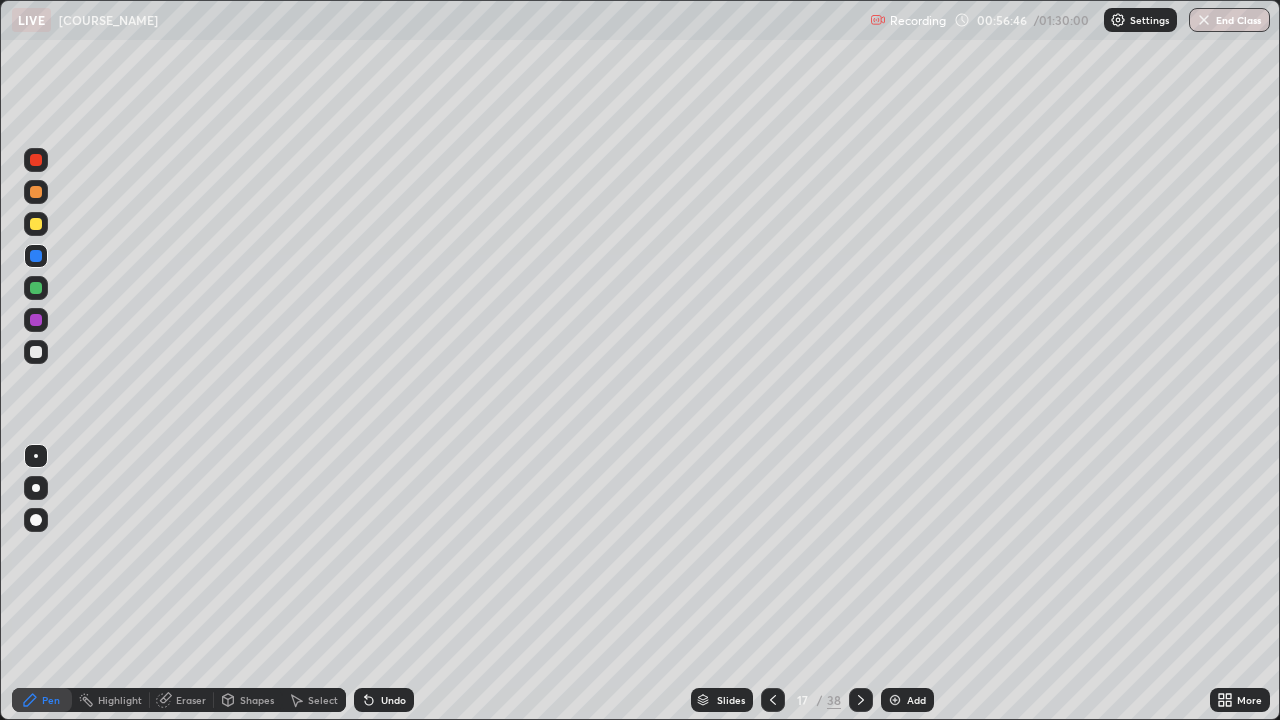 click on "Add" at bounding box center (907, 700) 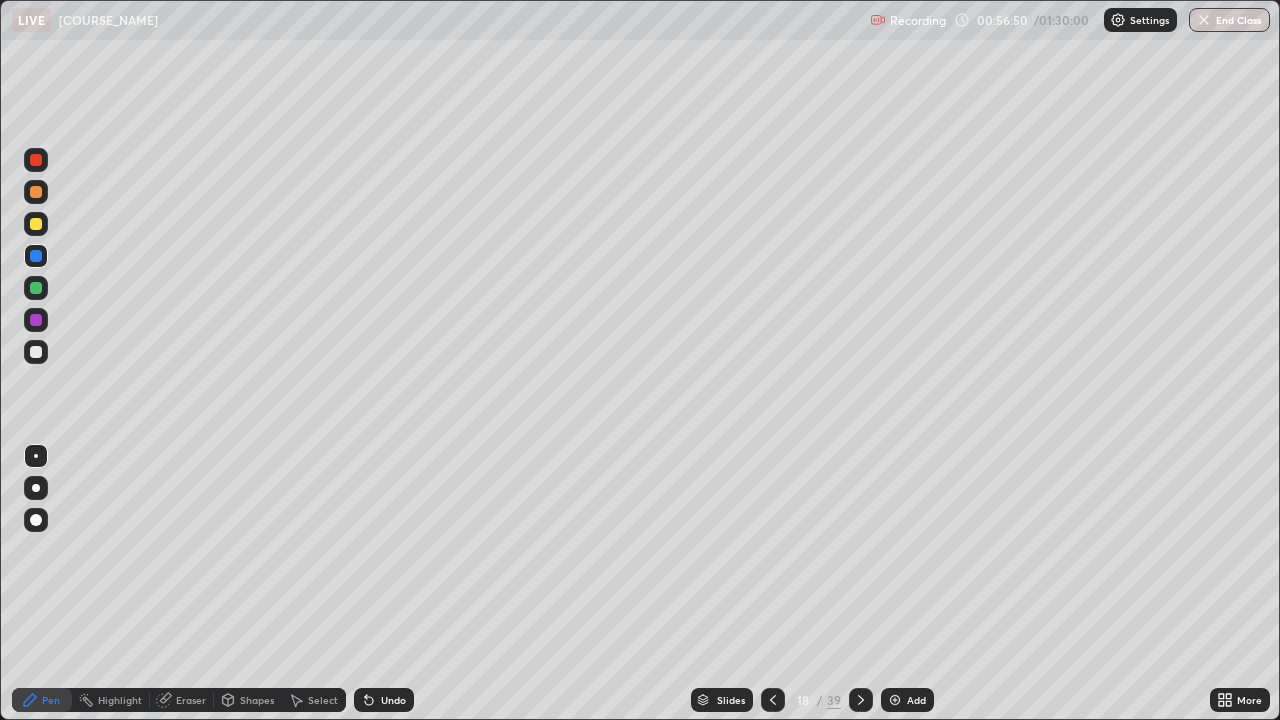 click at bounding box center (36, 352) 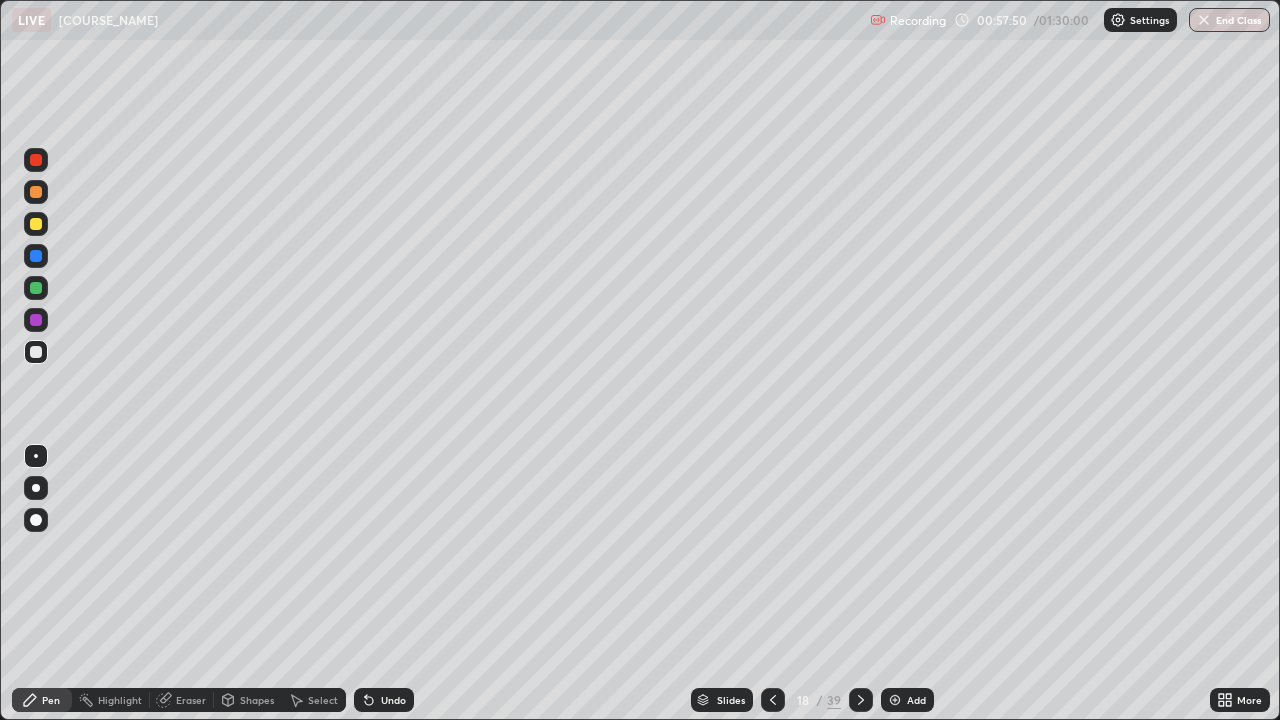 click at bounding box center (36, 224) 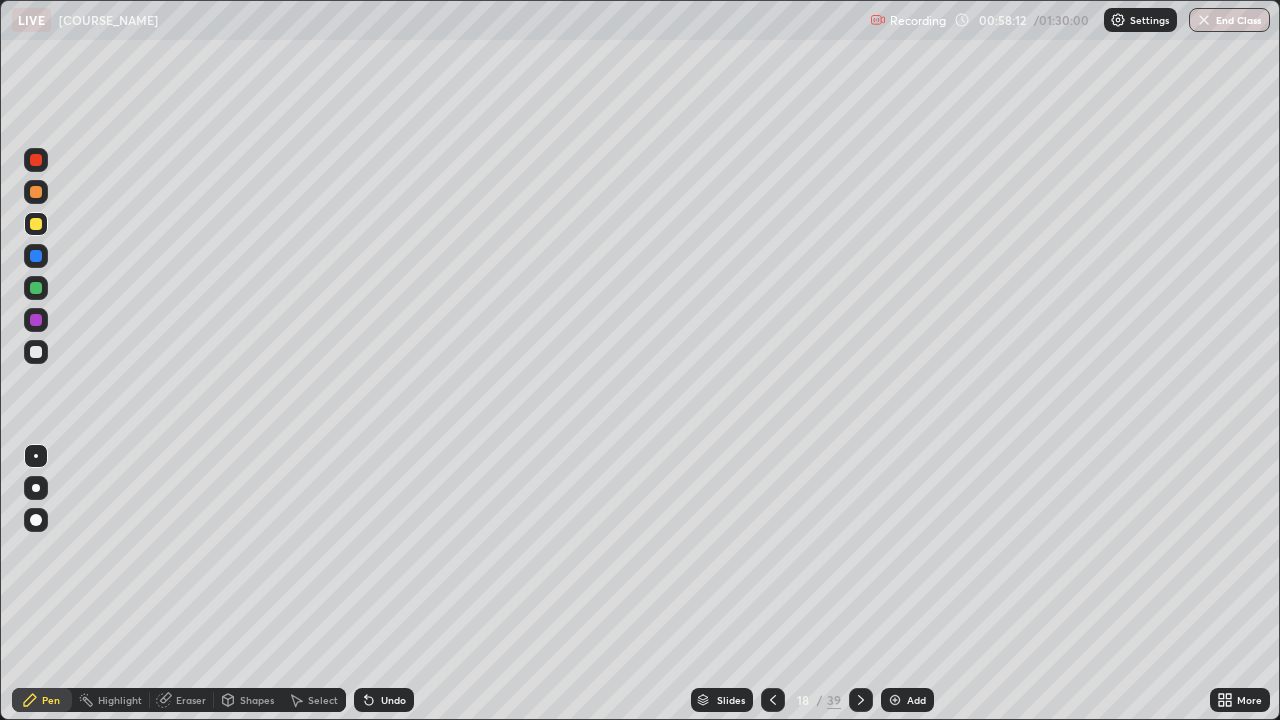 click at bounding box center (36, 352) 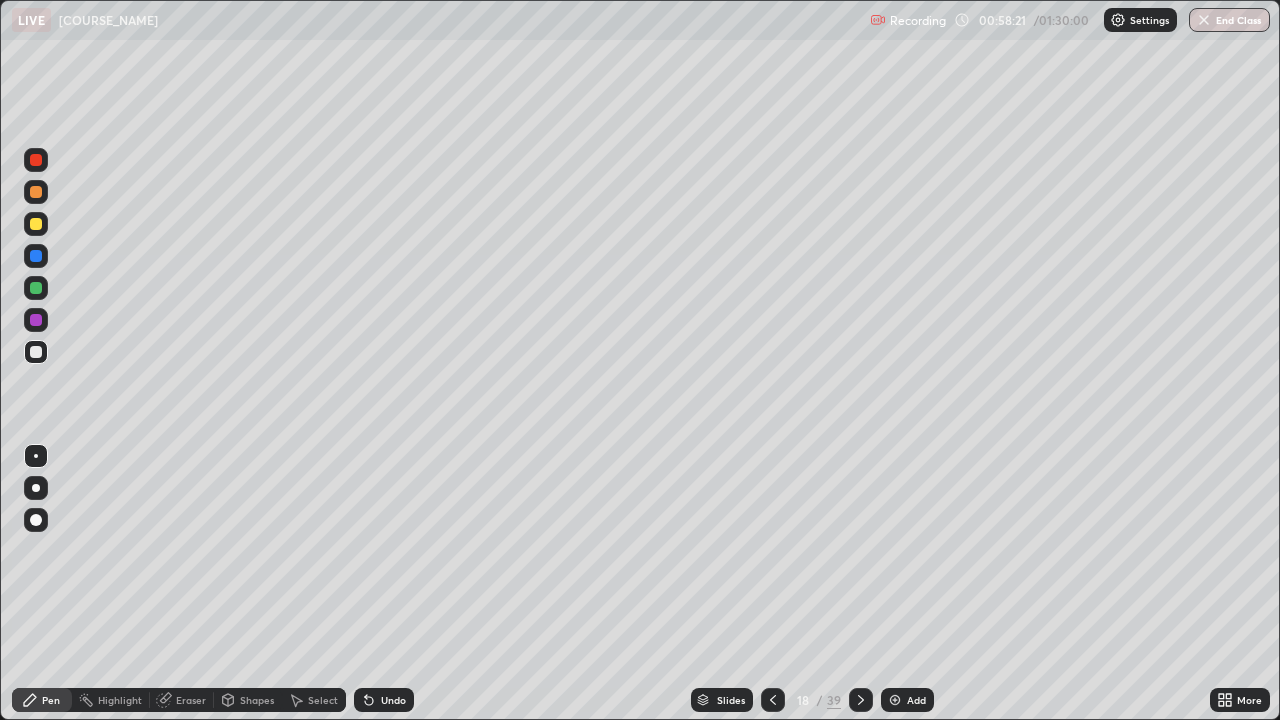 click on "Undo" at bounding box center [384, 700] 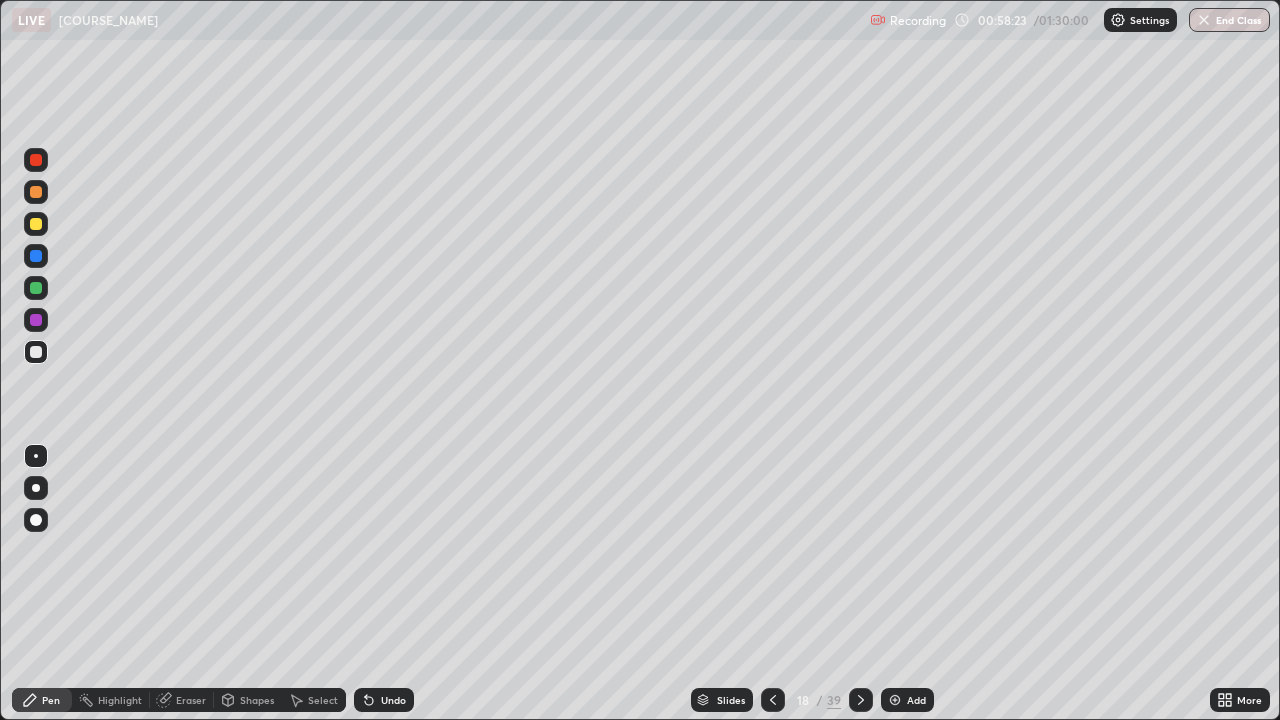 click 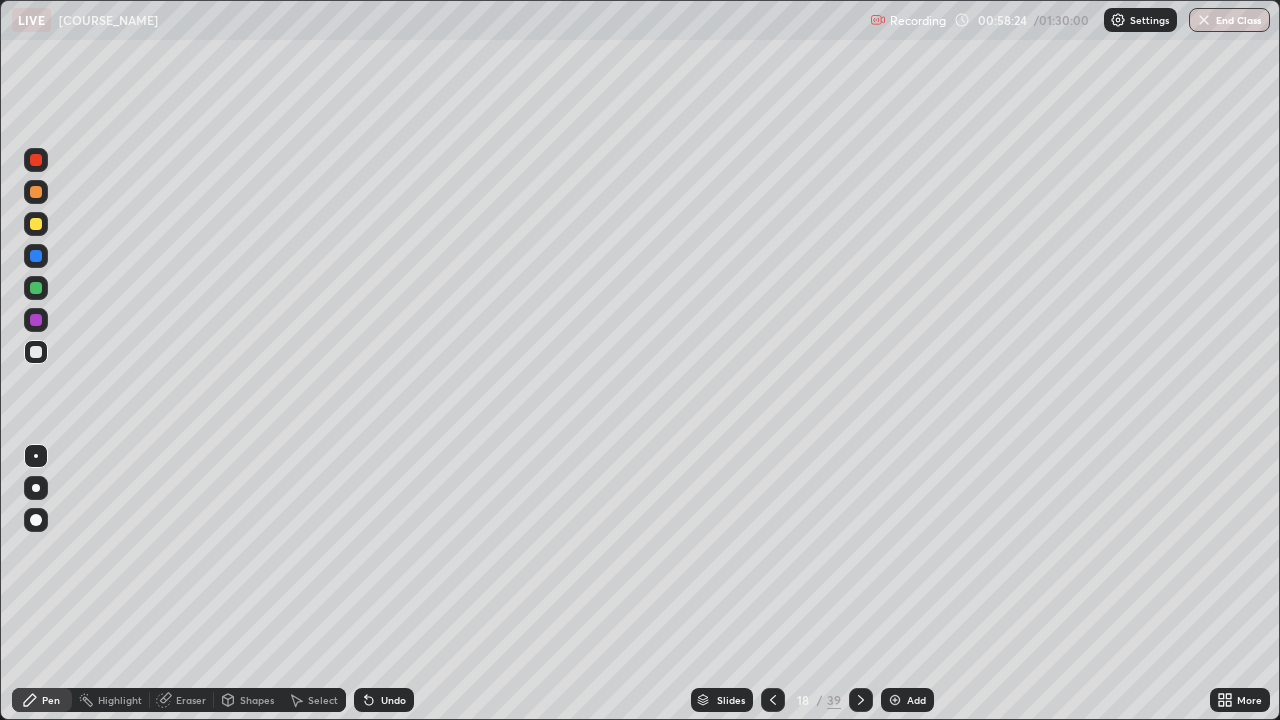click 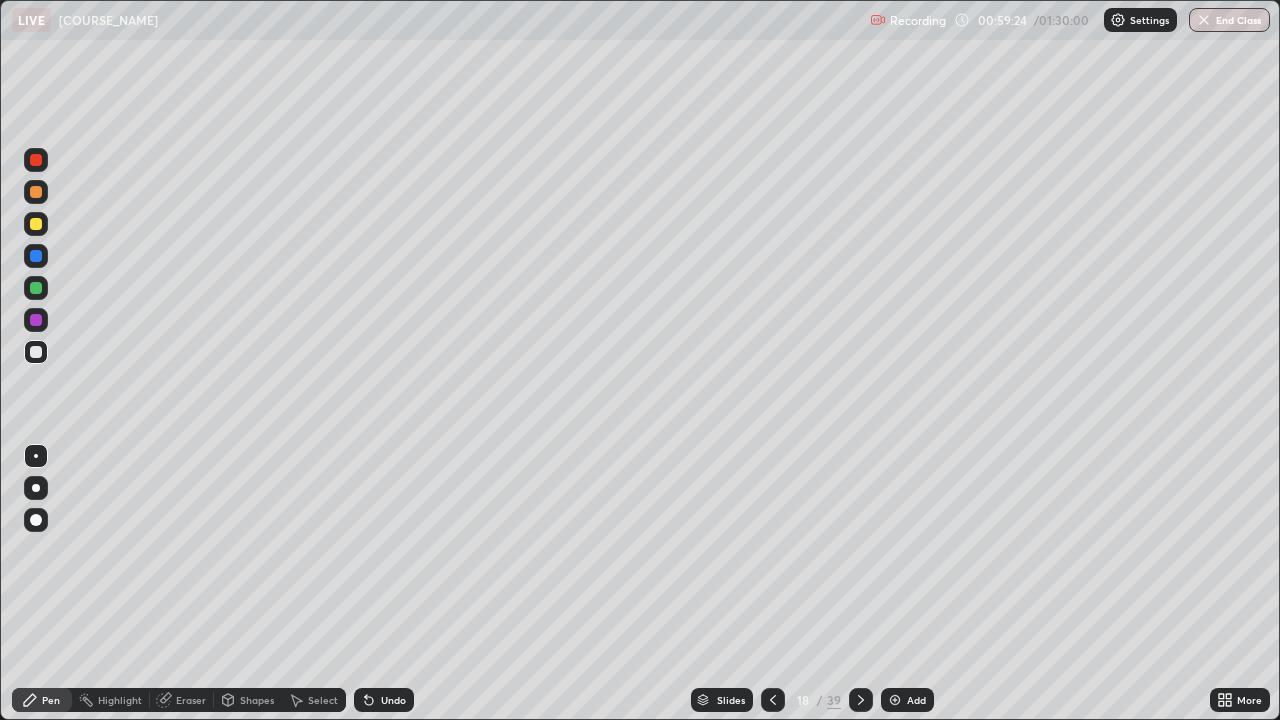 click at bounding box center [36, 288] 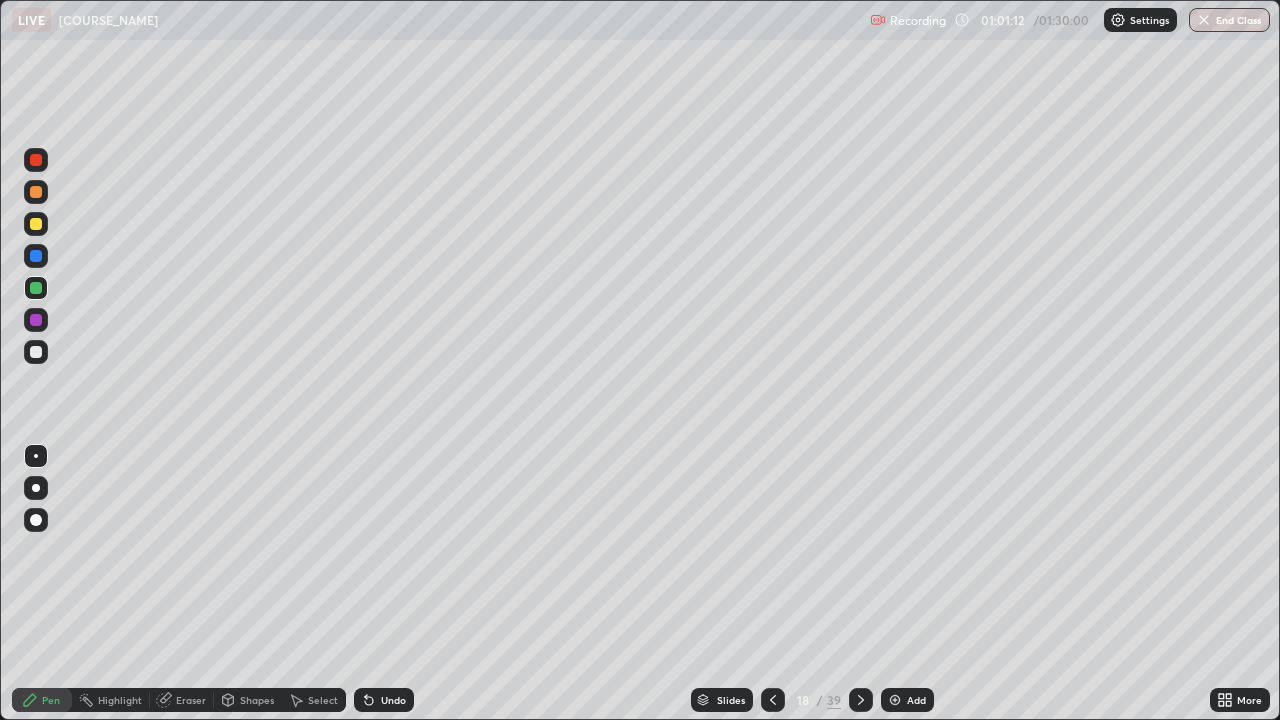 click at bounding box center [895, 700] 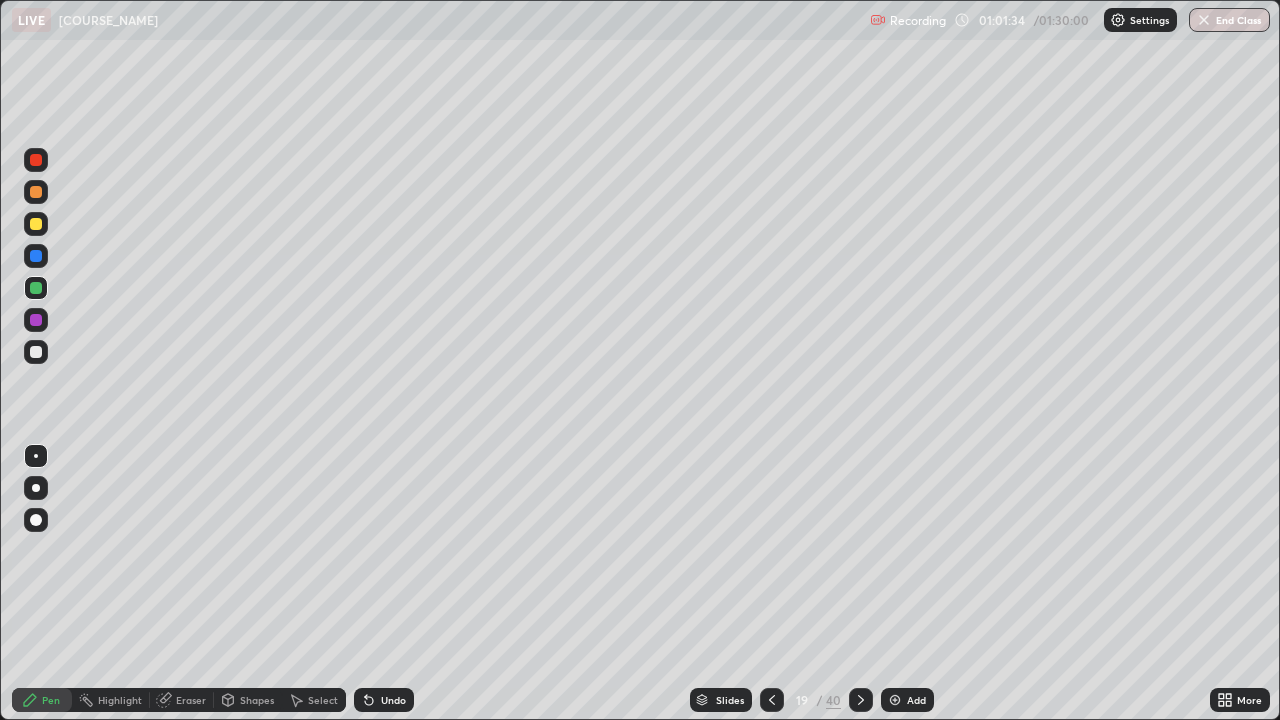 click at bounding box center [36, 352] 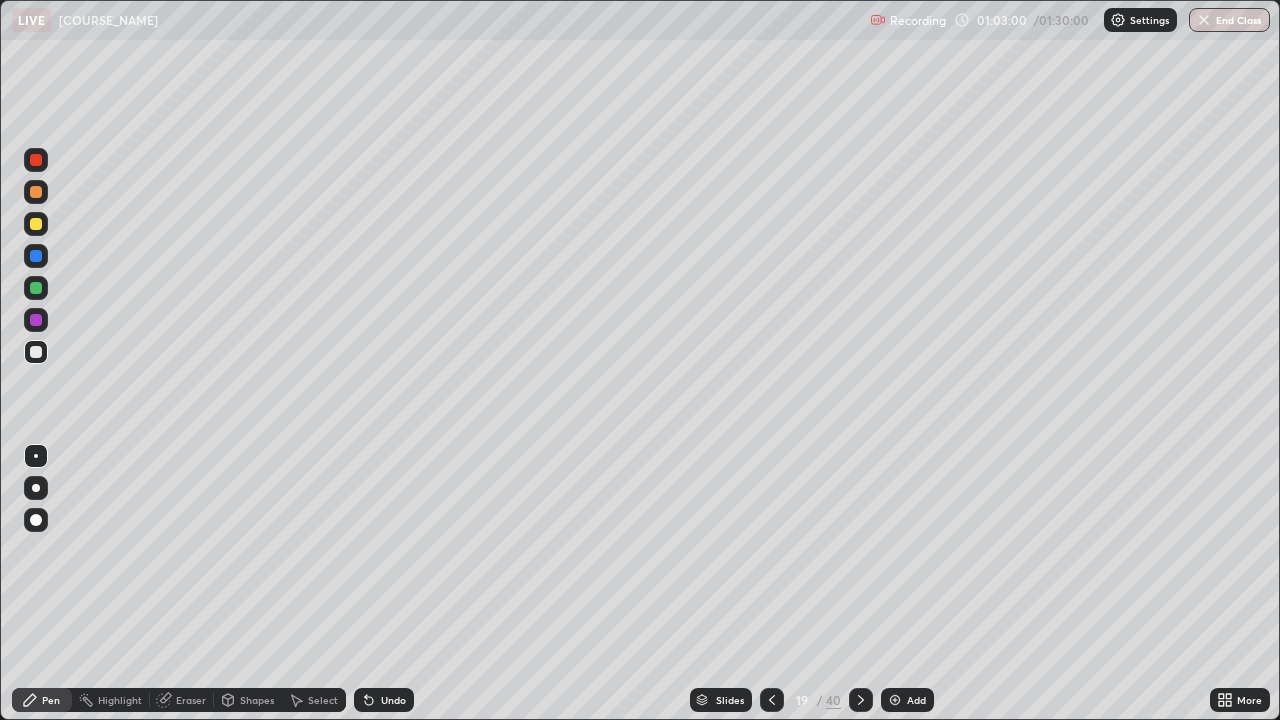click at bounding box center [36, 224] 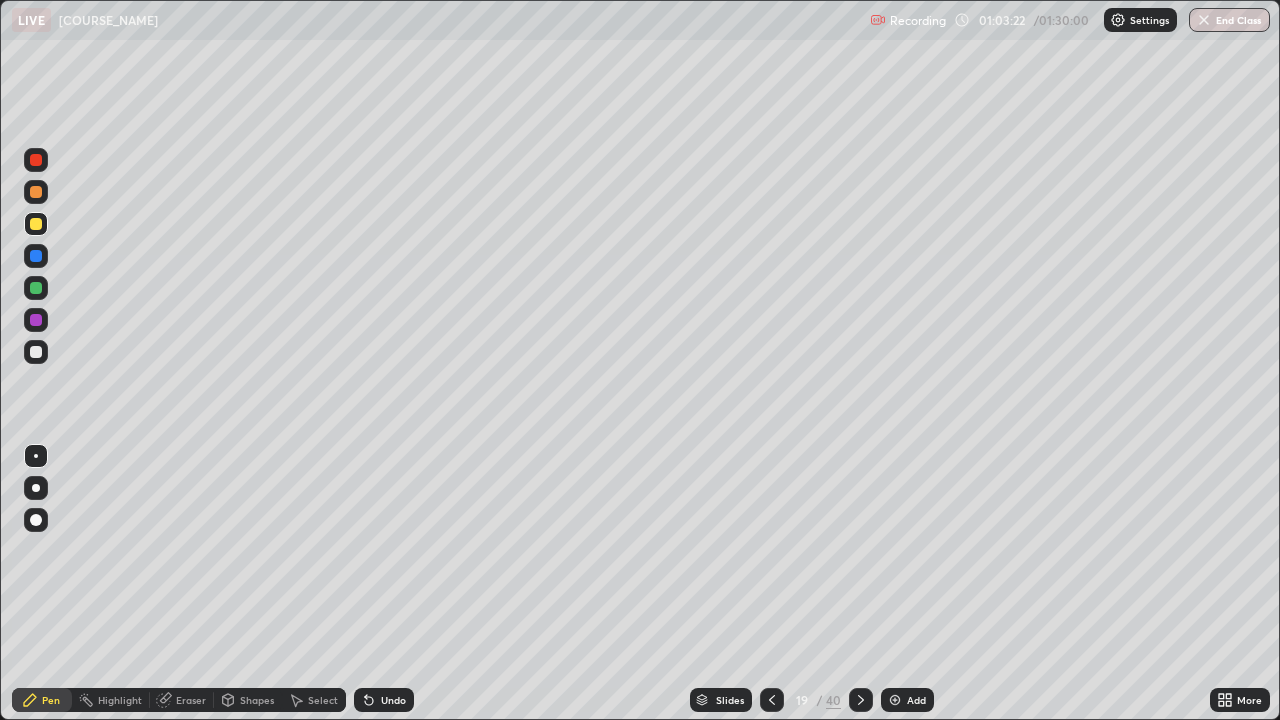 click at bounding box center (36, 320) 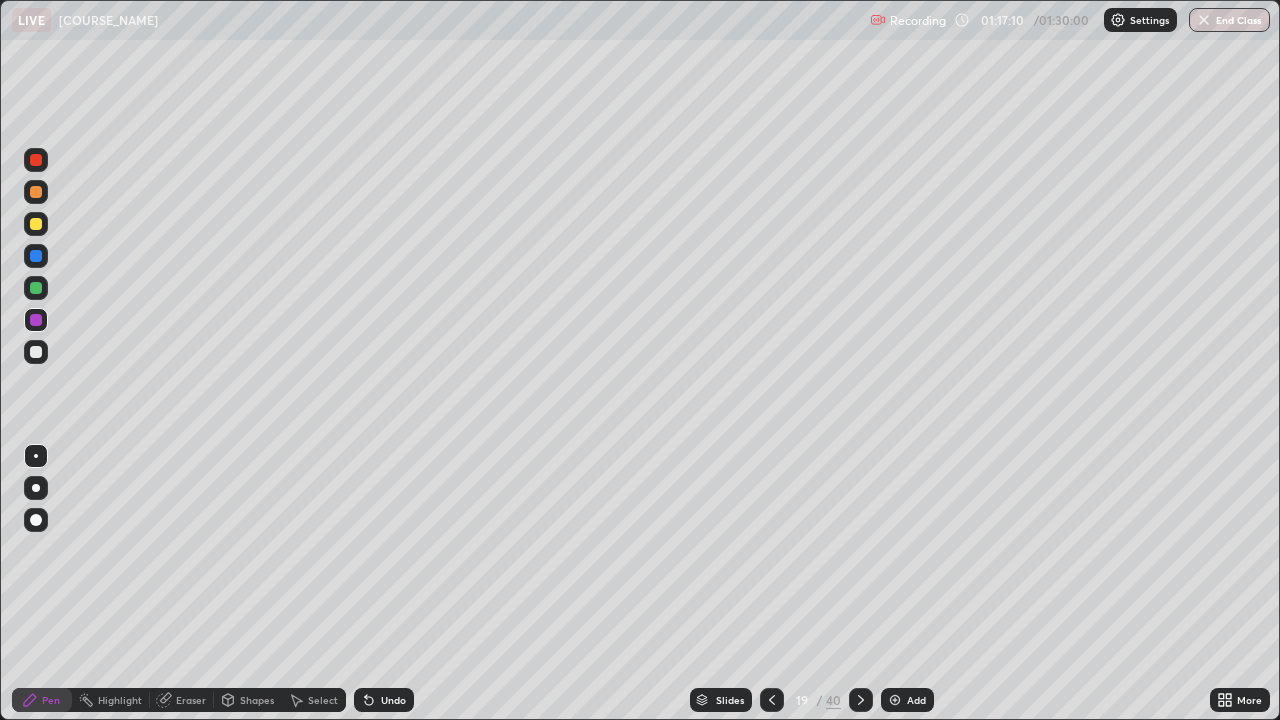 click at bounding box center (895, 700) 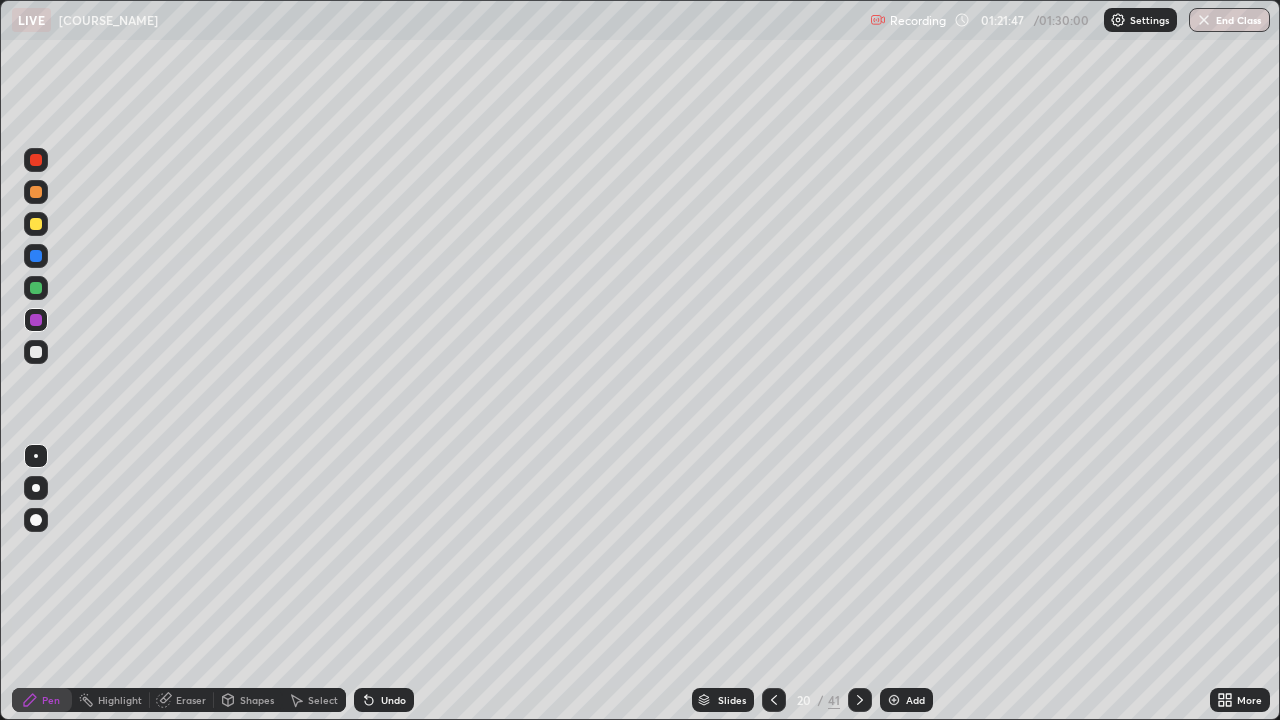 click at bounding box center [36, 352] 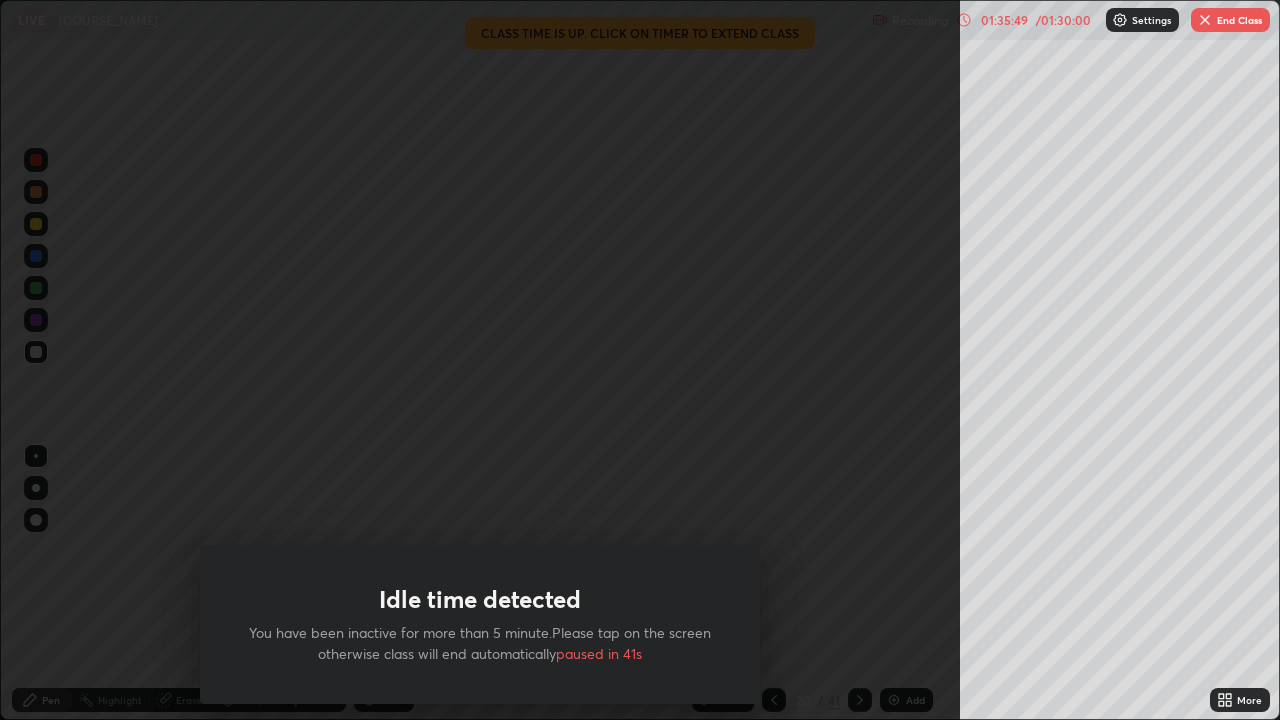 click on "End Class" at bounding box center [1230, 20] 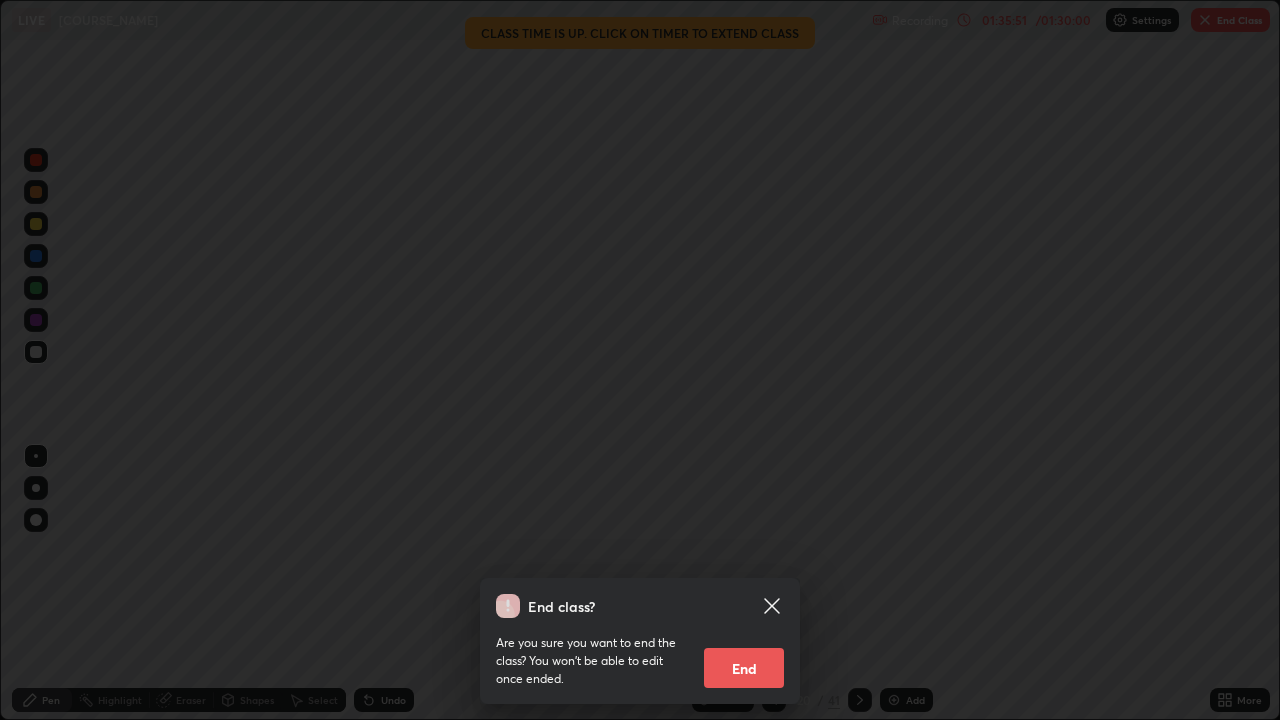 click on "End" at bounding box center (744, 668) 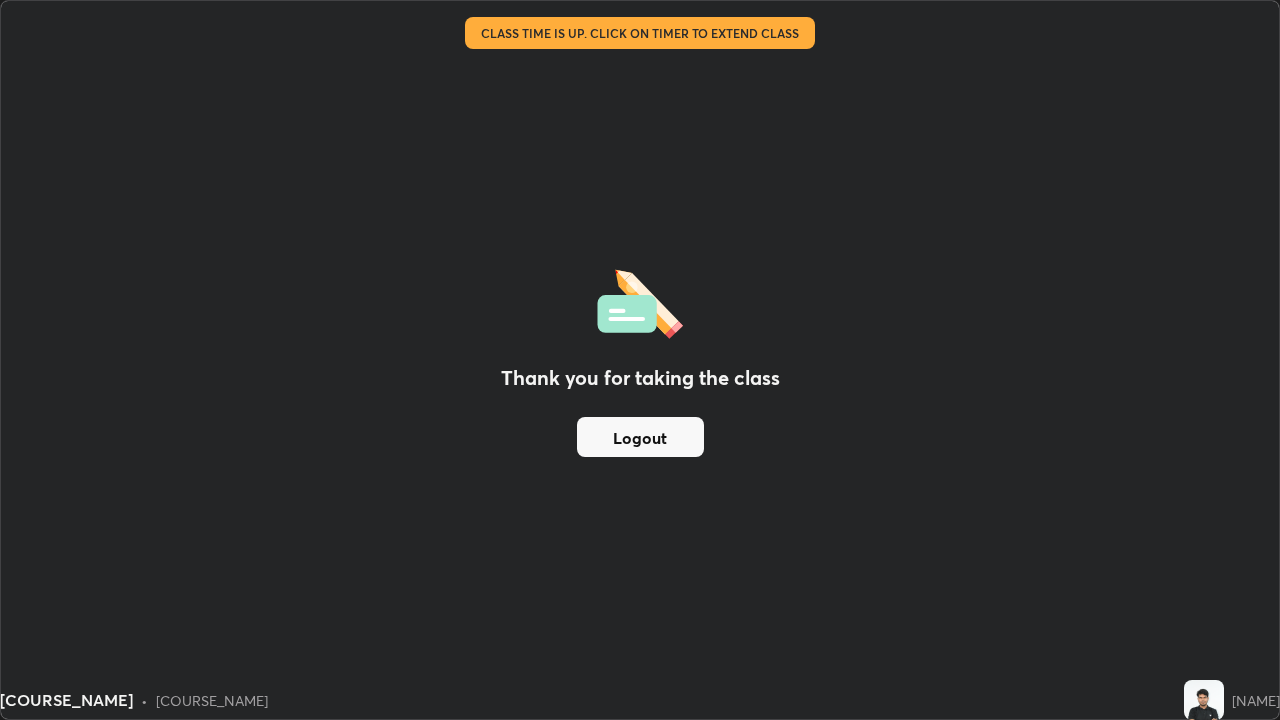click on "Logout" at bounding box center (640, 437) 